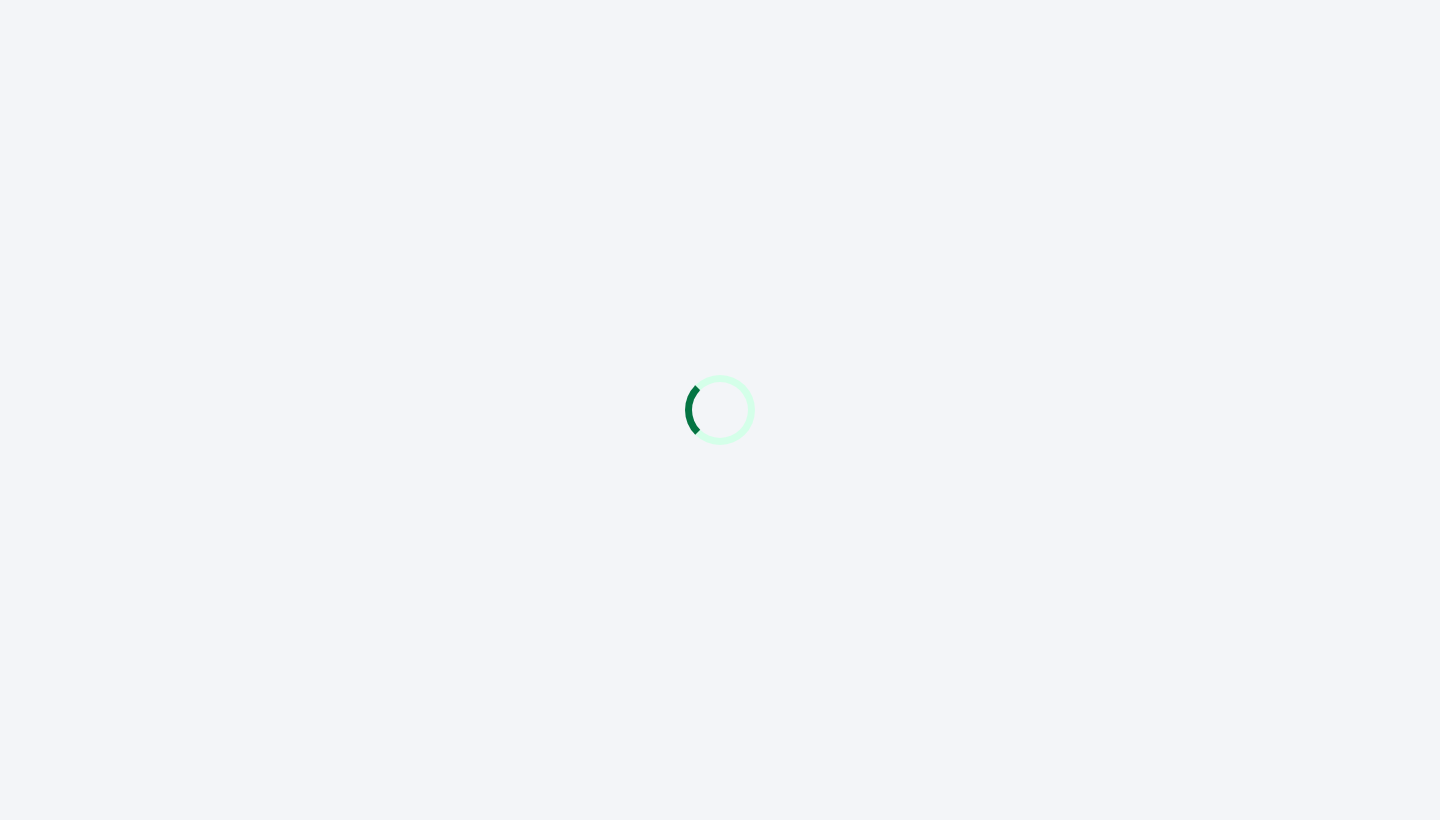 scroll, scrollTop: 0, scrollLeft: 0, axis: both 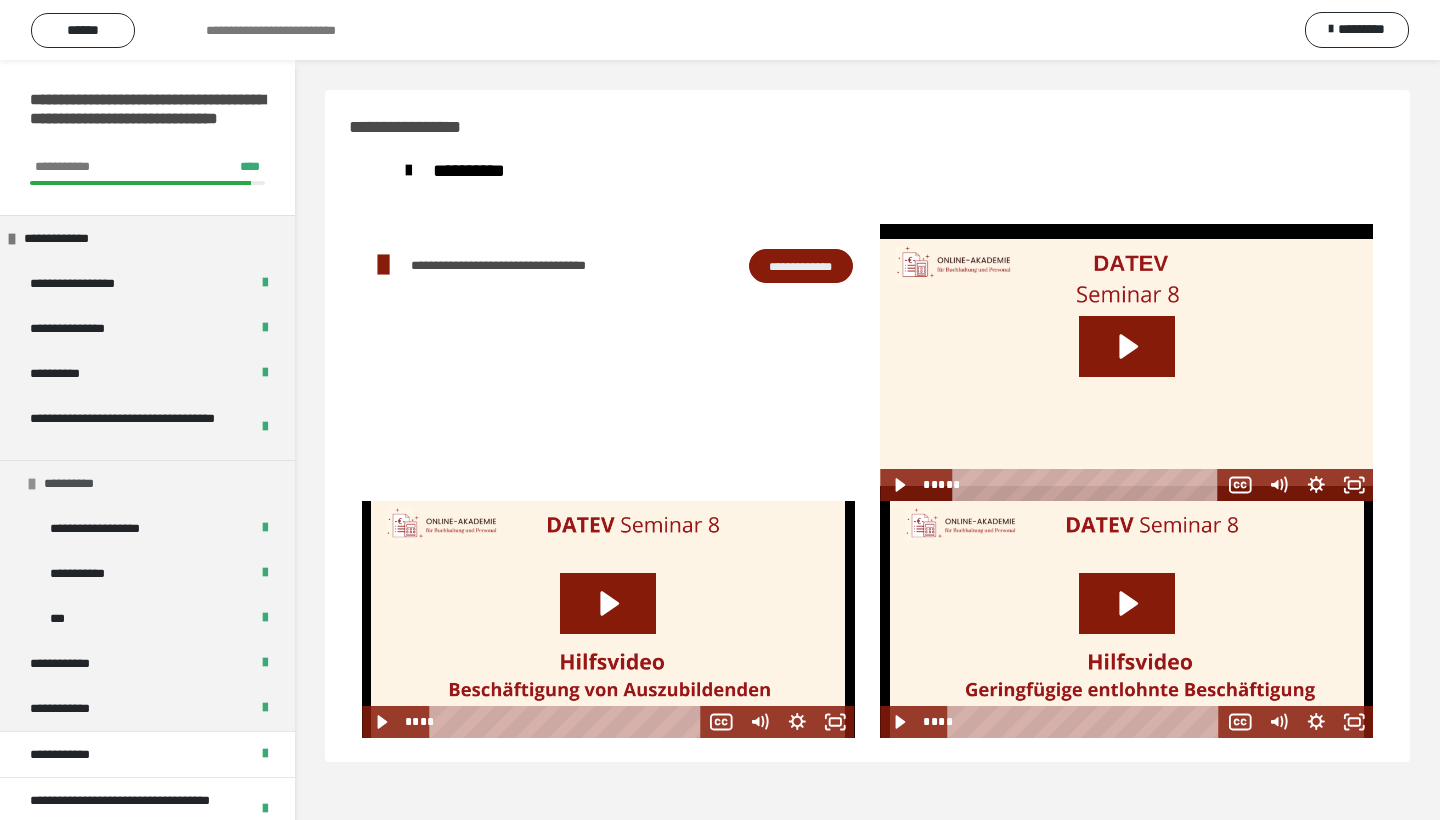 click on "**********" at bounding box center [147, 483] 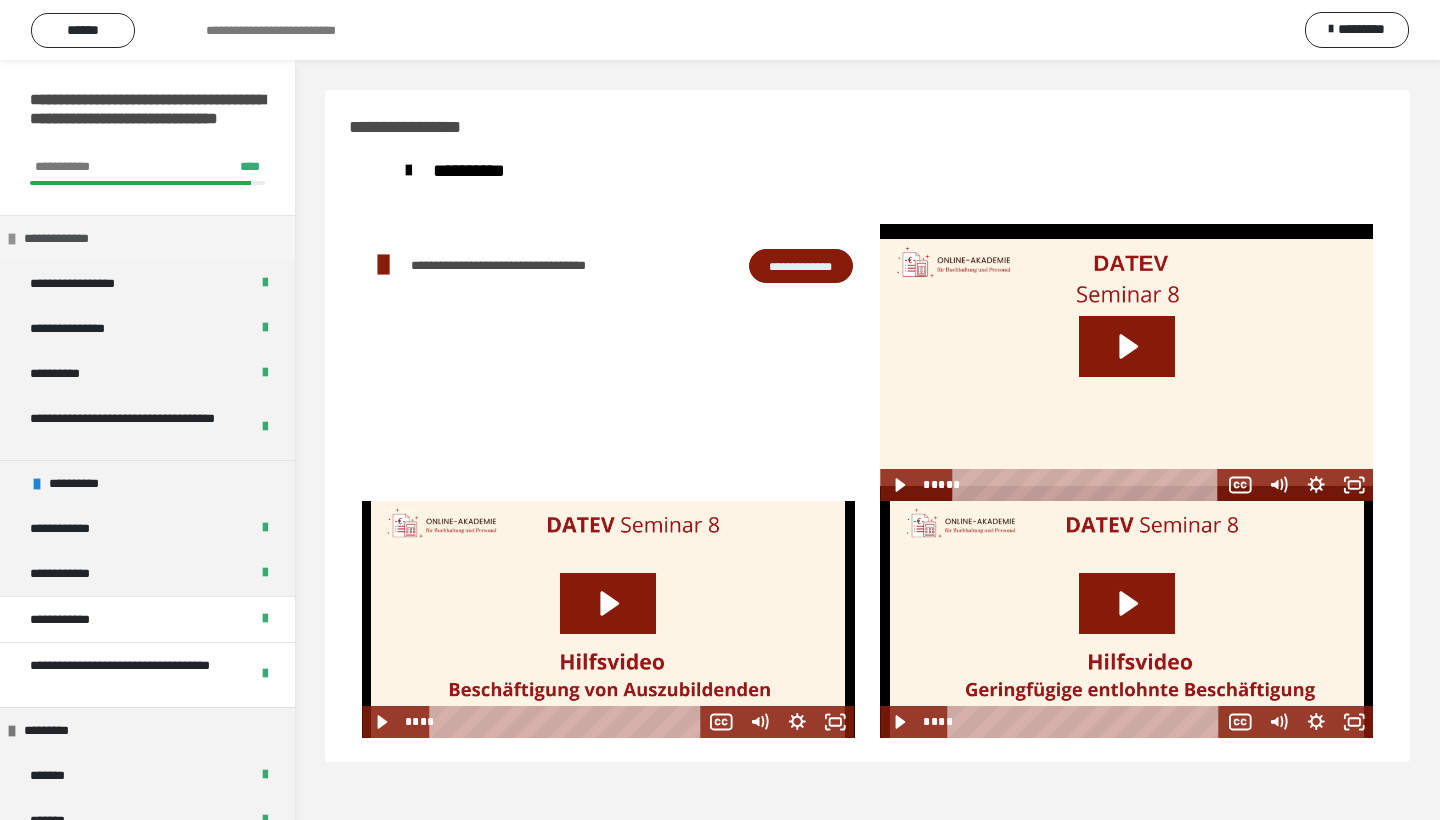 click at bounding box center [12, 239] 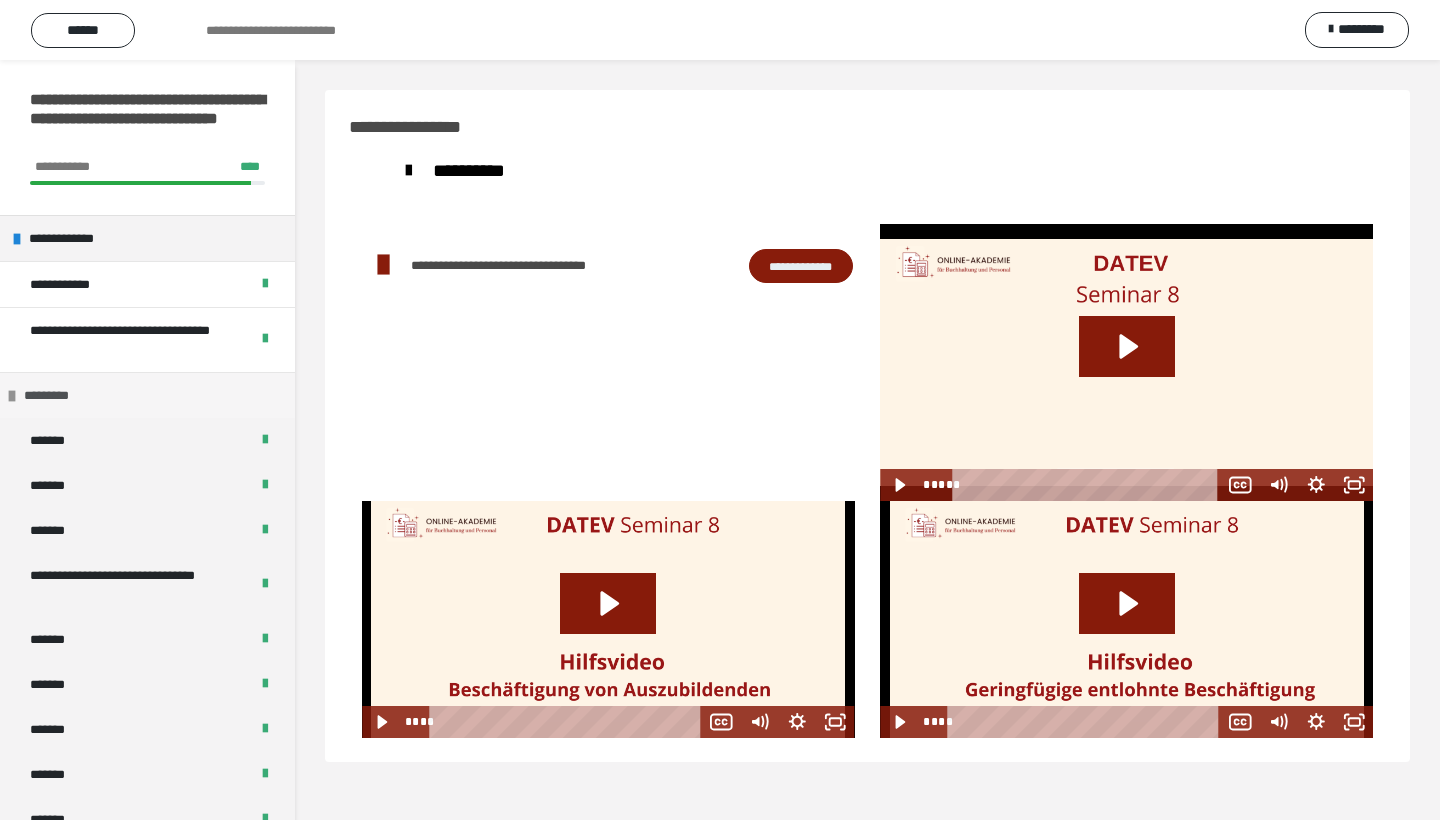 click at bounding box center [12, 396] 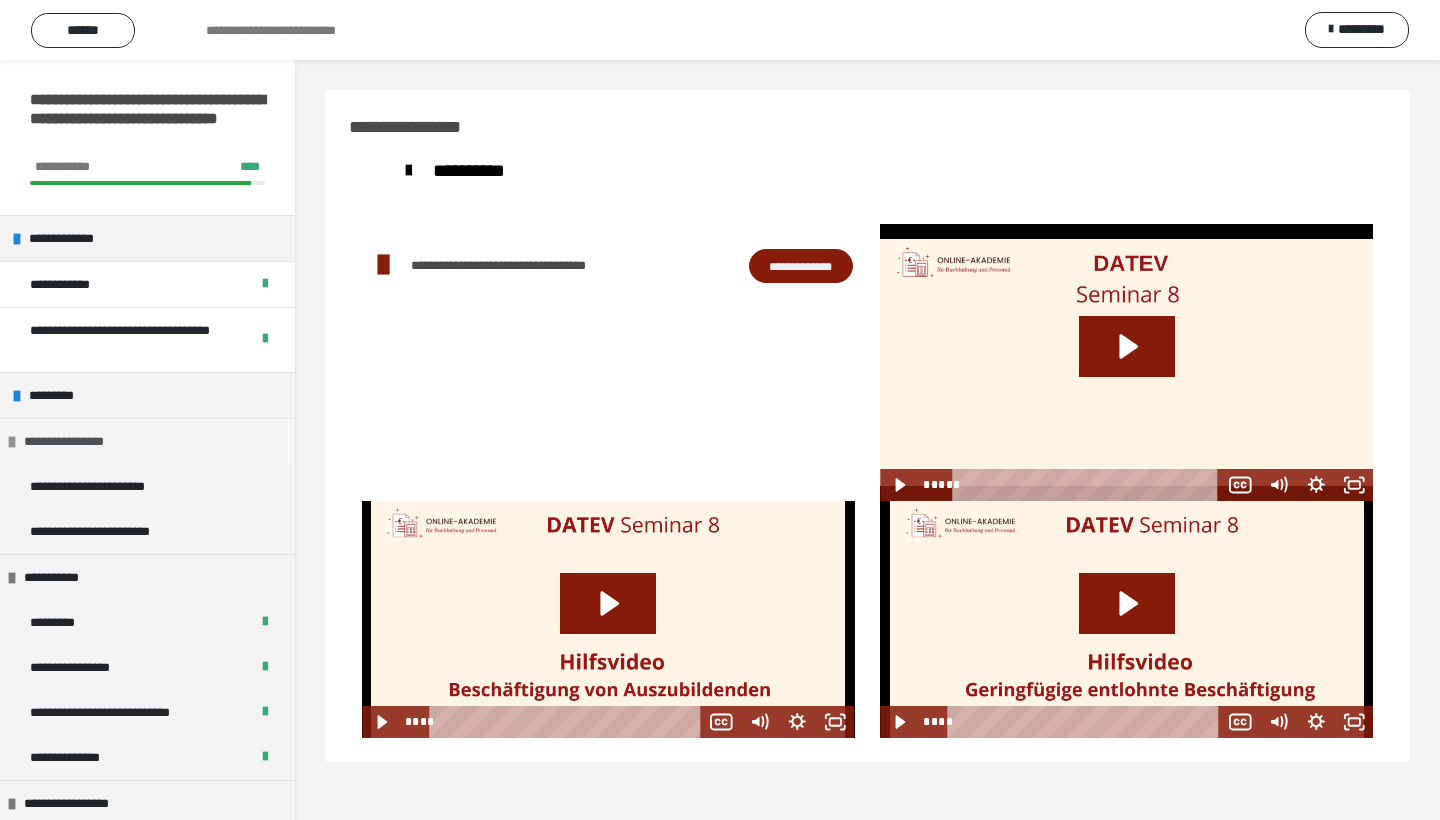 click at bounding box center (12, 442) 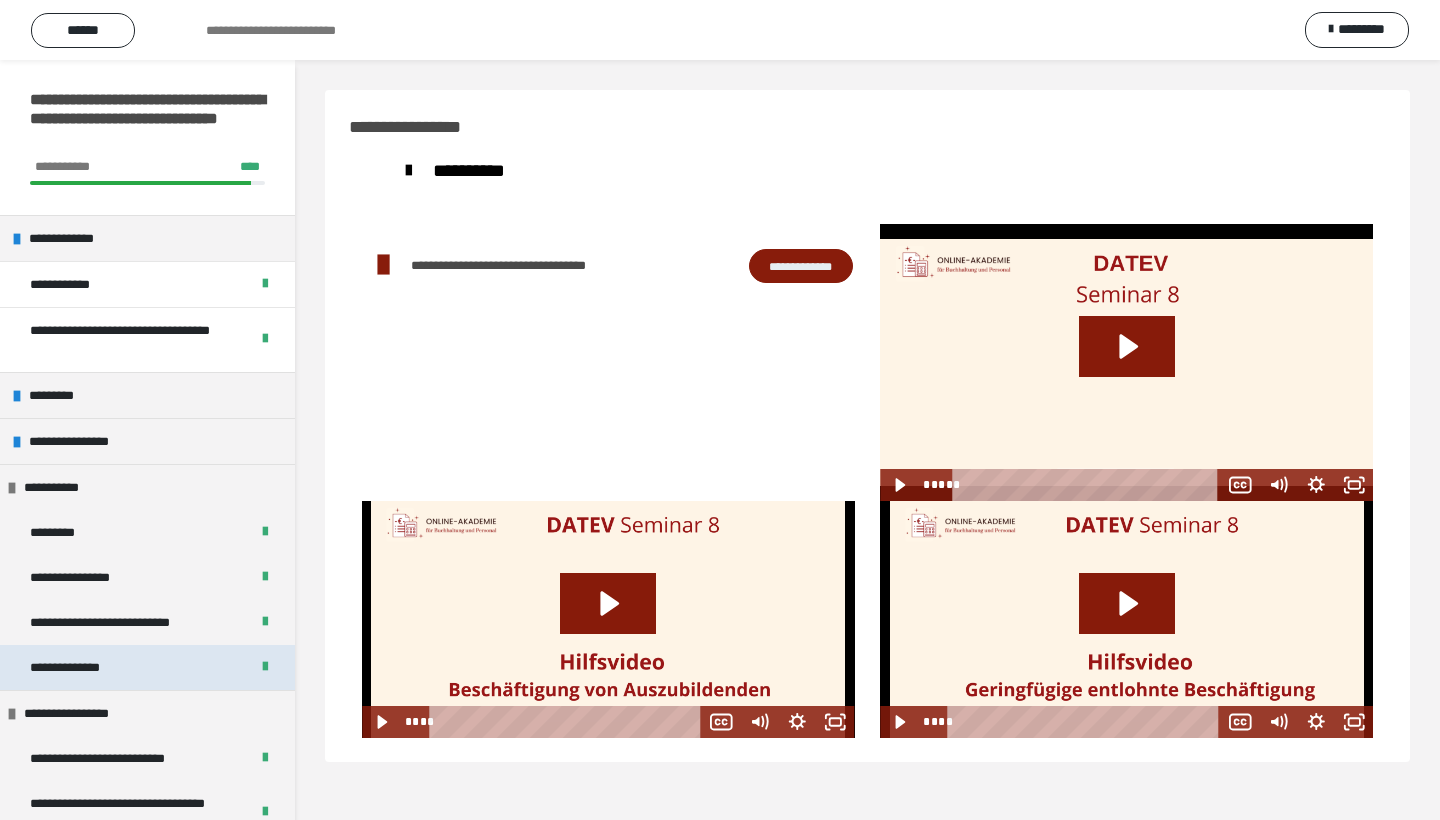 click on "**********" at bounding box center (89, 667) 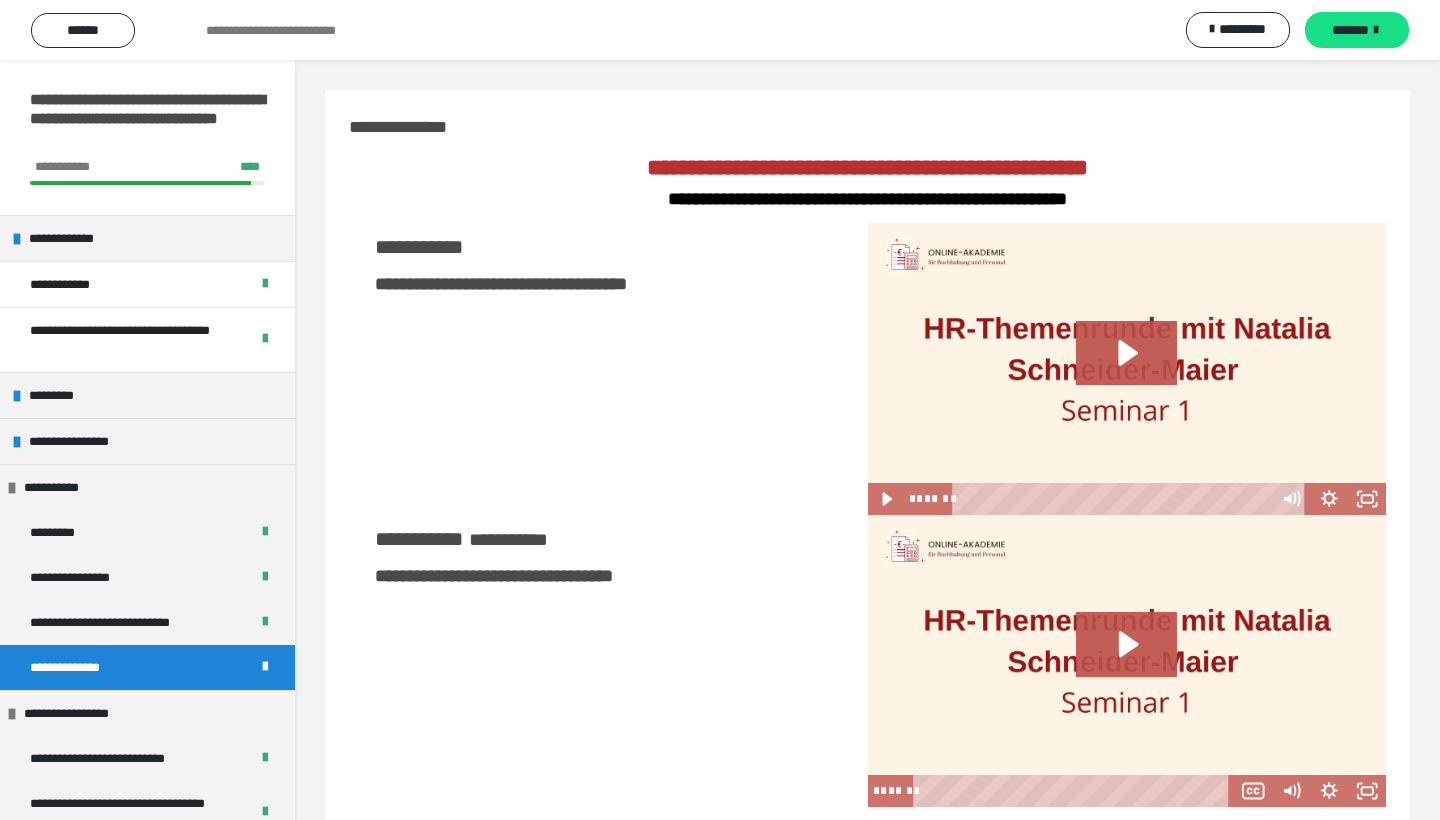 click on "**********" at bounding box center [867, 1024] 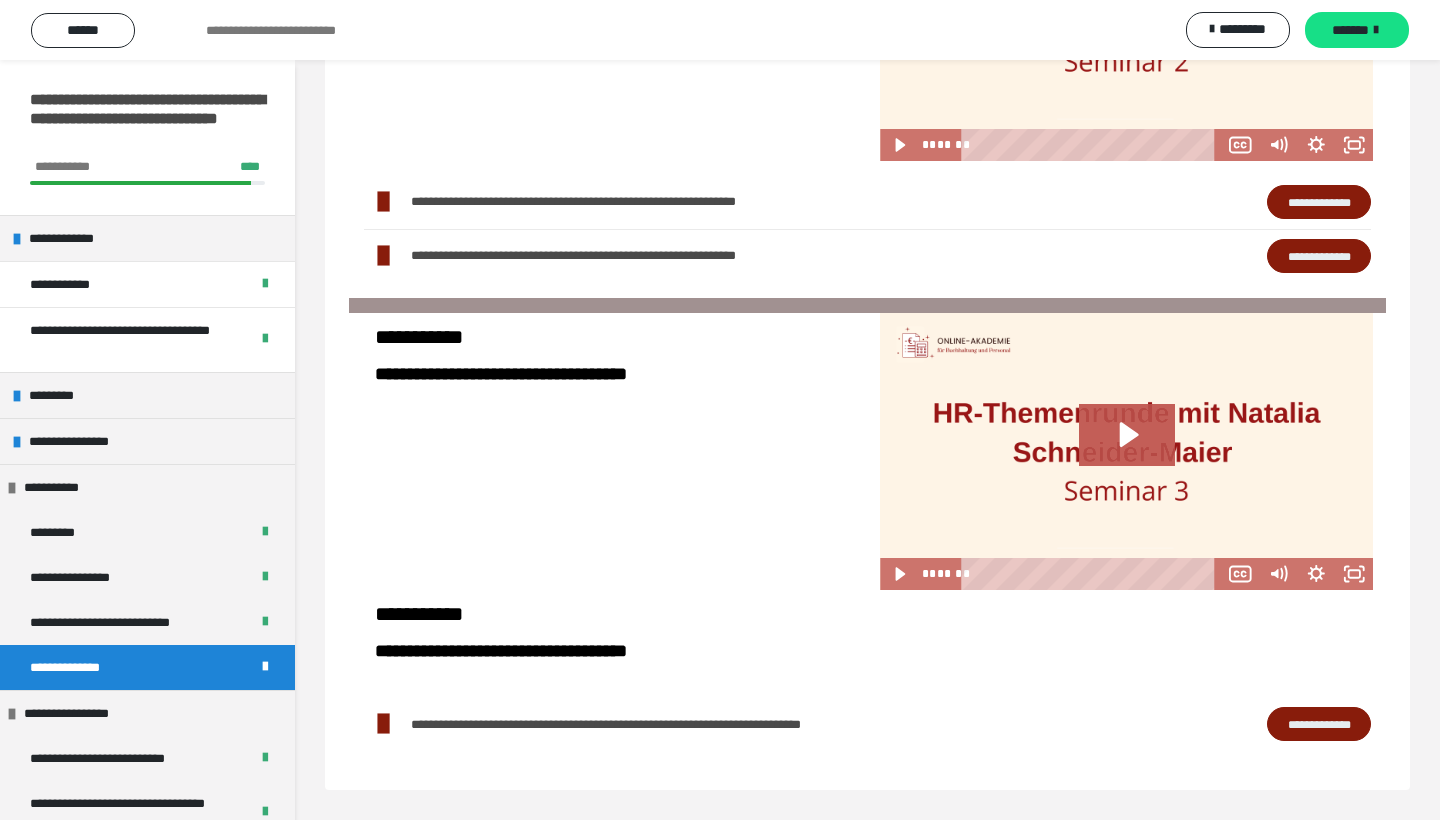 scroll, scrollTop: 1351, scrollLeft: 0, axis: vertical 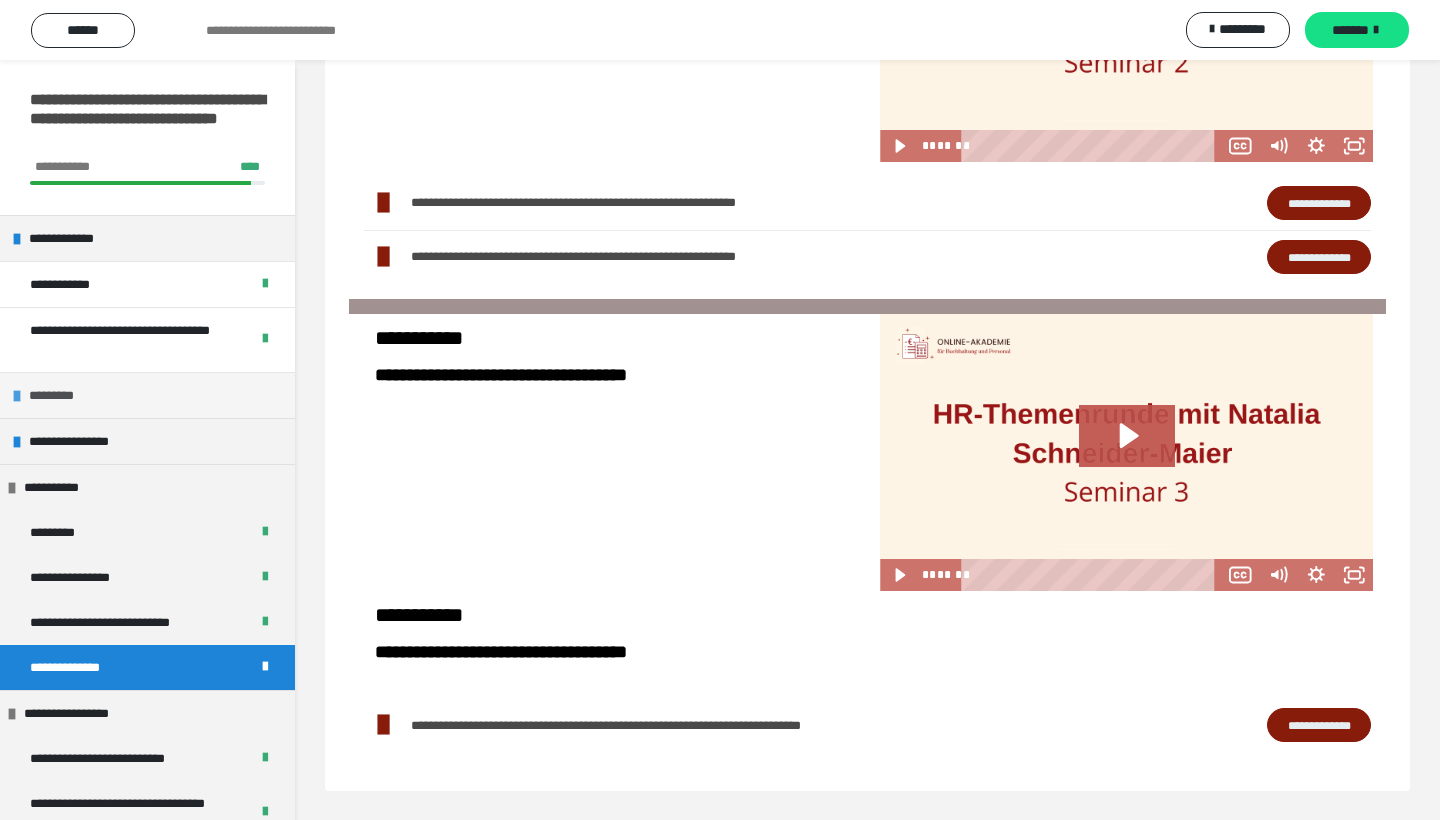click at bounding box center (17, 396) 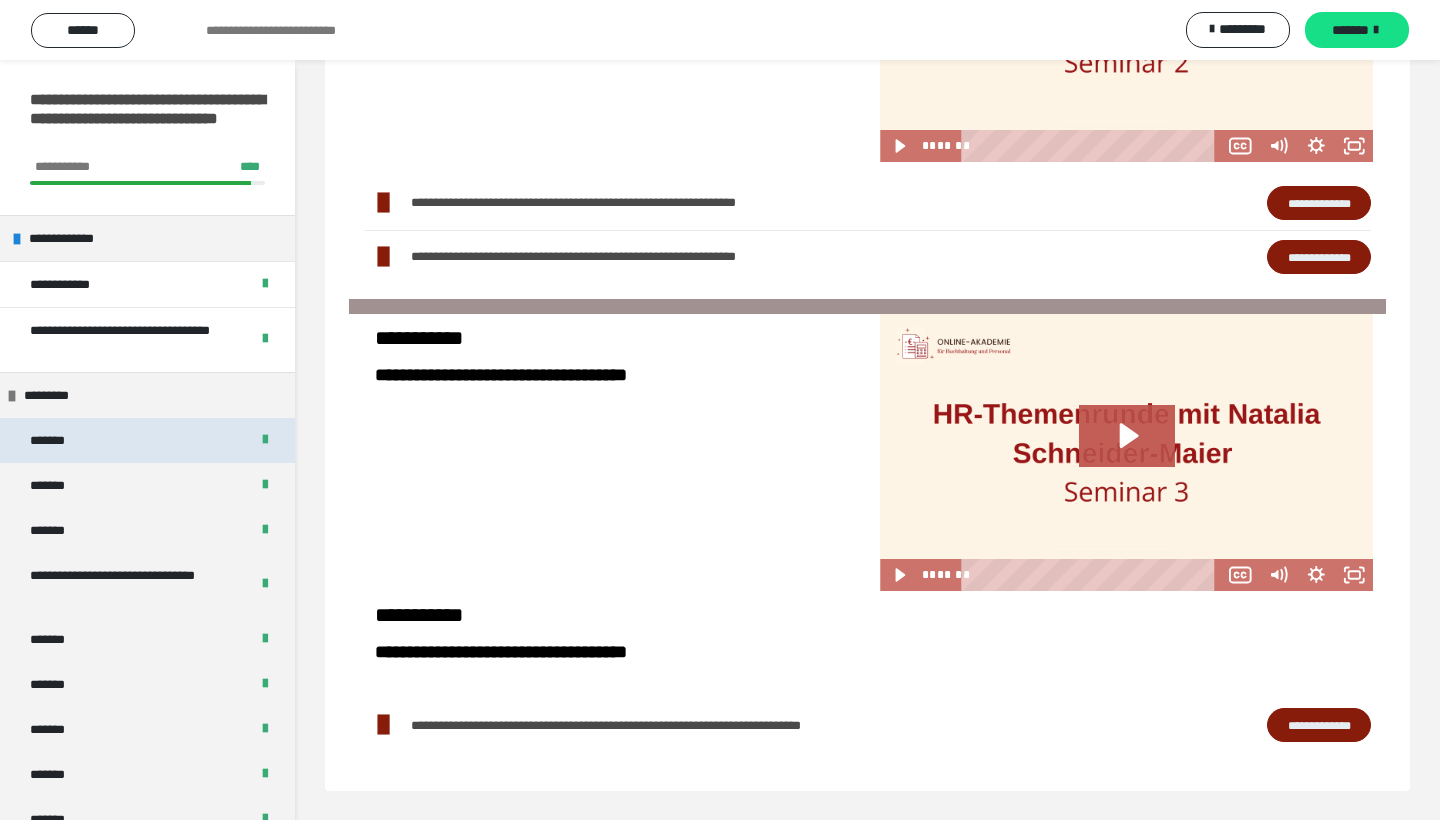 click on "*******" at bounding box center [61, 440] 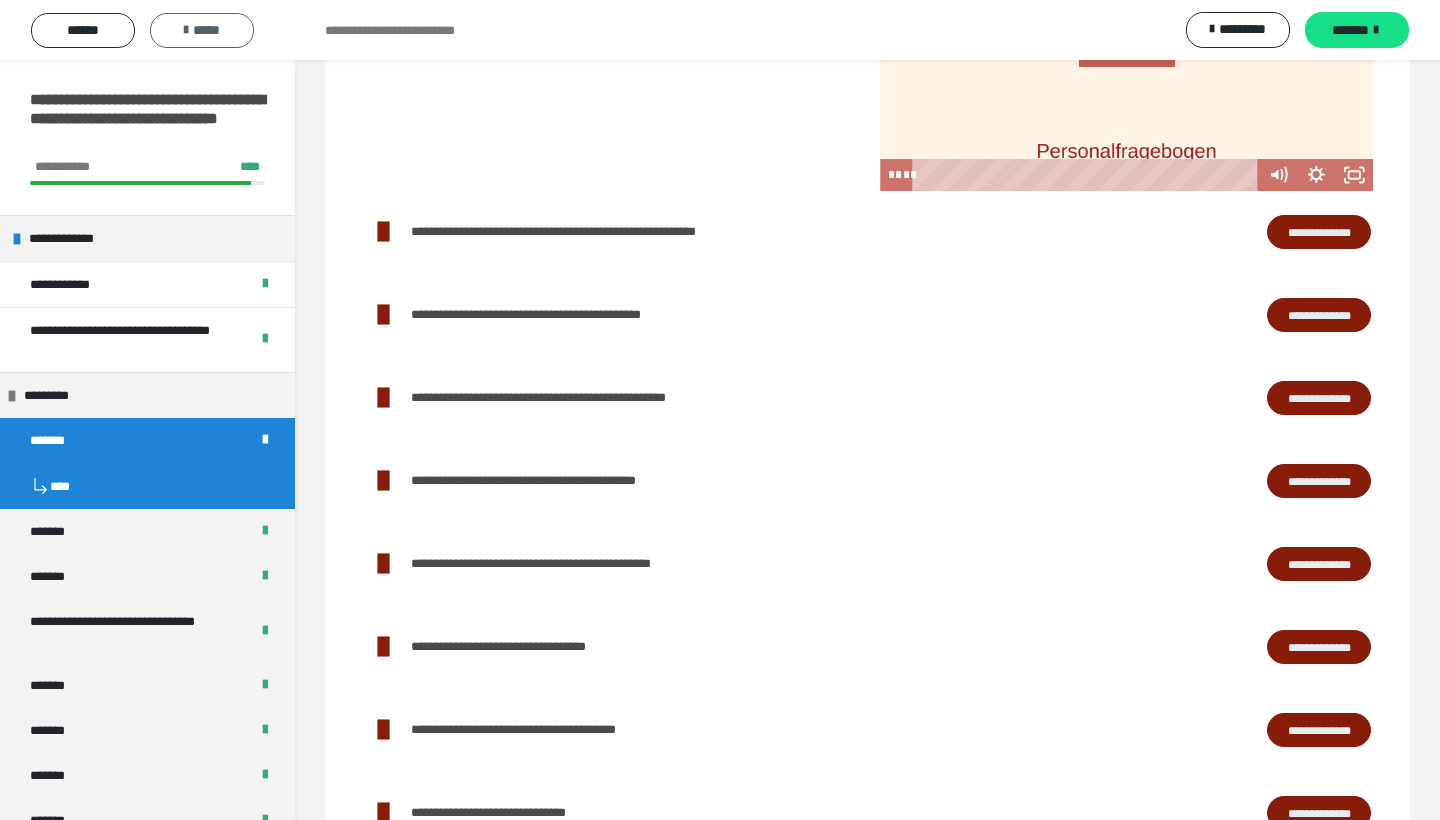 click on "*****" at bounding box center [202, 30] 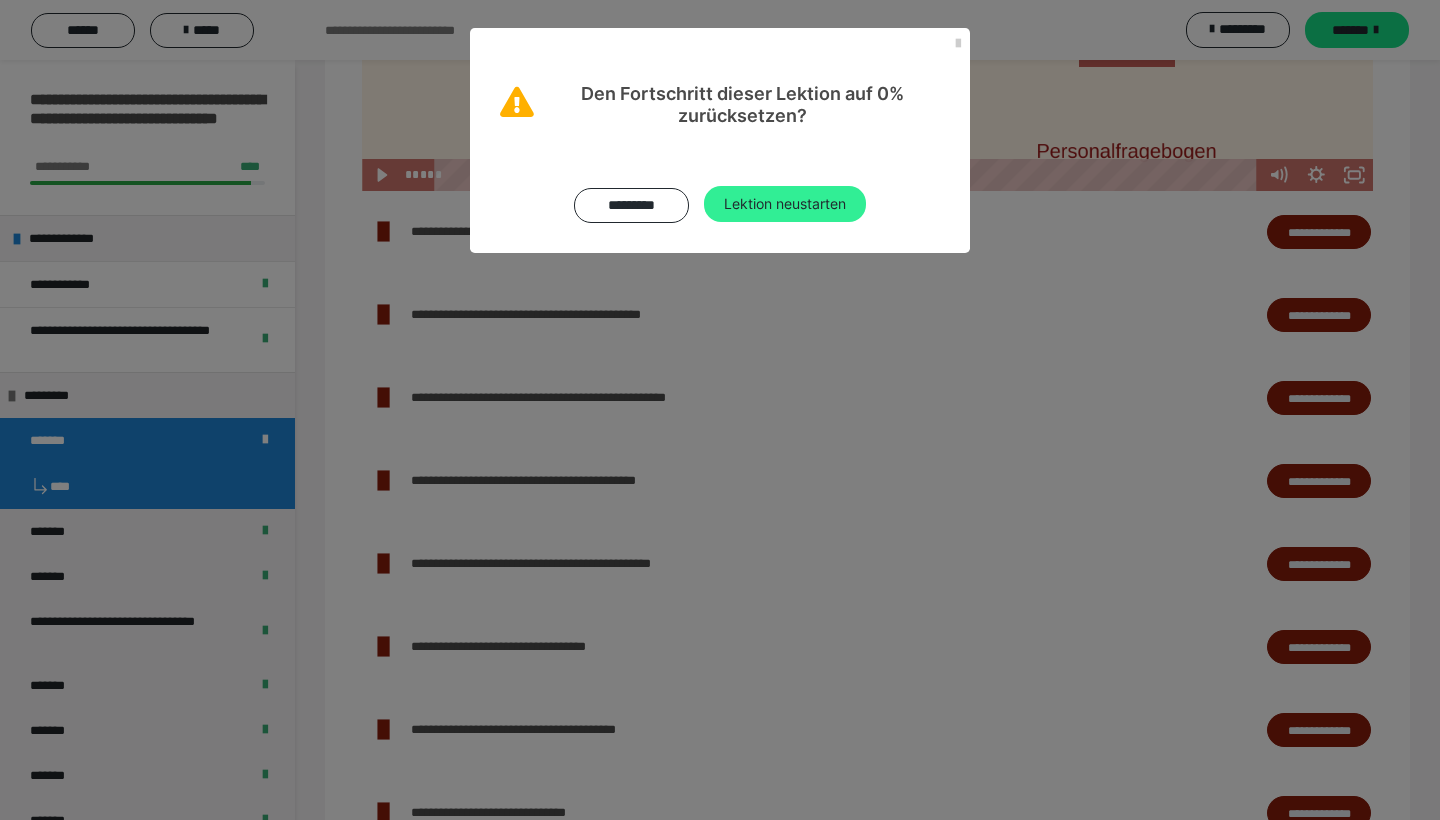 click on "Lektion neustarten" at bounding box center (785, 204) 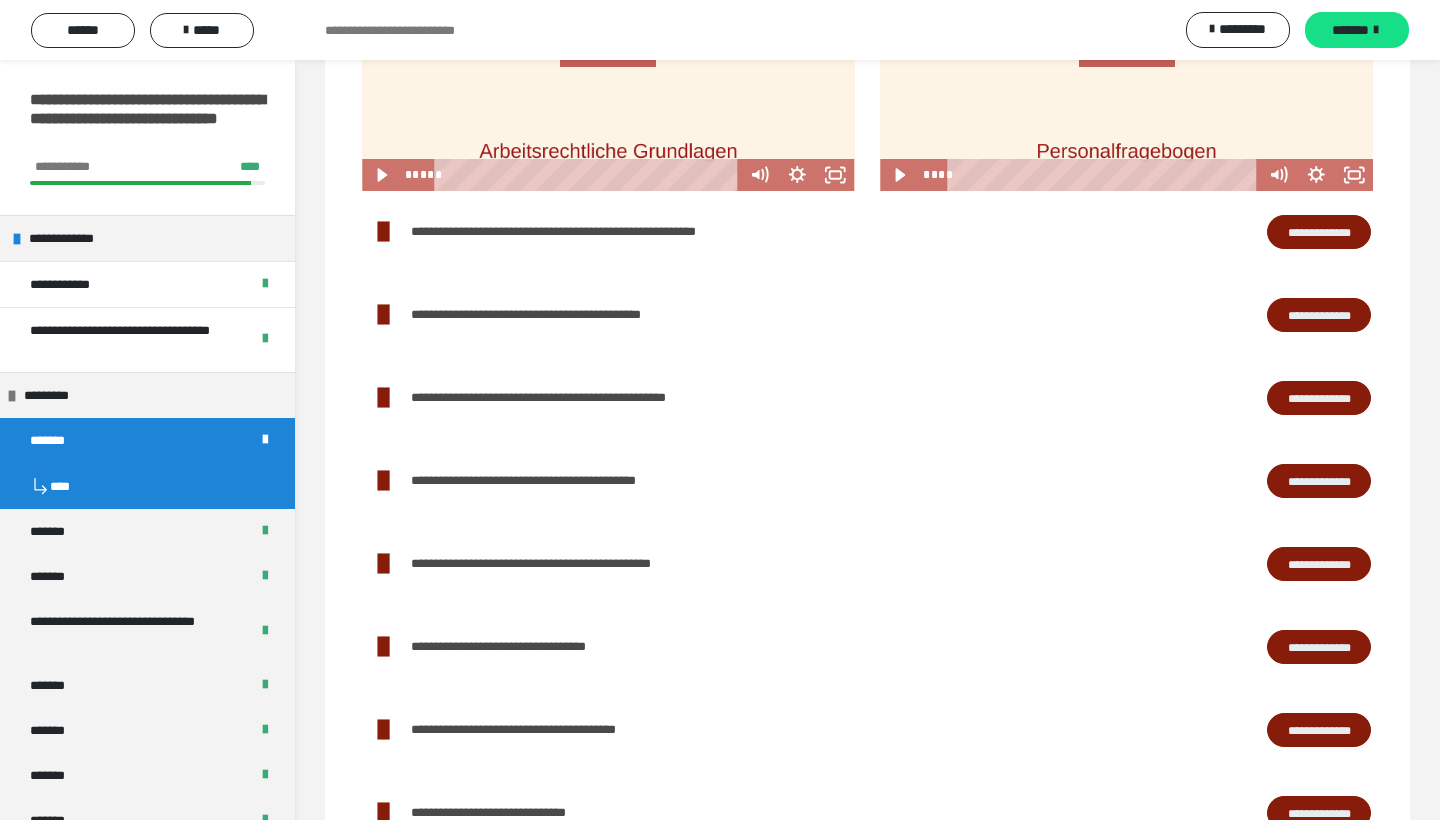 scroll, scrollTop: 0, scrollLeft: 0, axis: both 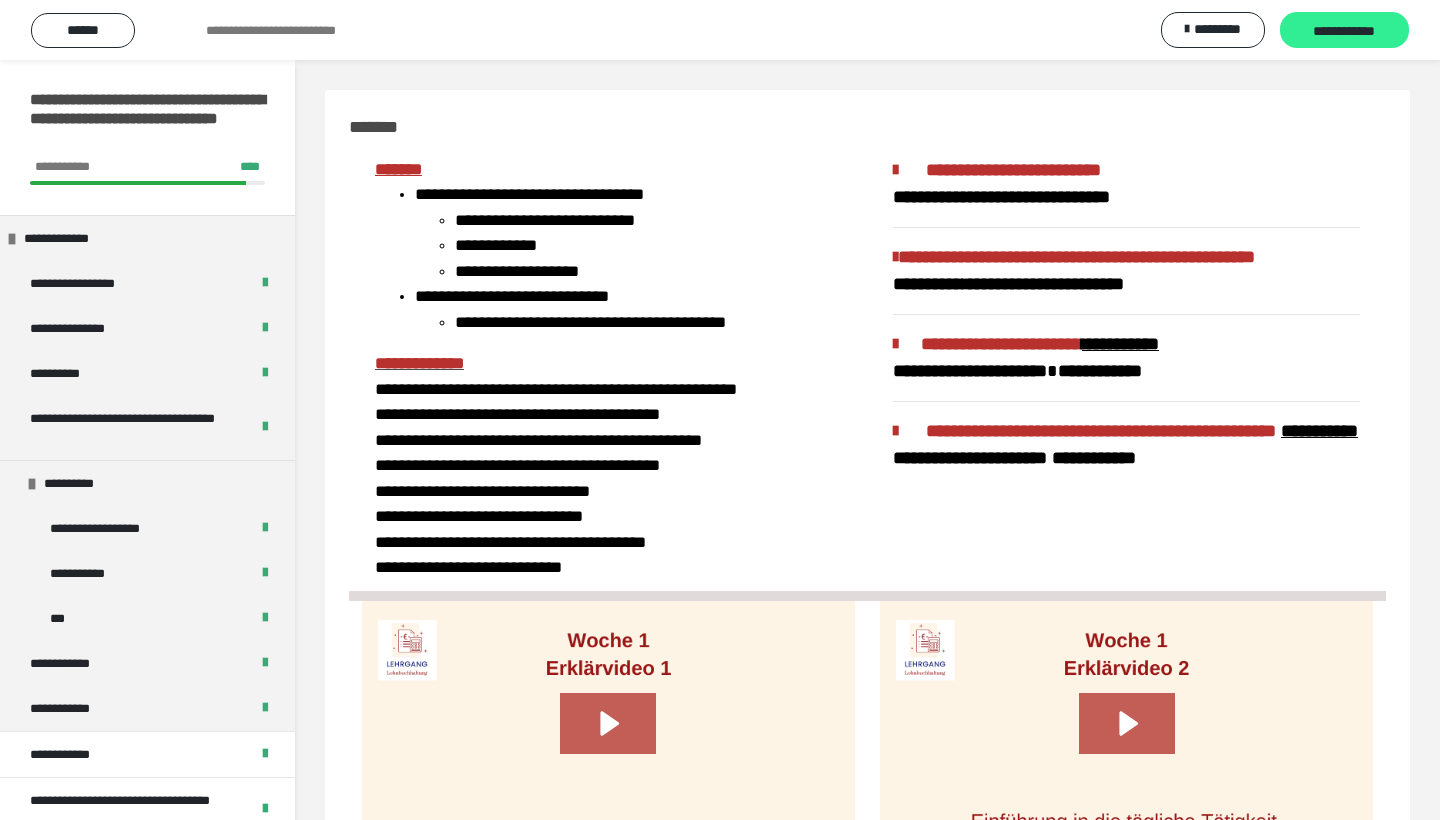 click on "**********" at bounding box center [1344, 31] 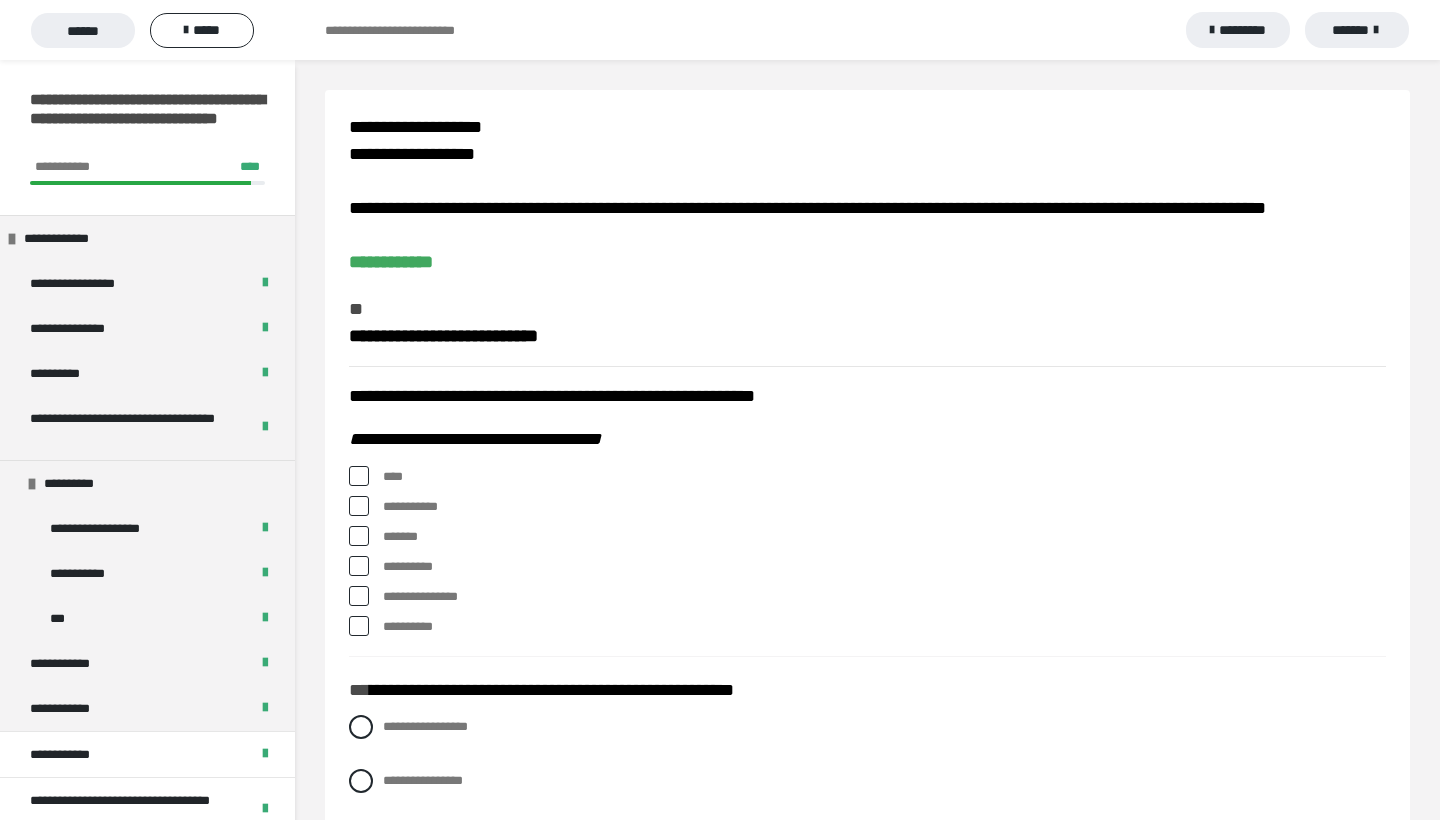 click at bounding box center (359, 476) 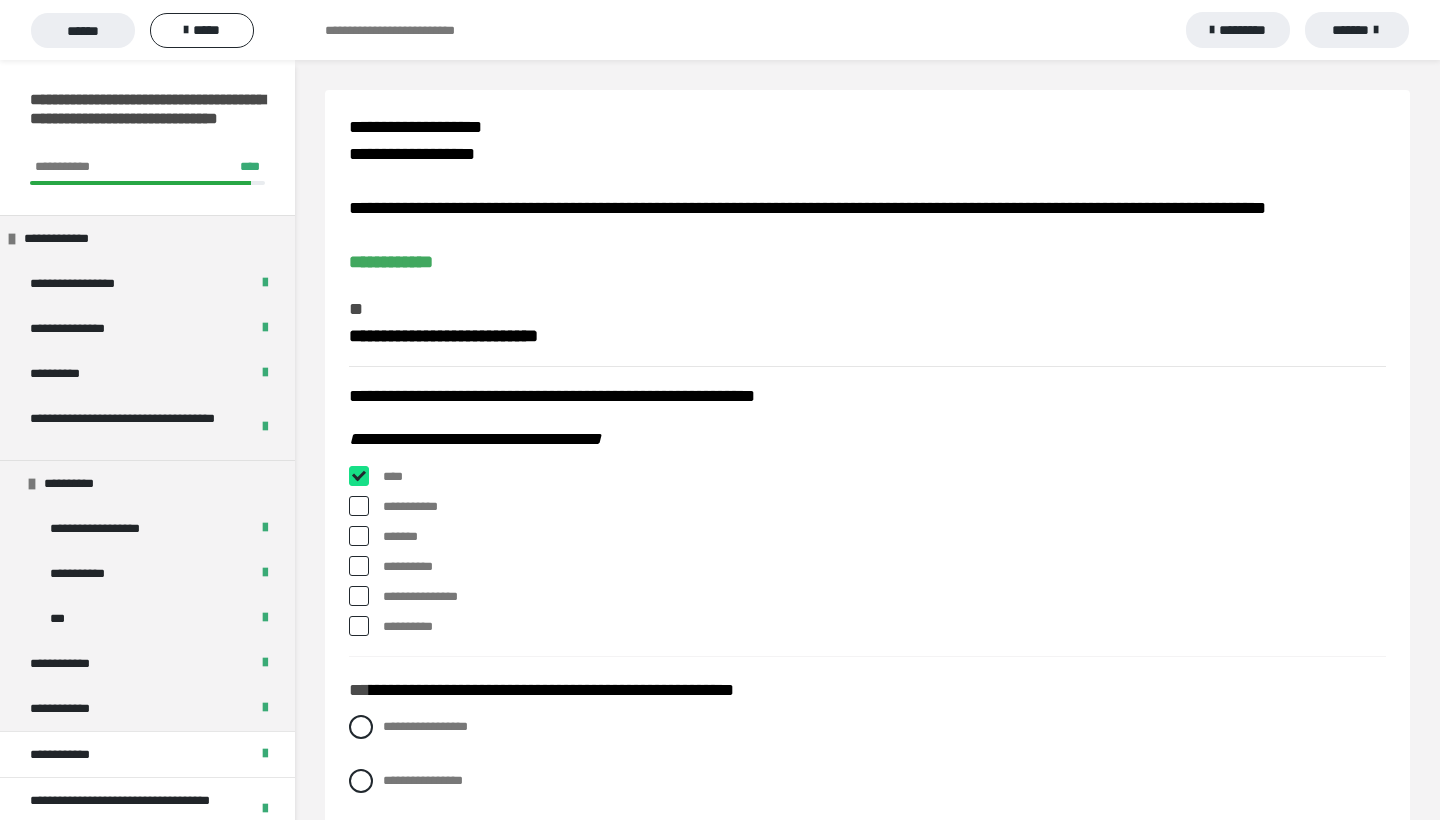 checkbox on "****" 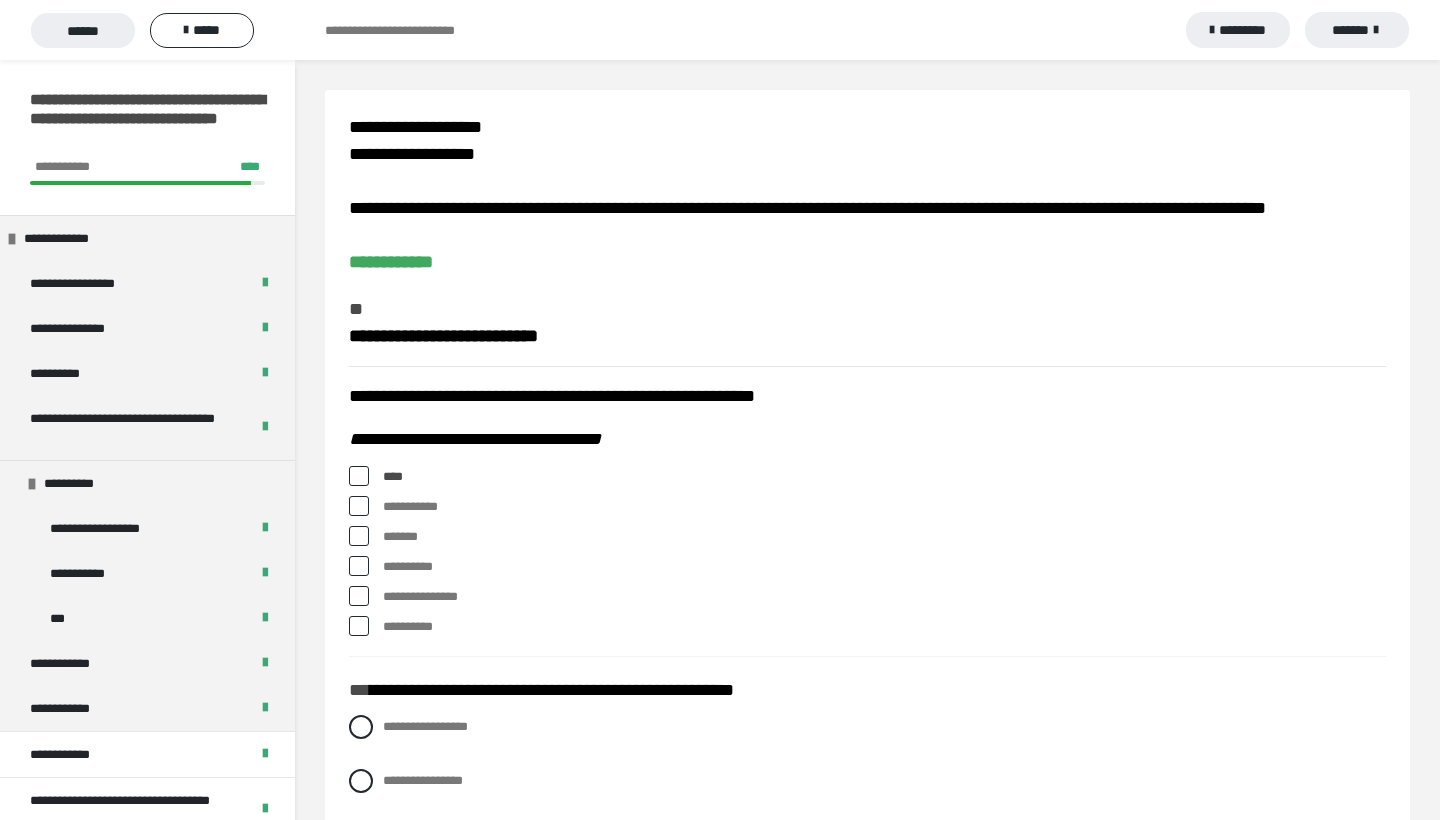click at bounding box center [359, 506] 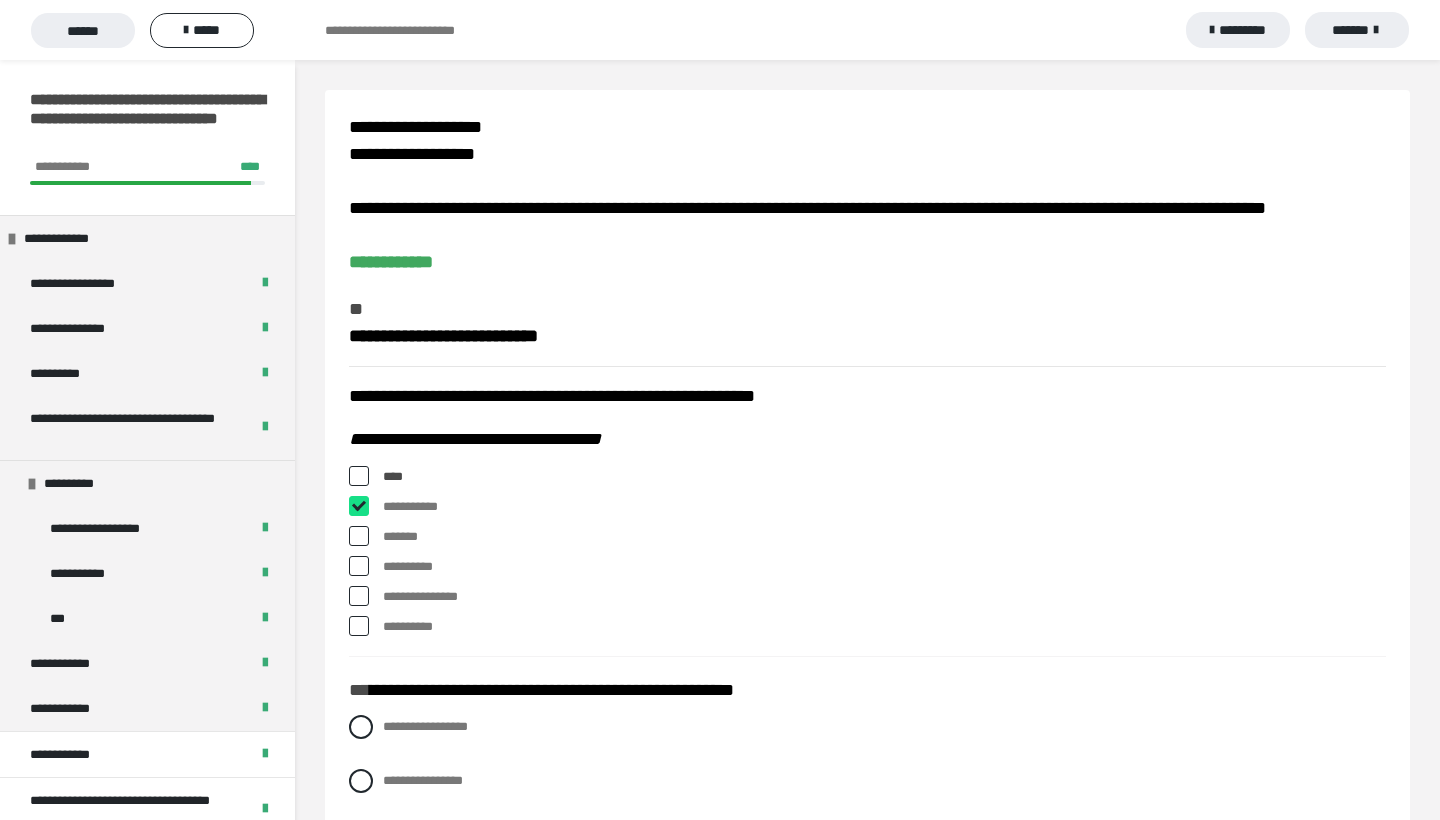 checkbox on "****" 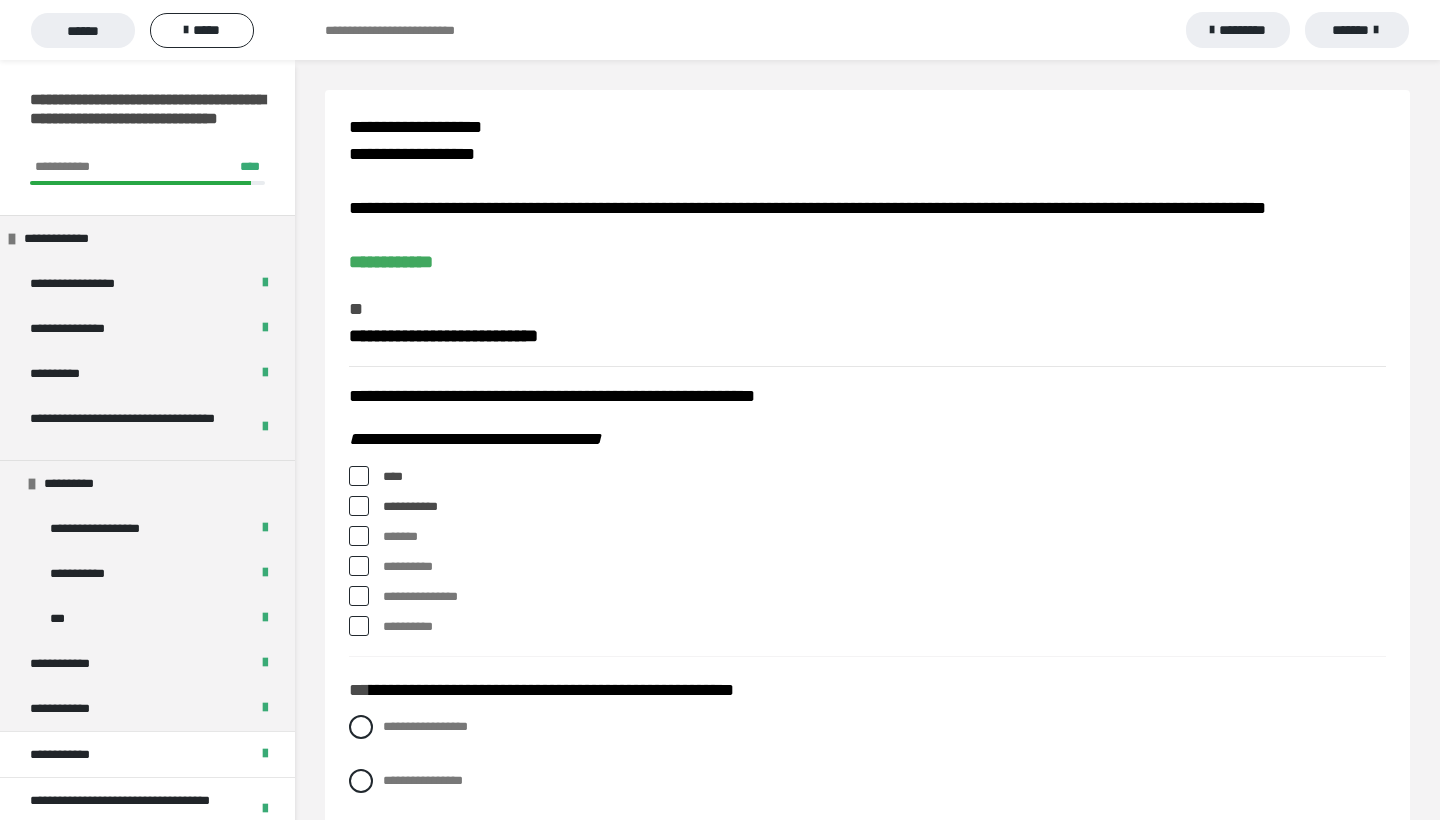 click at bounding box center [359, 596] 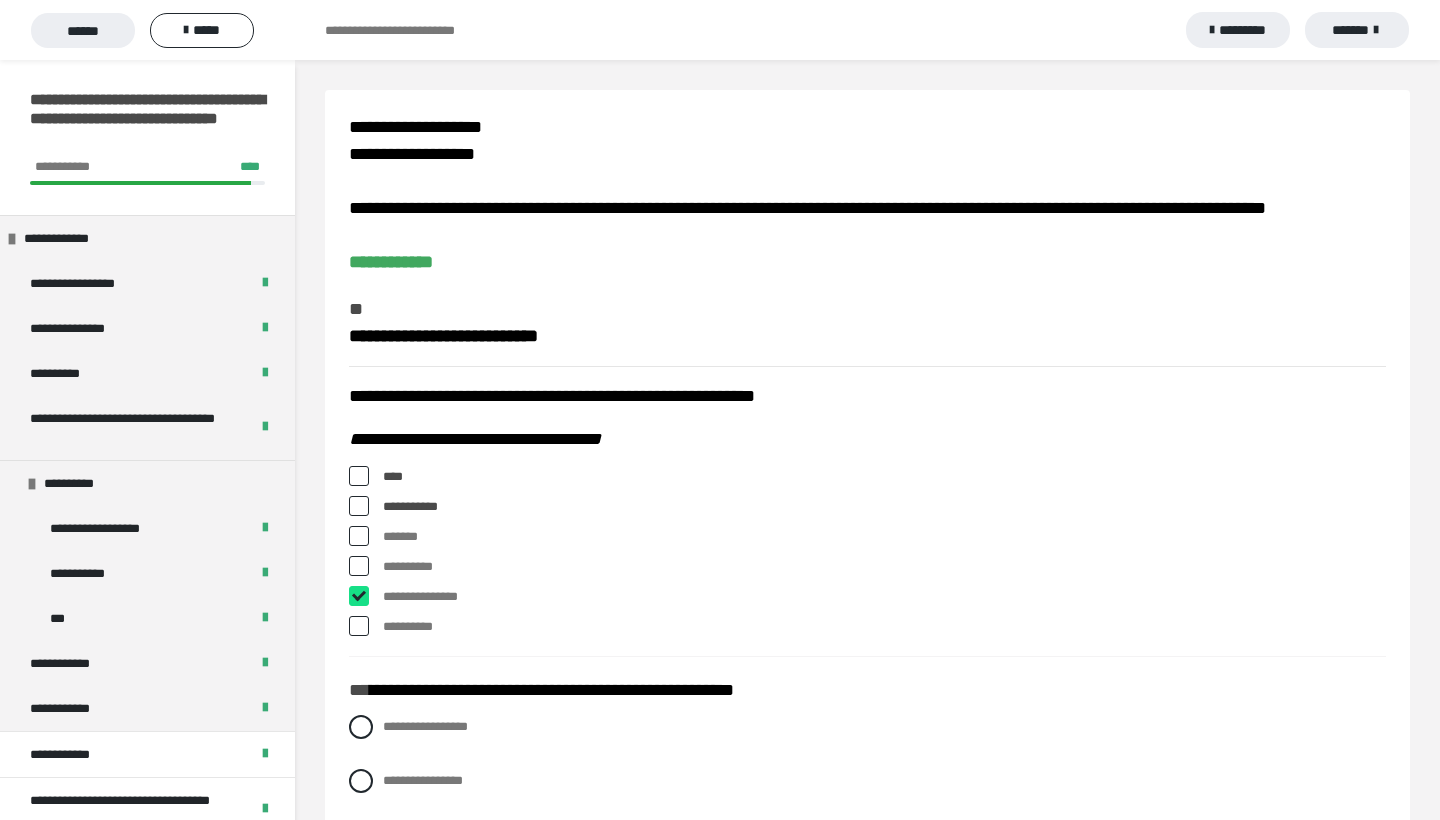 checkbox on "****" 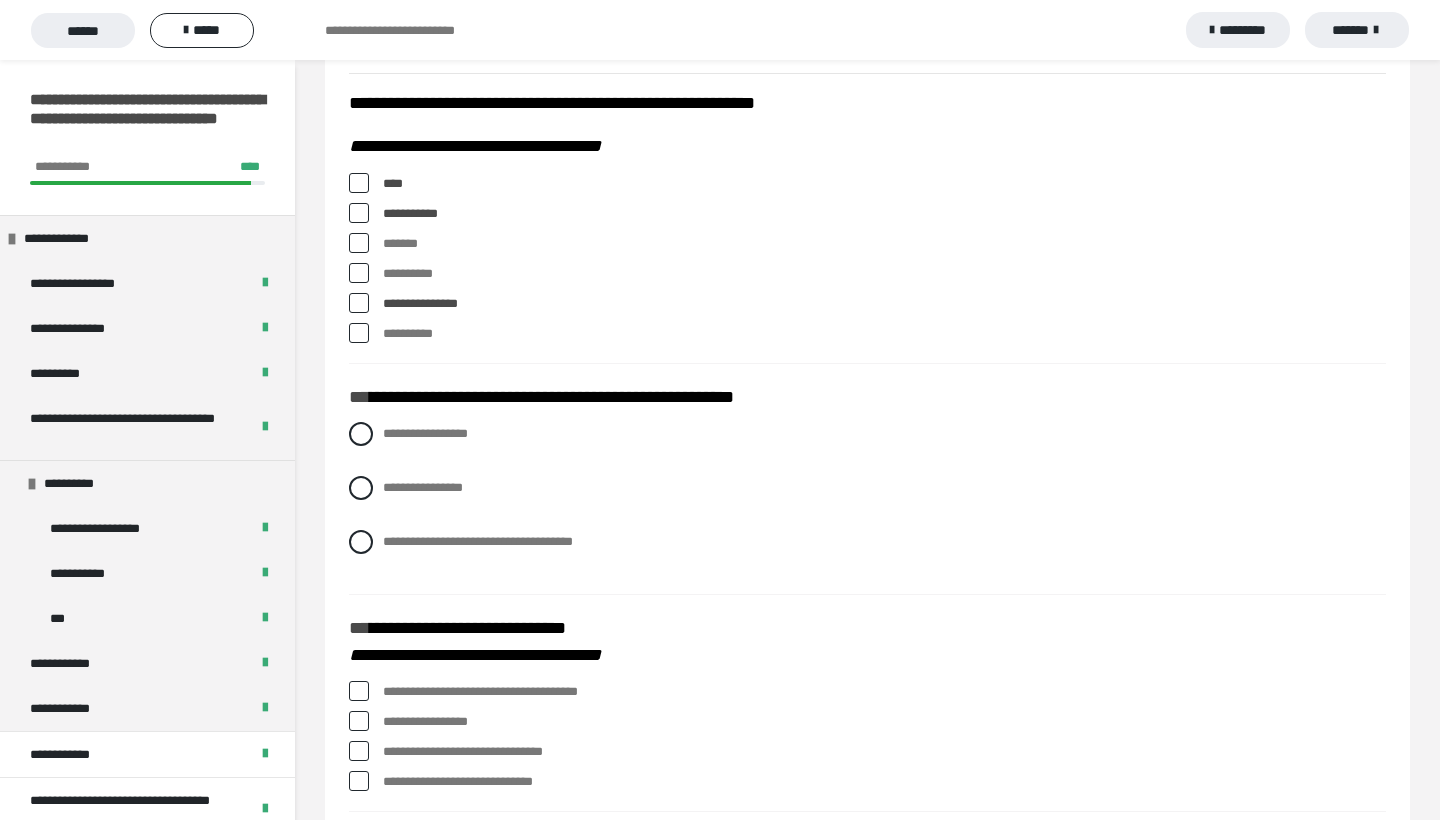 scroll, scrollTop: 345, scrollLeft: 0, axis: vertical 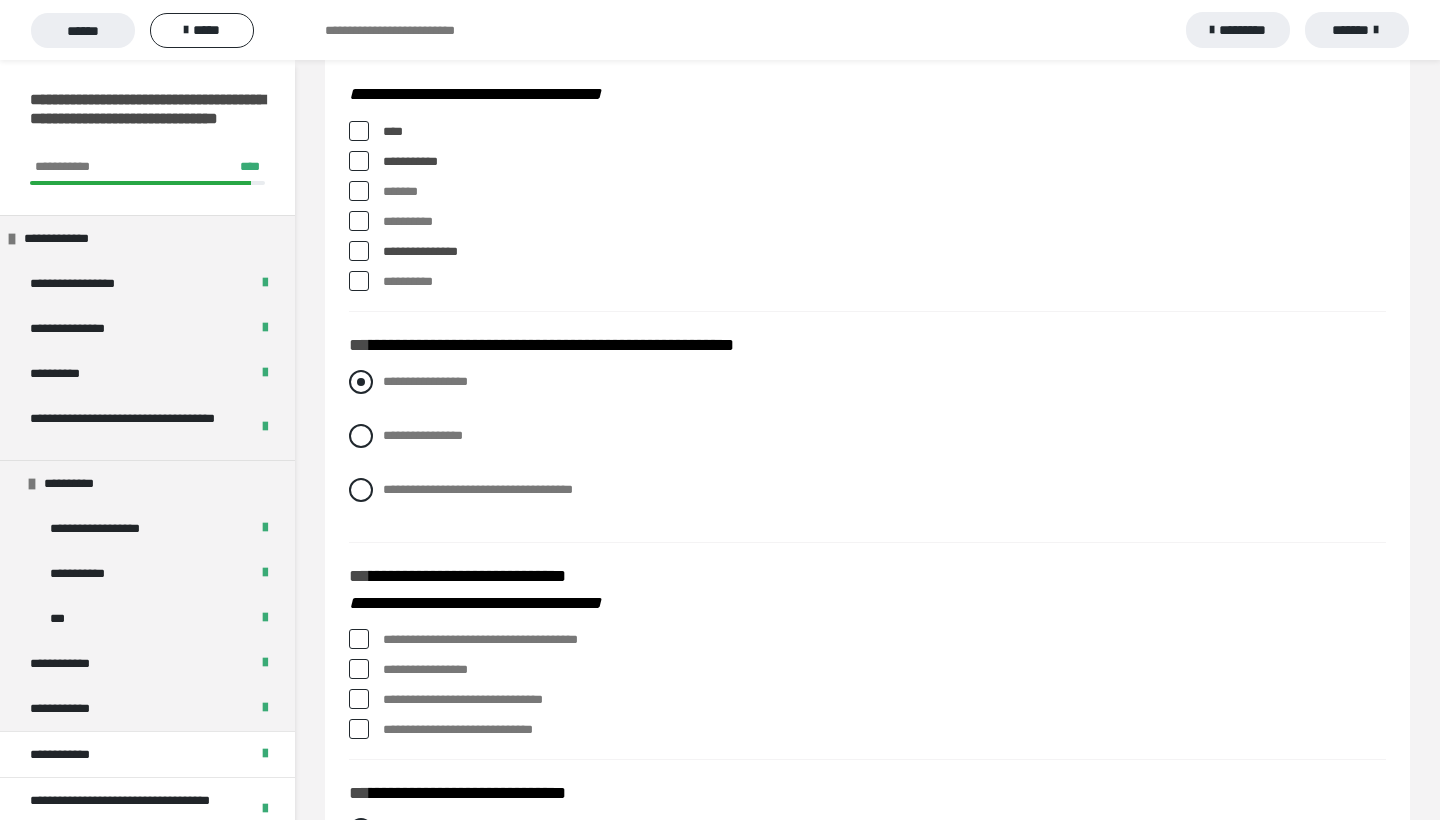 click at bounding box center [361, 382] 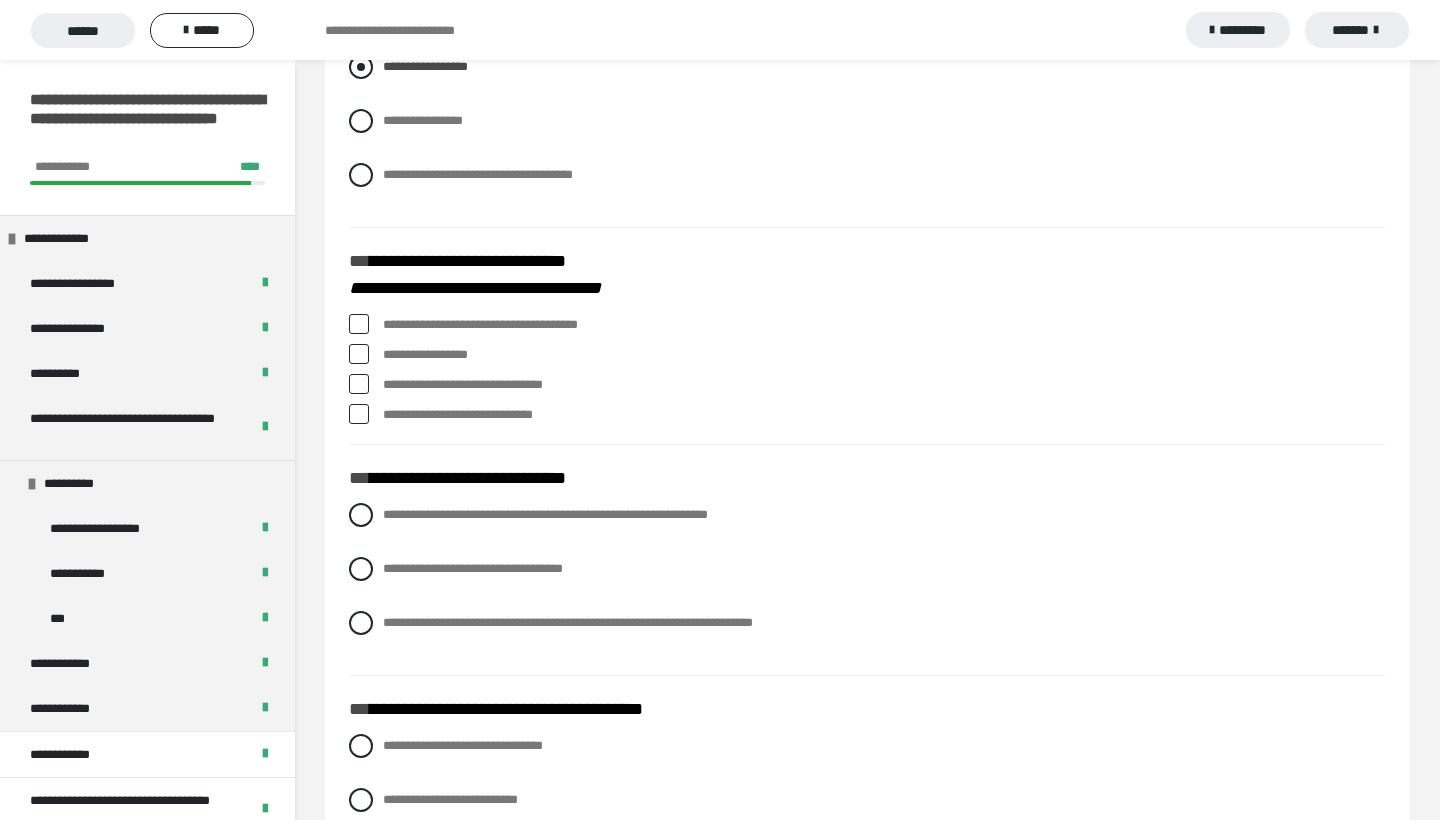 scroll, scrollTop: 671, scrollLeft: 0, axis: vertical 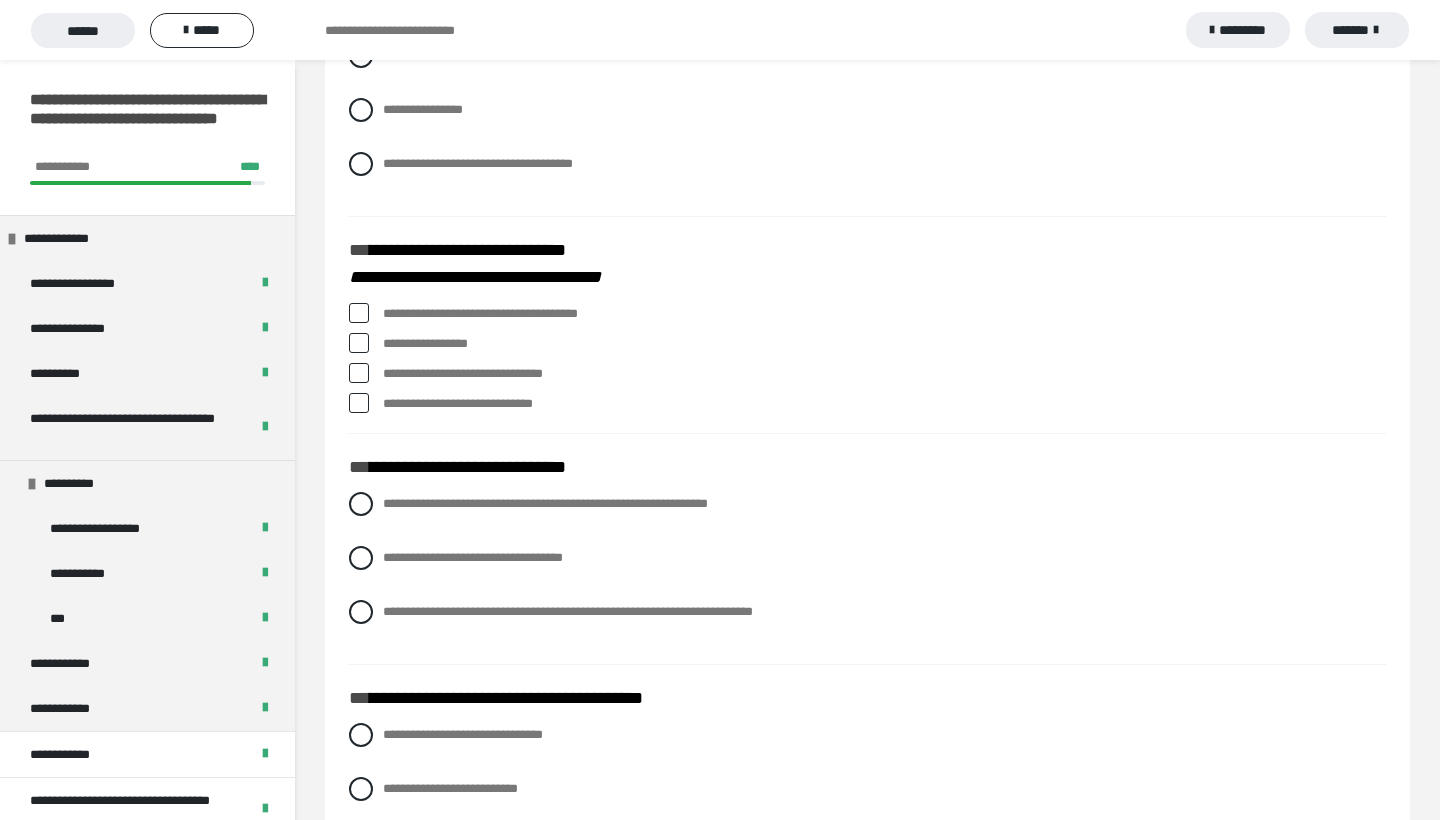 click at bounding box center [359, 403] 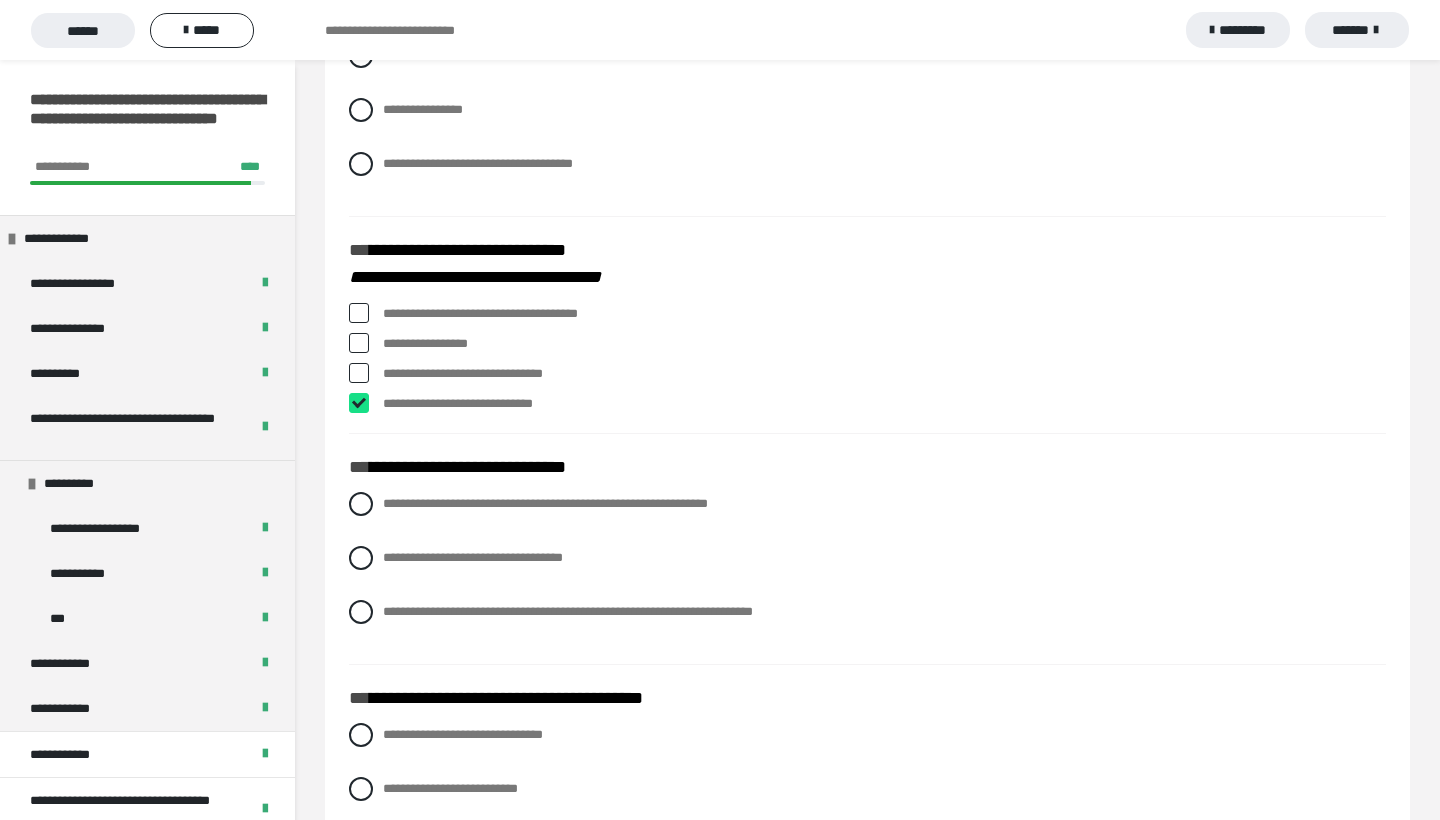 checkbox on "****" 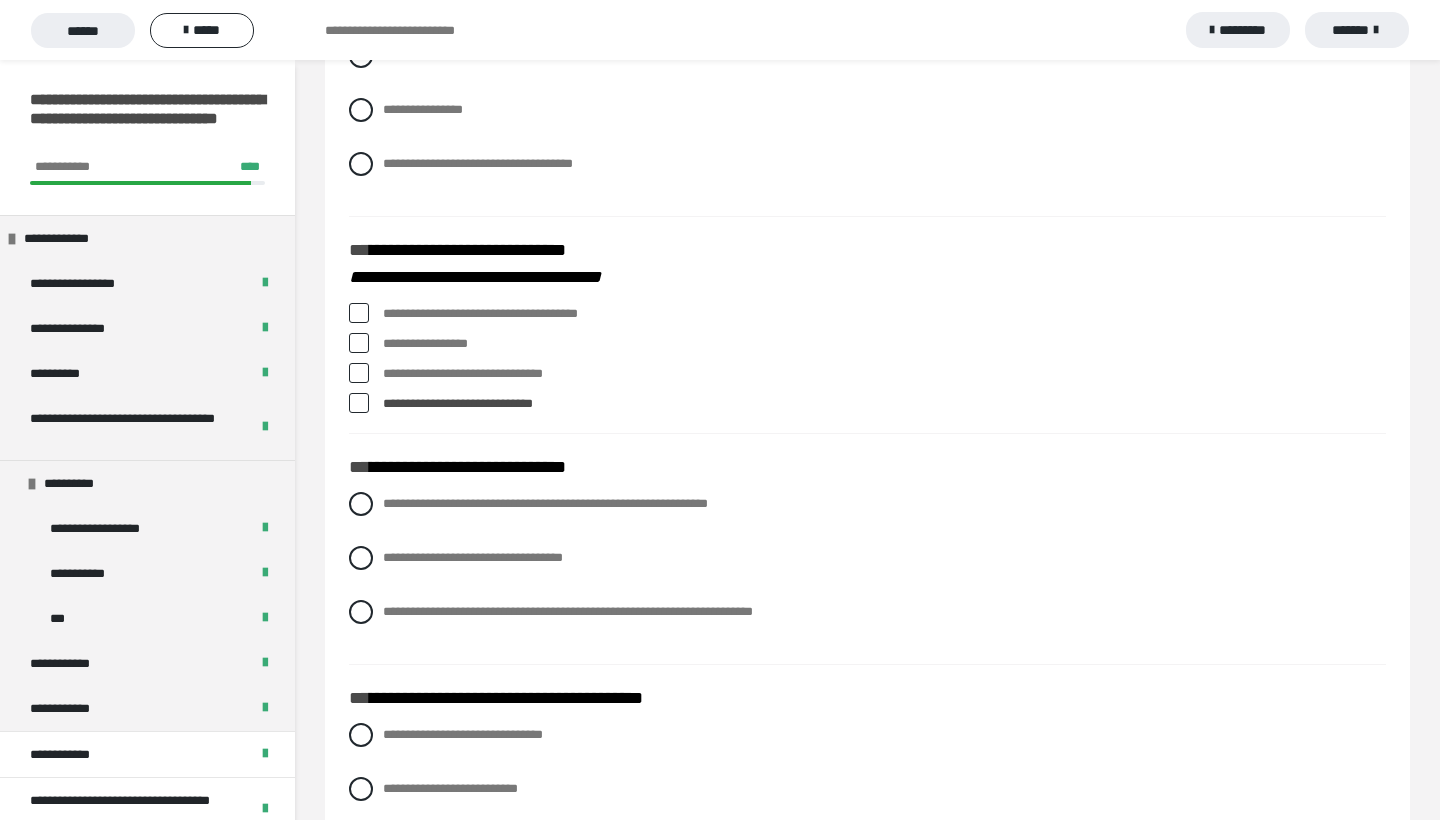 click on "**********" at bounding box center (867, 363) 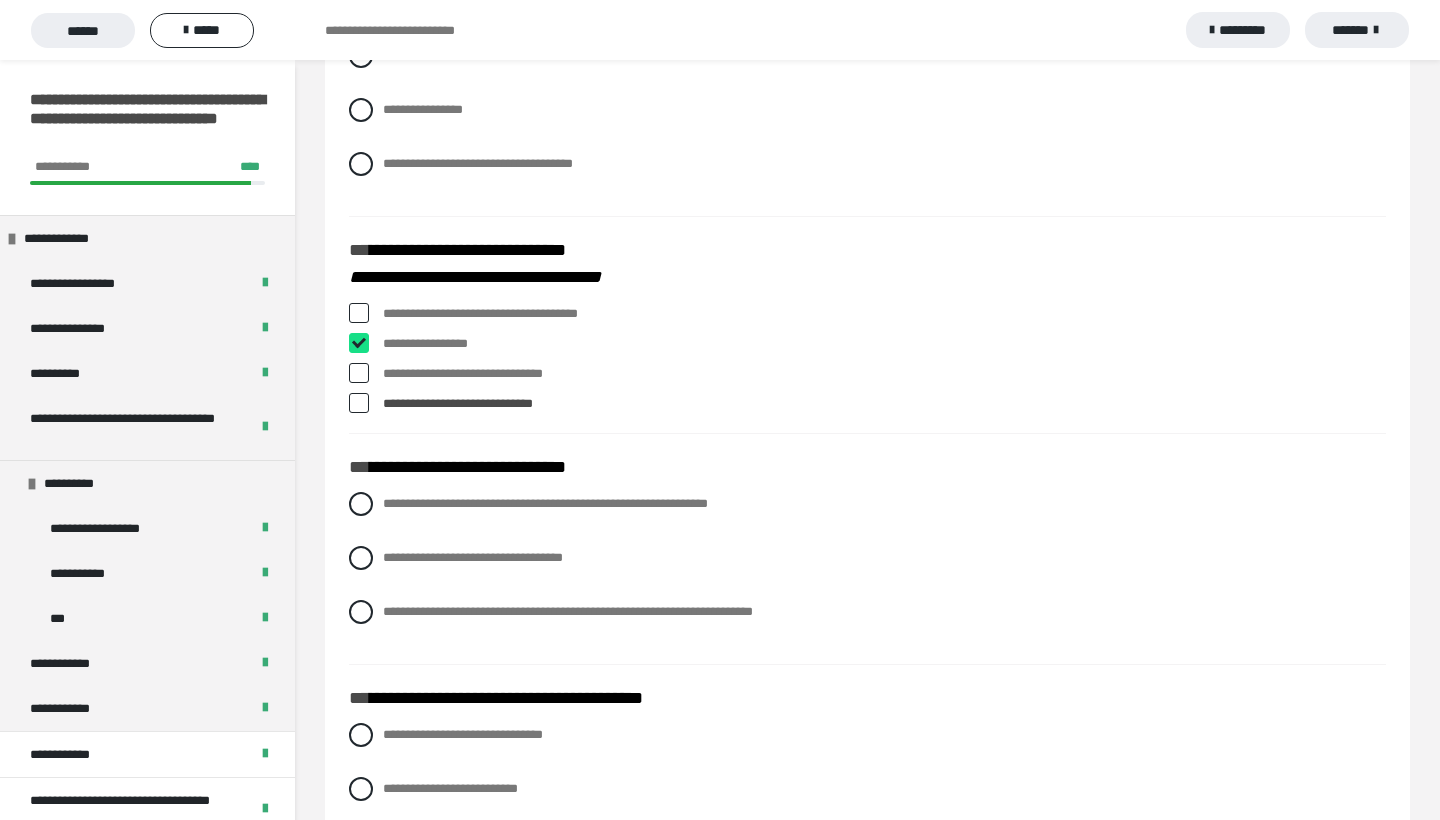 checkbox on "****" 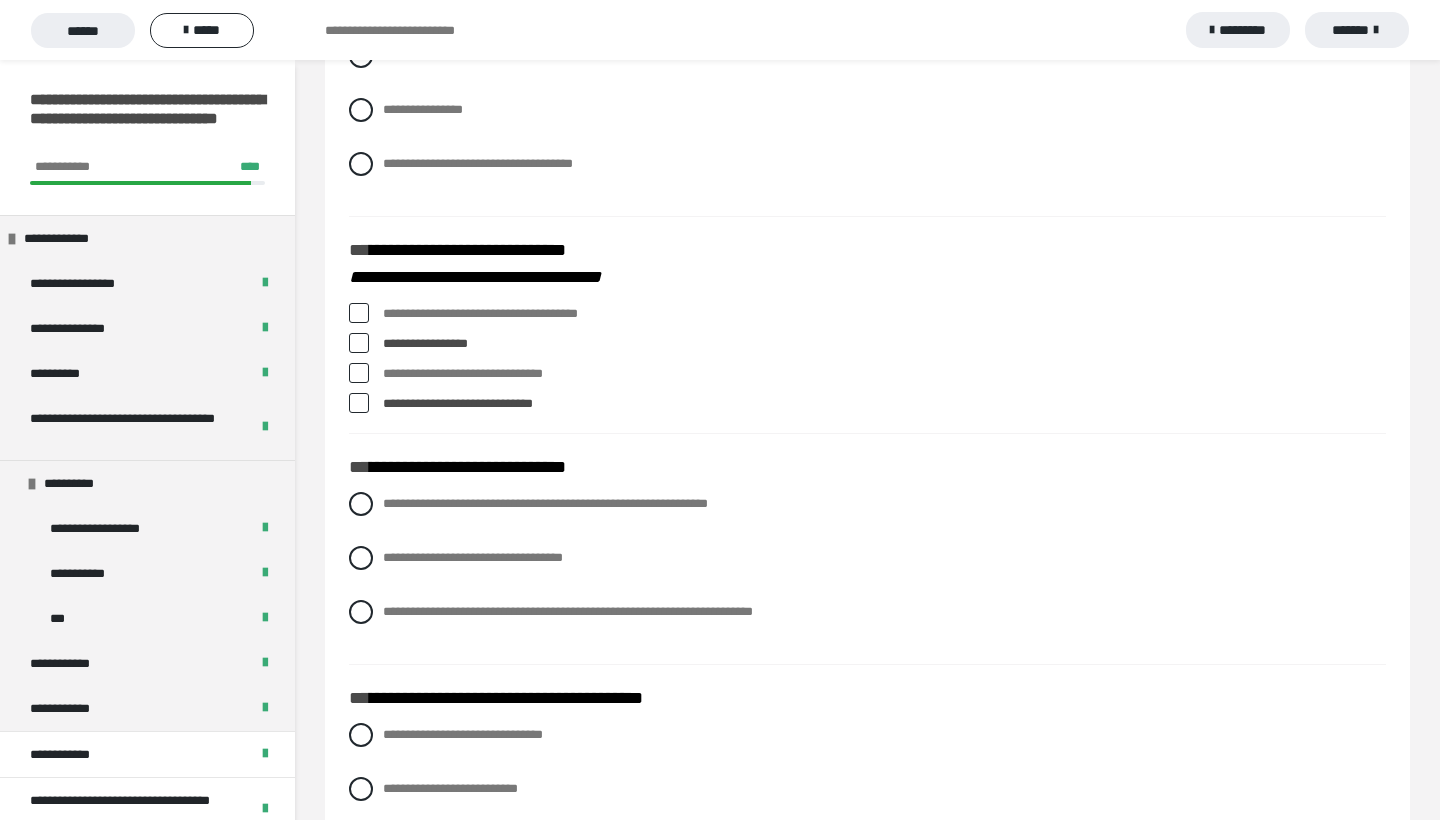 click at bounding box center [359, 313] 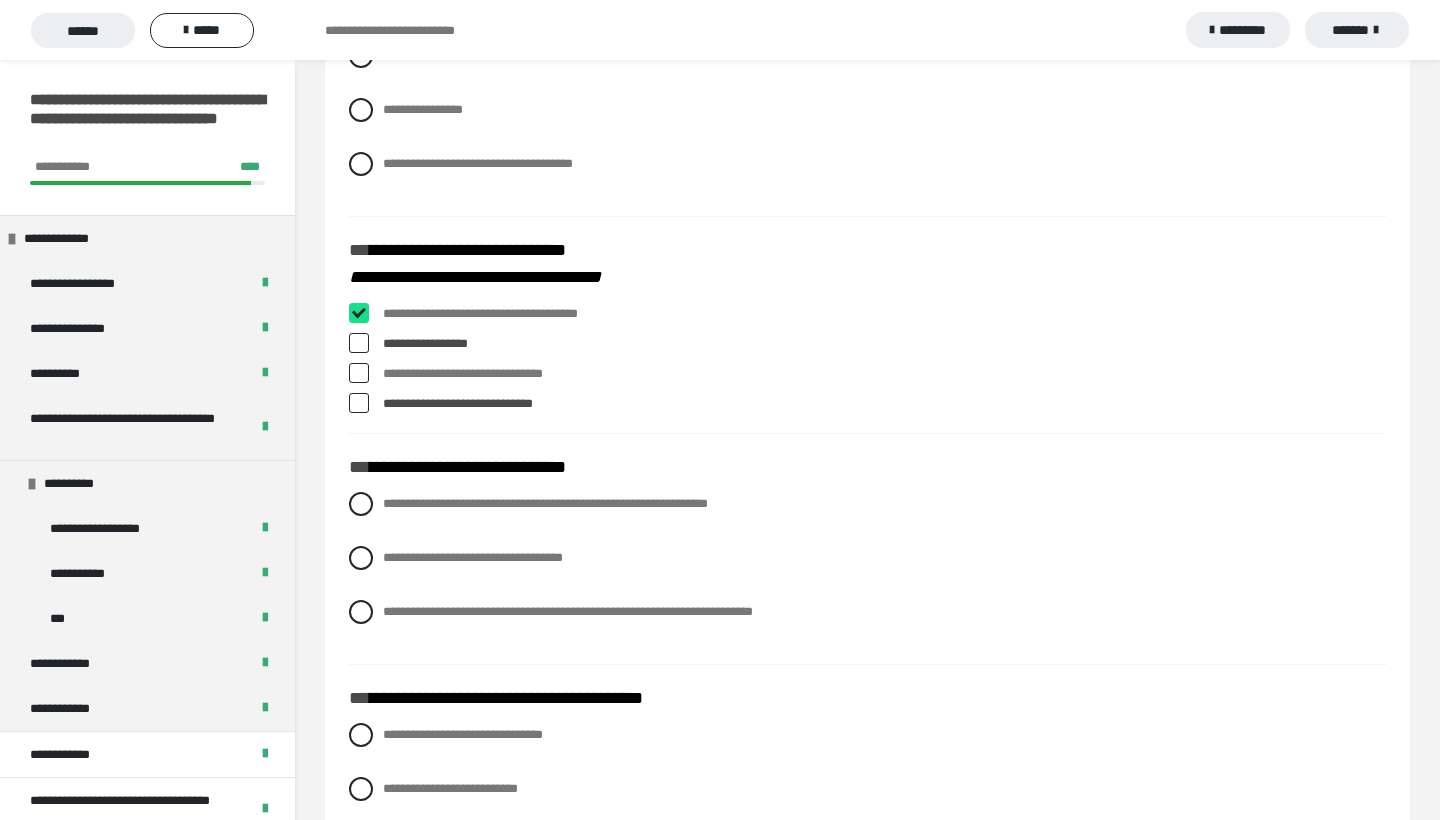 checkbox on "****" 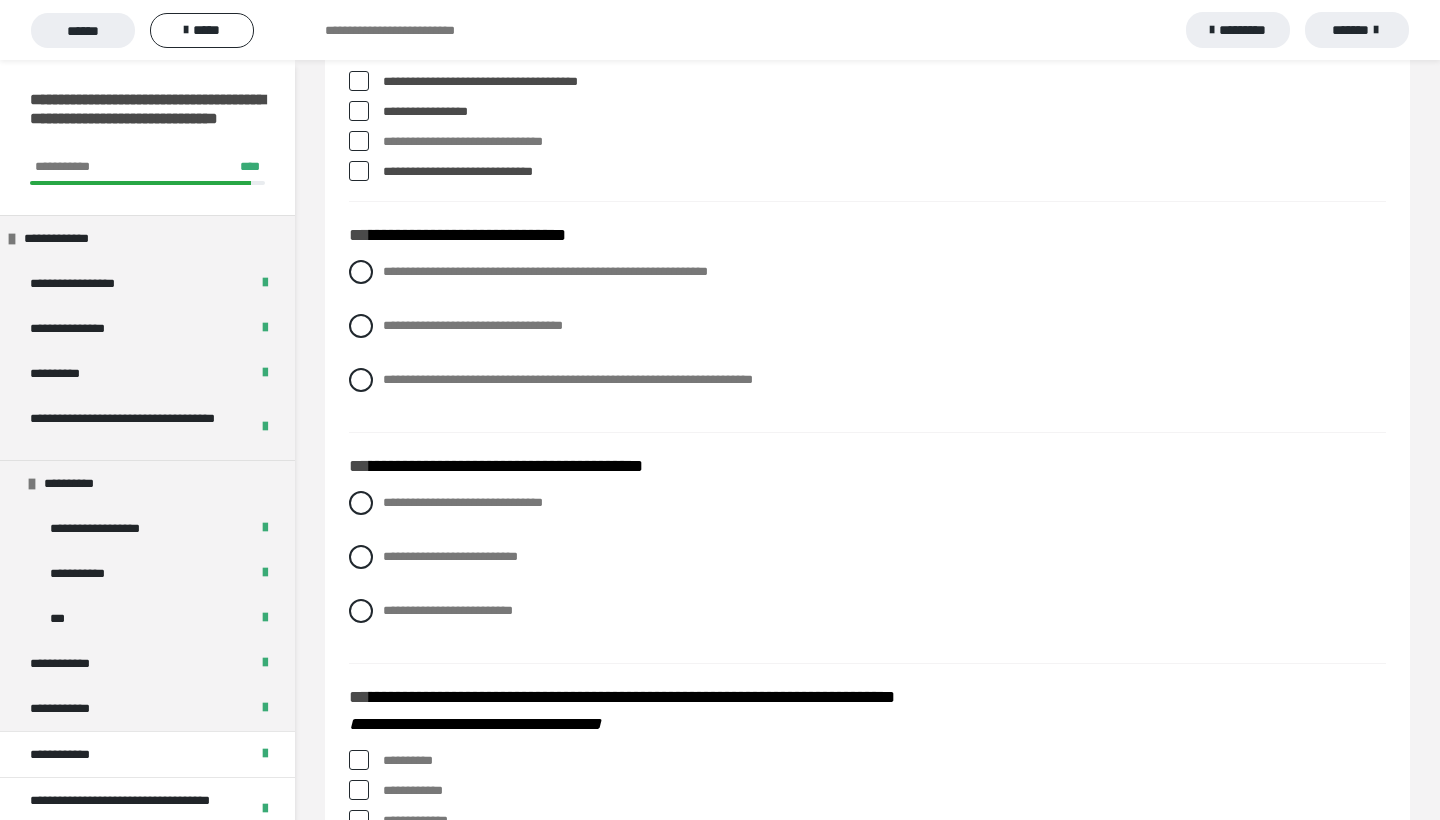scroll, scrollTop: 906, scrollLeft: 0, axis: vertical 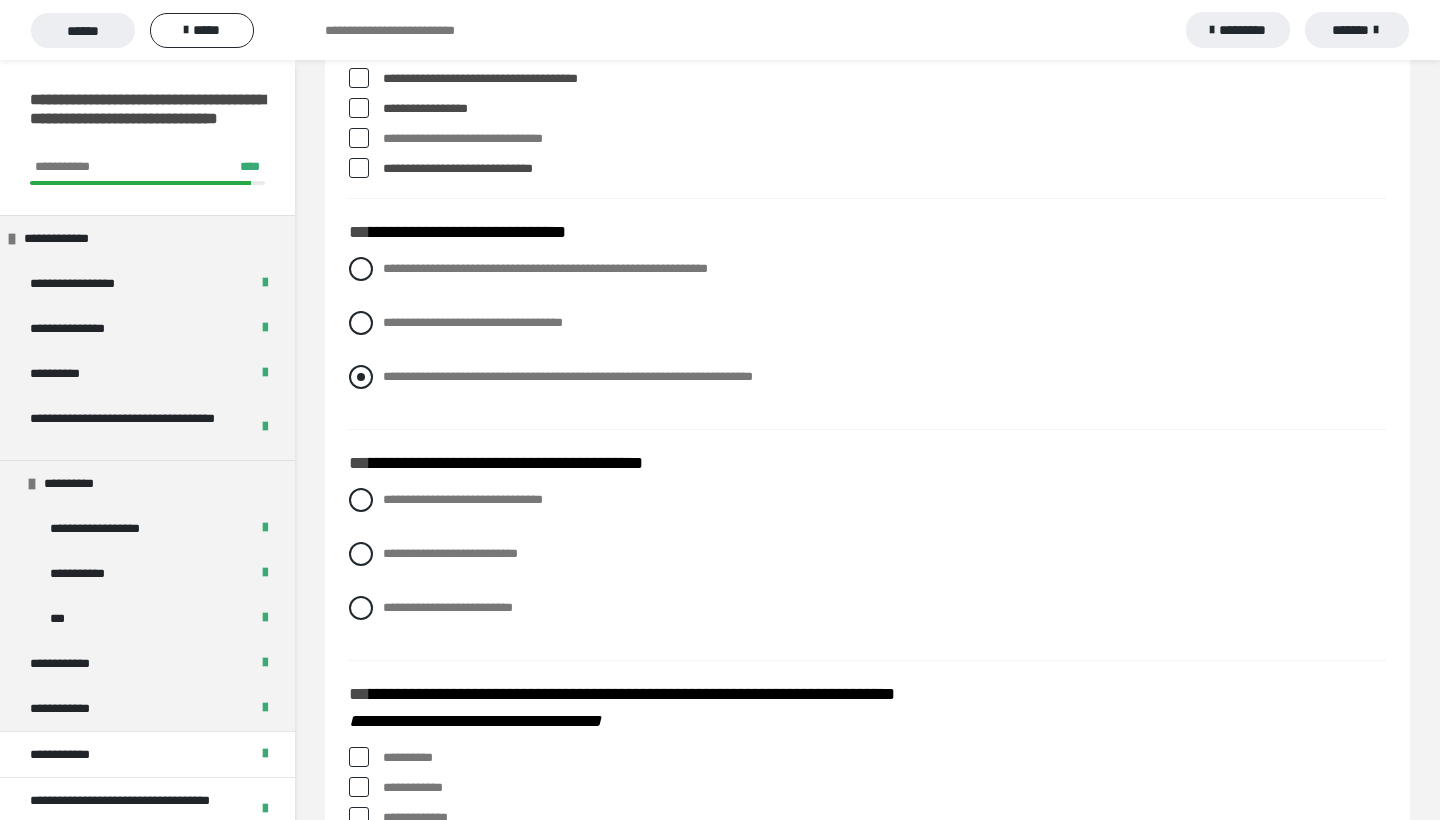 click at bounding box center [361, 377] 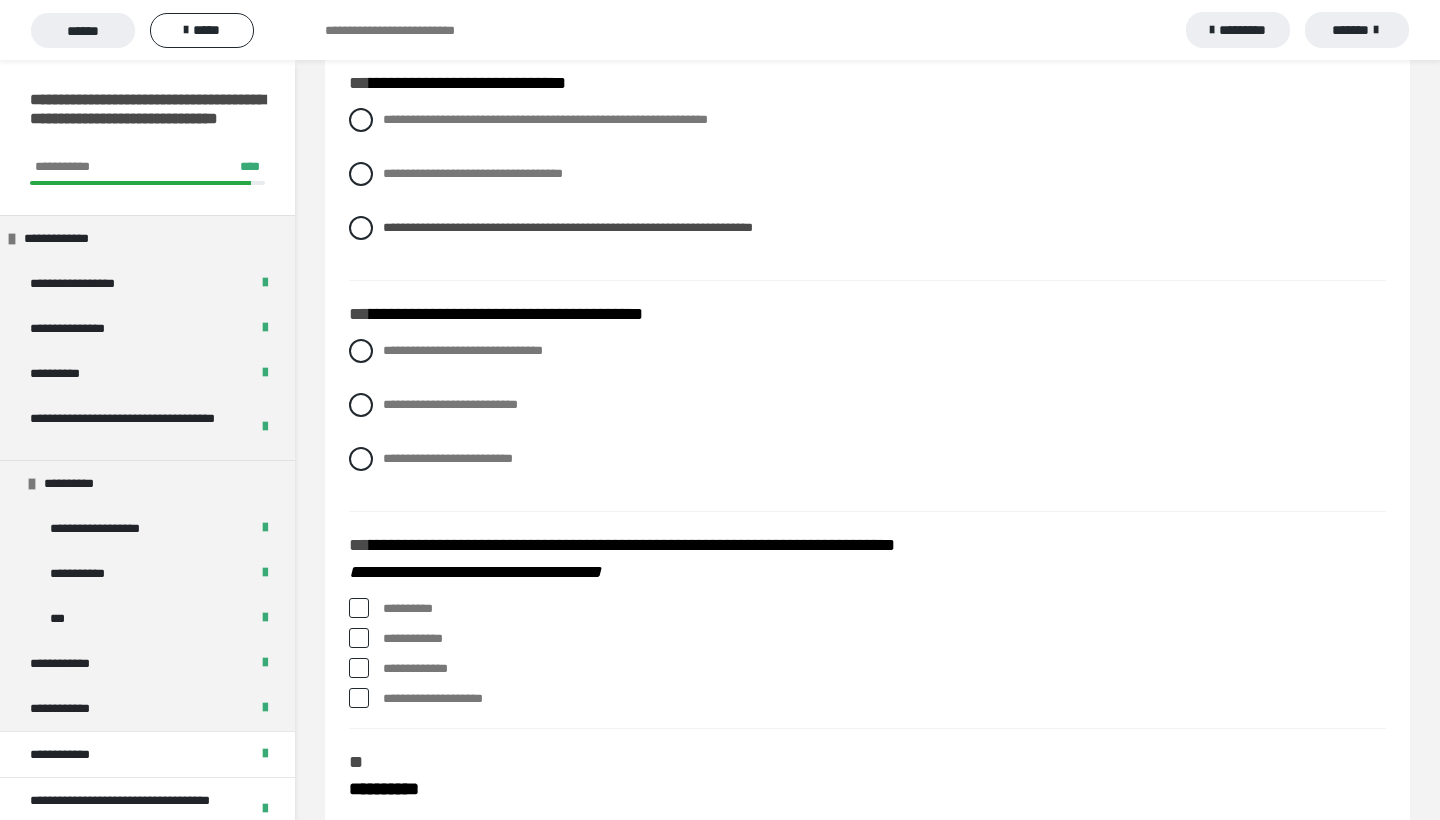 scroll, scrollTop: 1073, scrollLeft: 0, axis: vertical 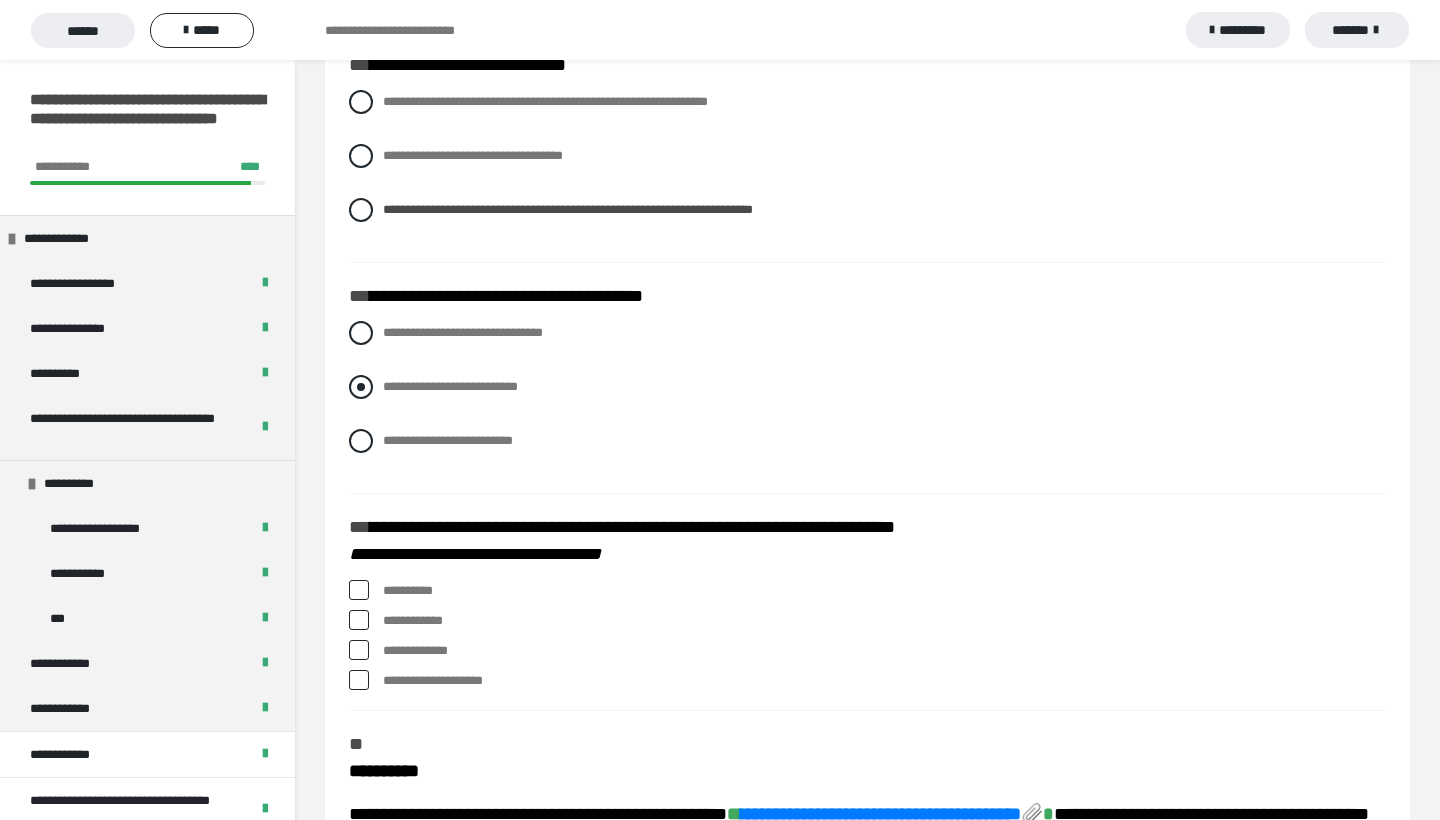 click at bounding box center [361, 387] 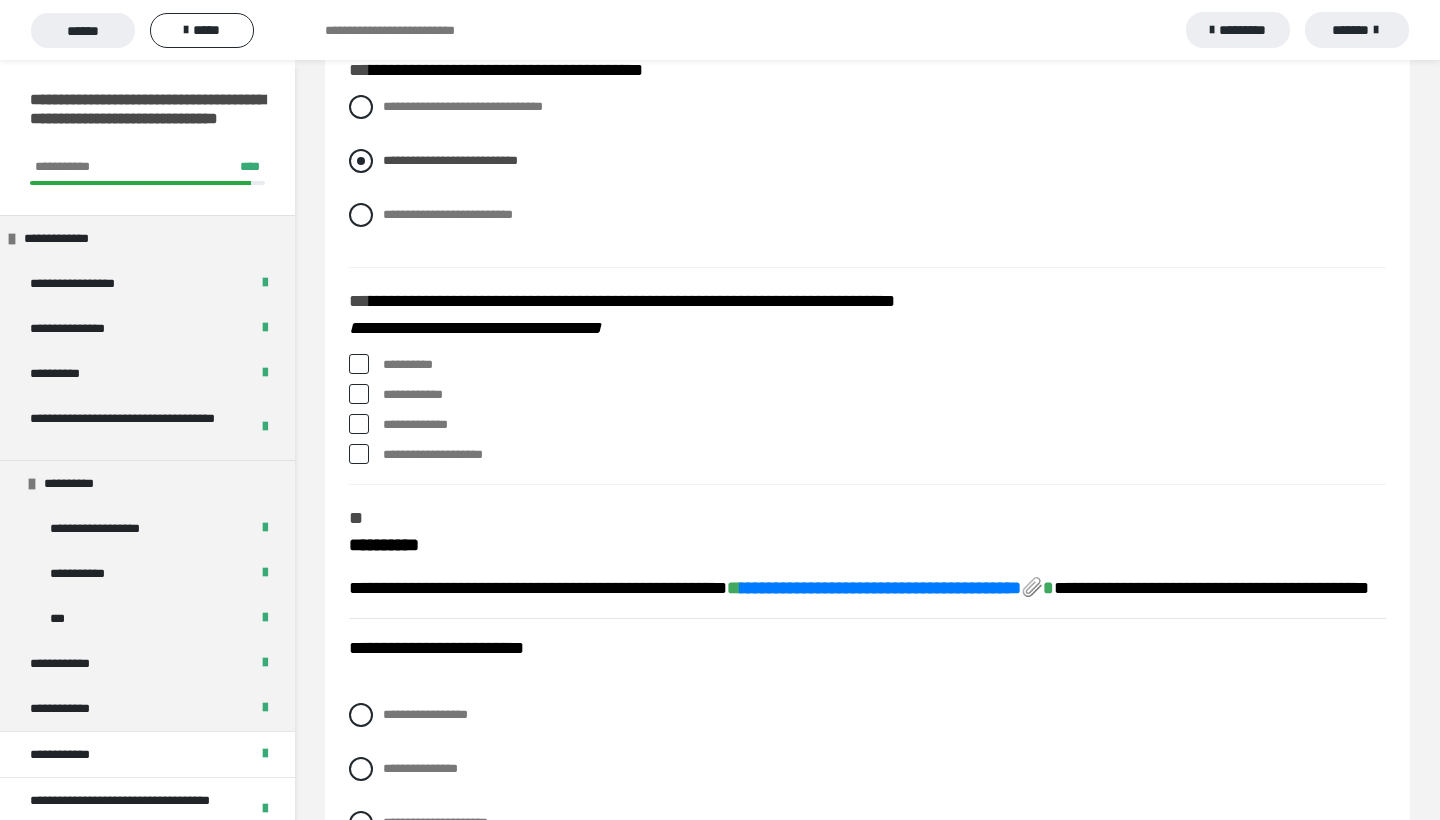 scroll, scrollTop: 1316, scrollLeft: 0, axis: vertical 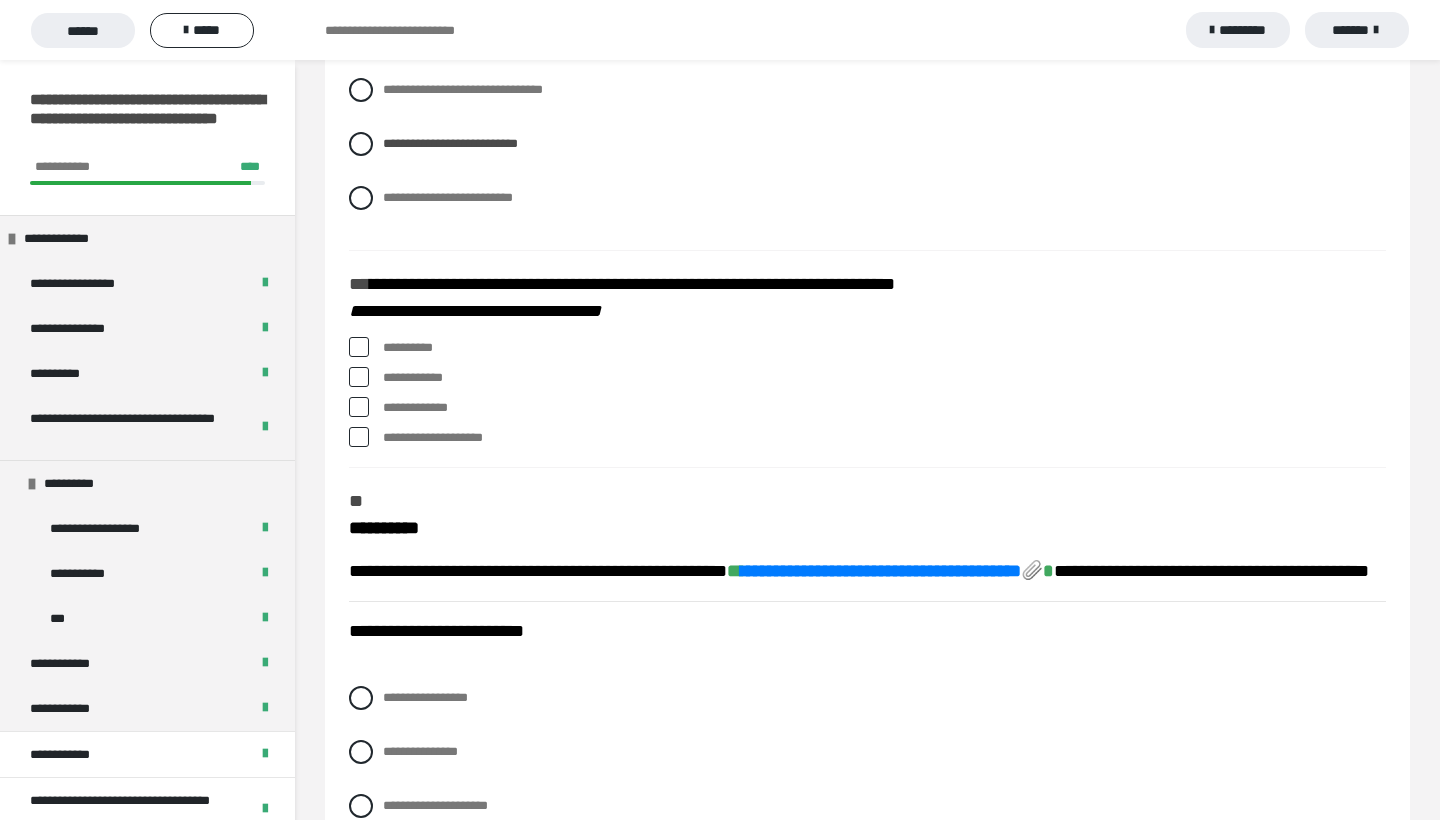 click at bounding box center [359, 347] 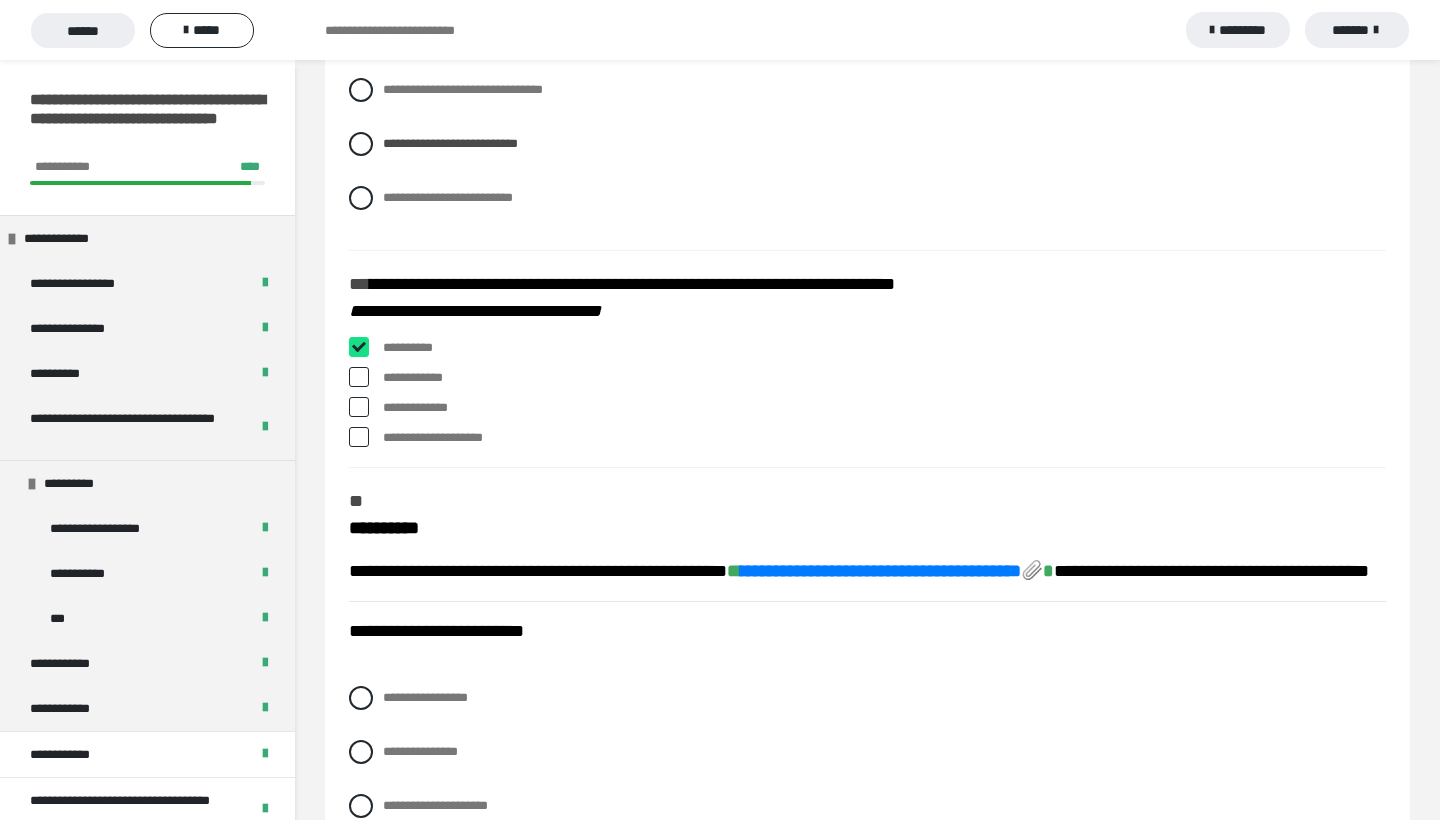 checkbox on "****" 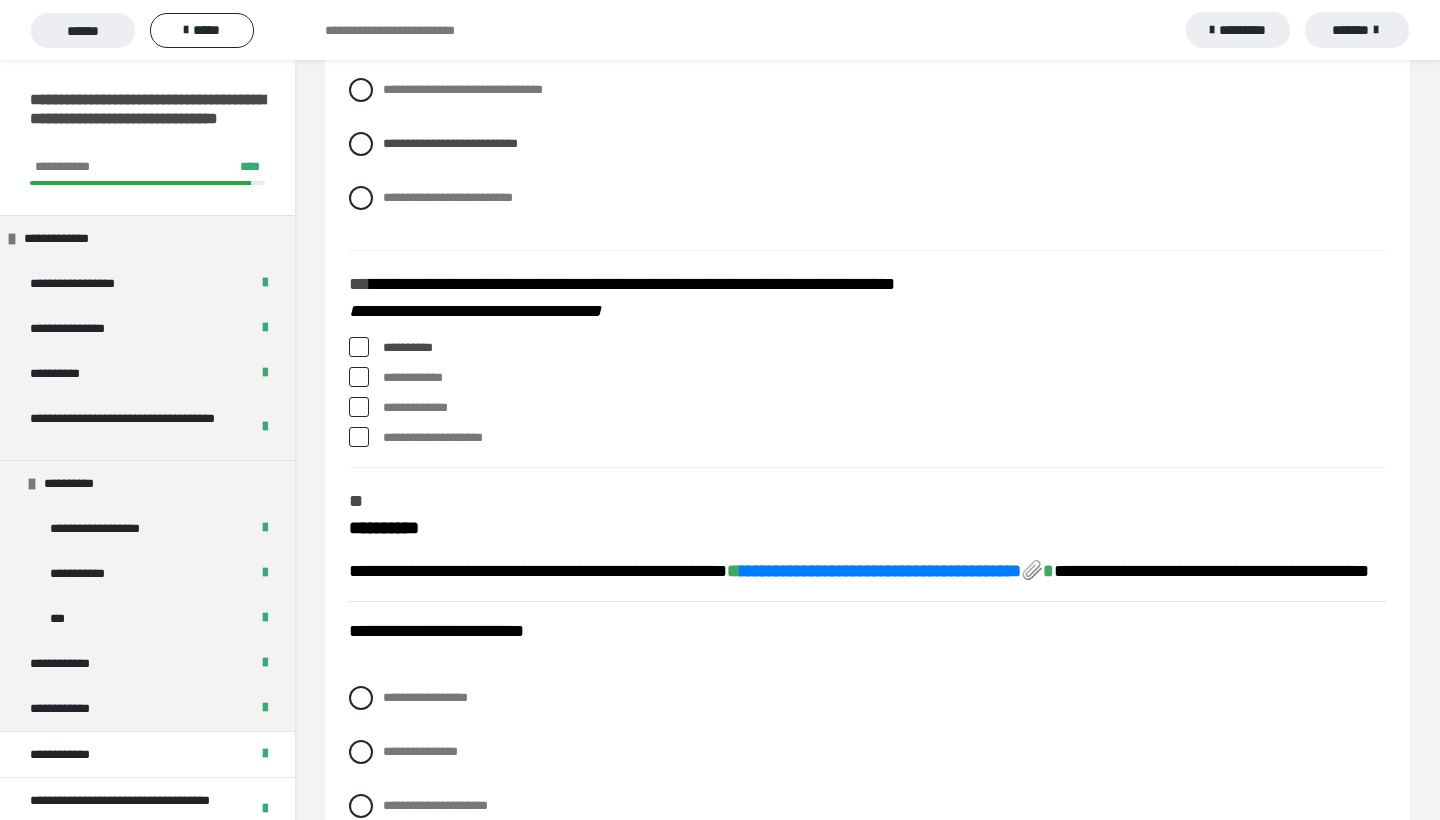 click at bounding box center (359, 407) 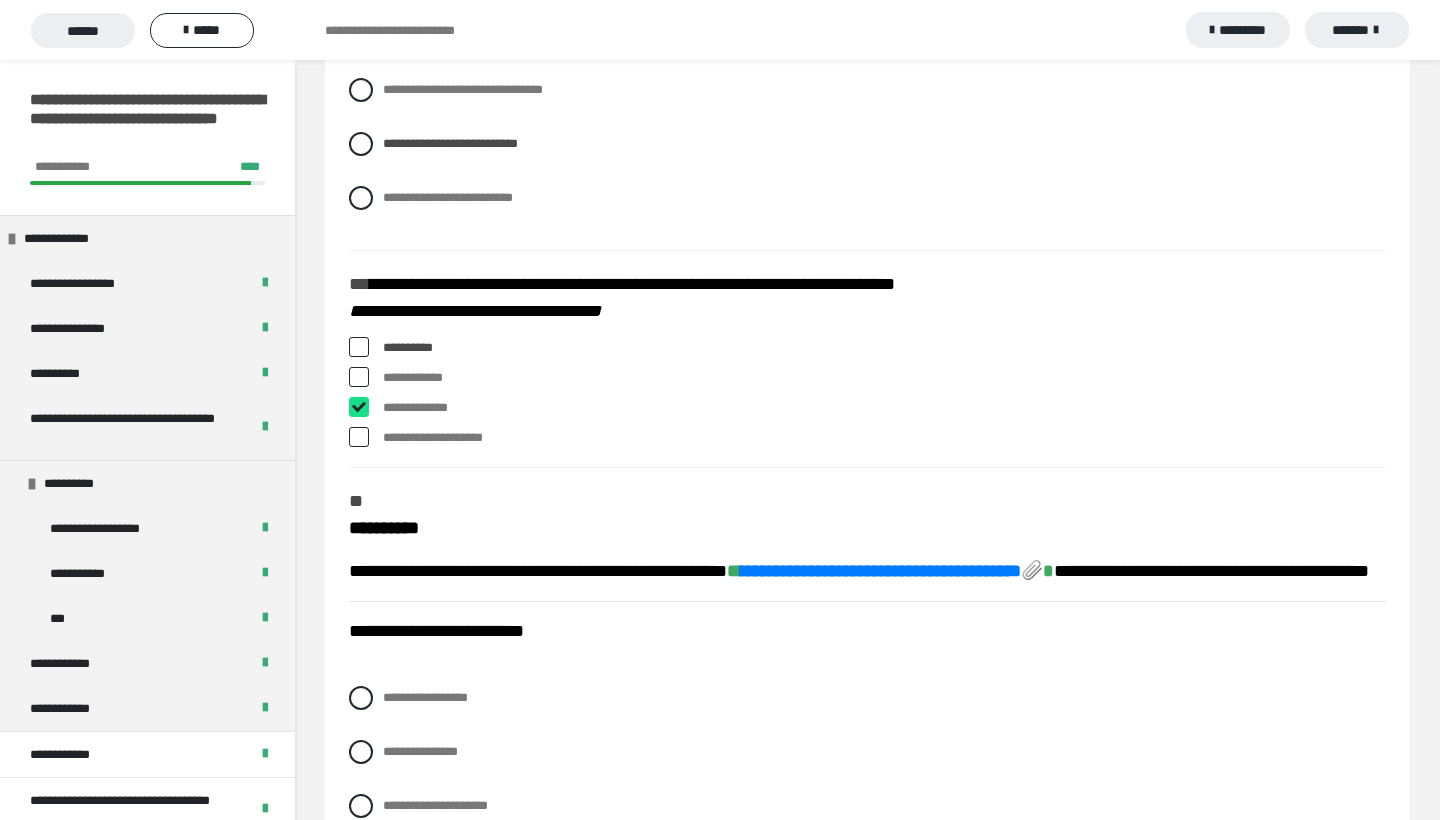 checkbox on "****" 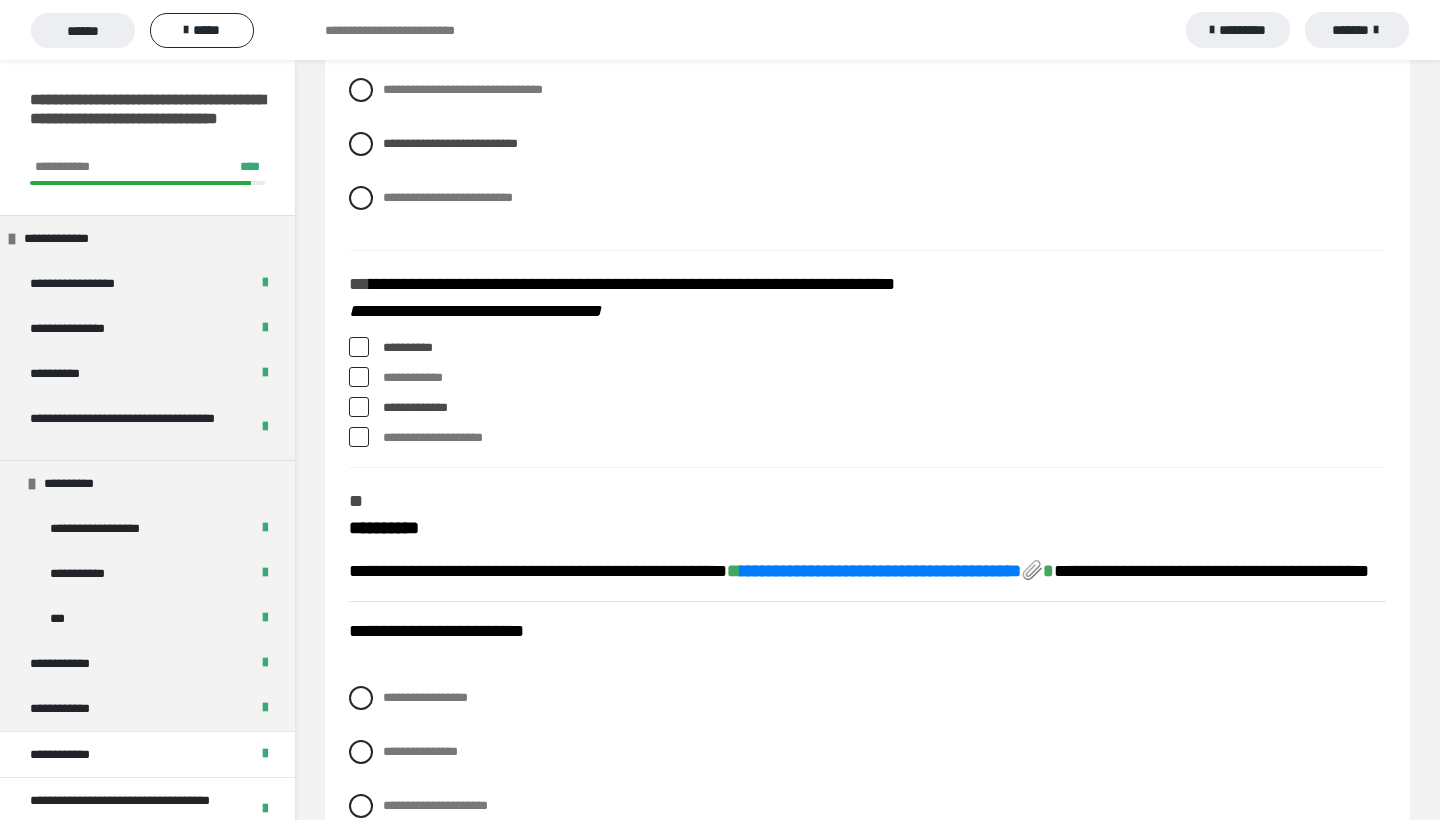 click at bounding box center (359, 437) 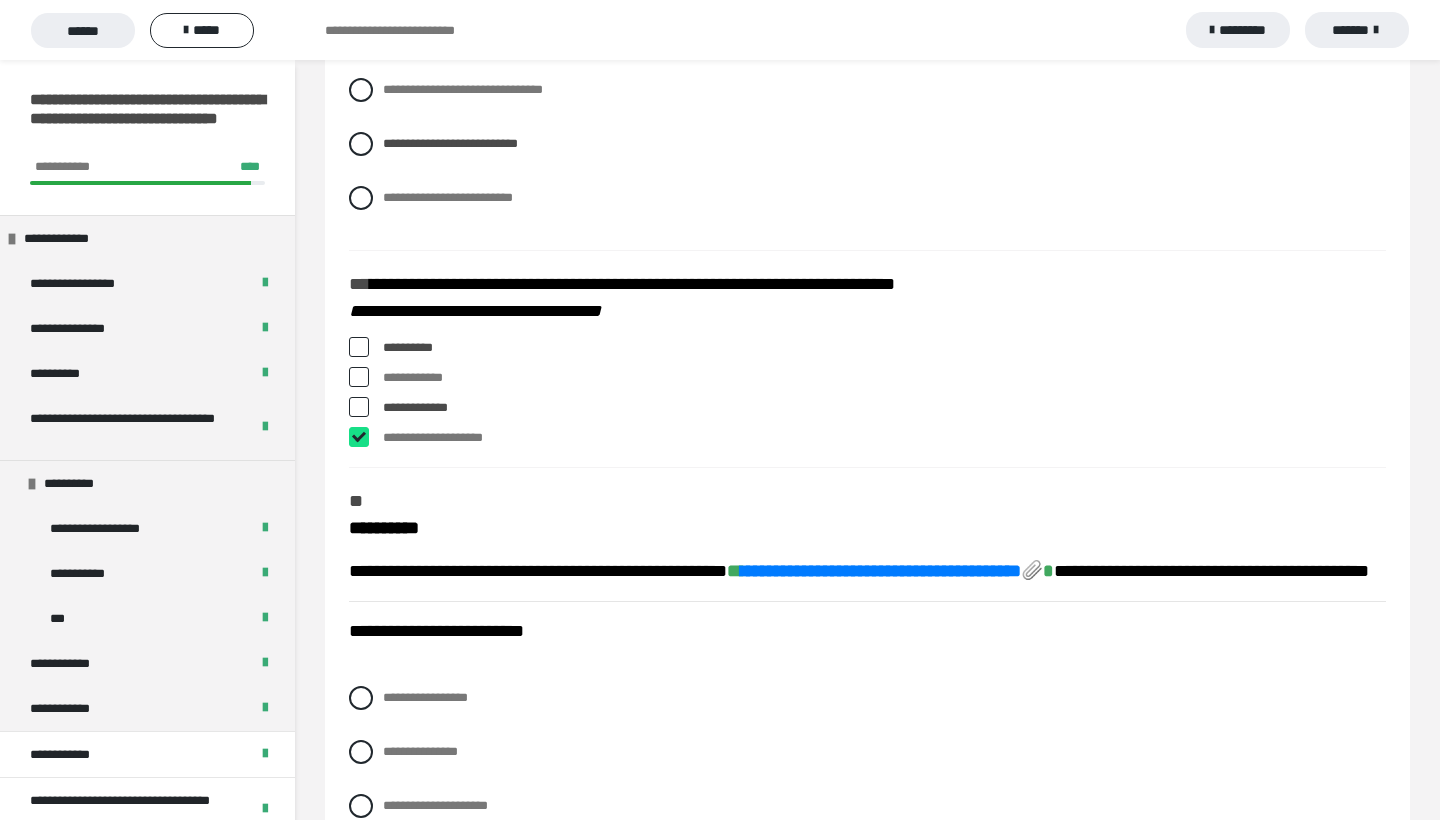 checkbox on "****" 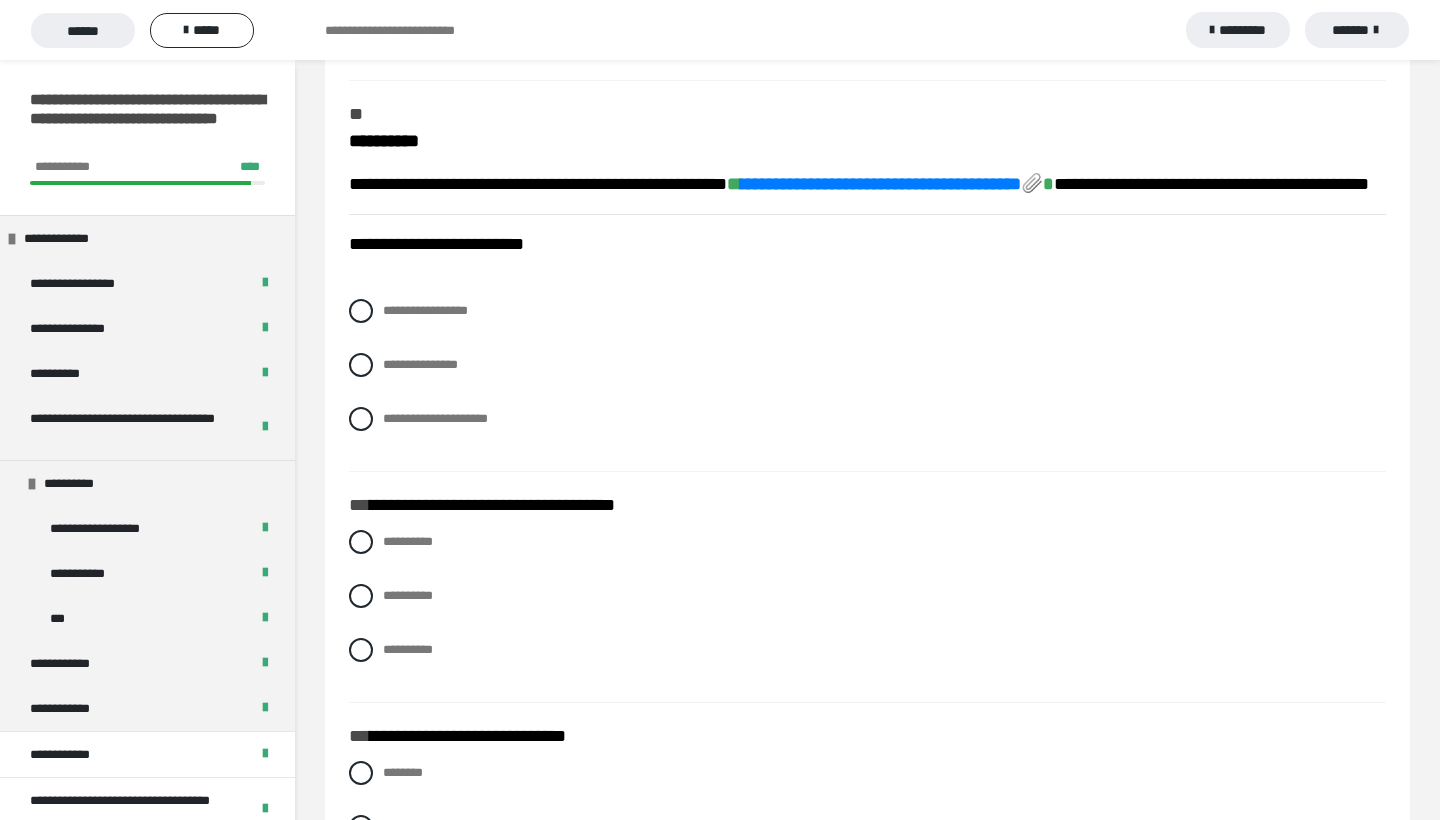 scroll, scrollTop: 1716, scrollLeft: 0, axis: vertical 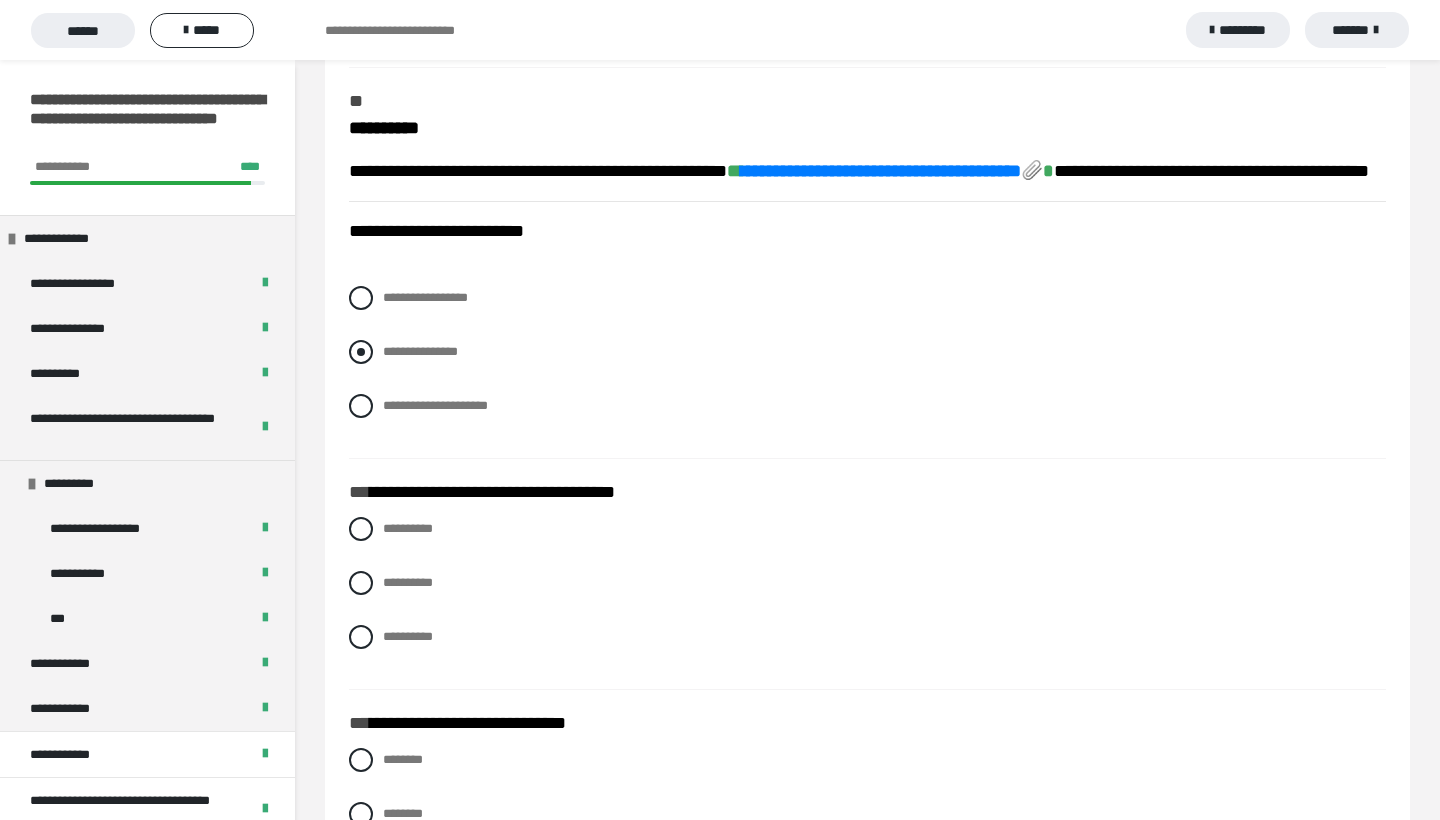 click at bounding box center [361, 352] 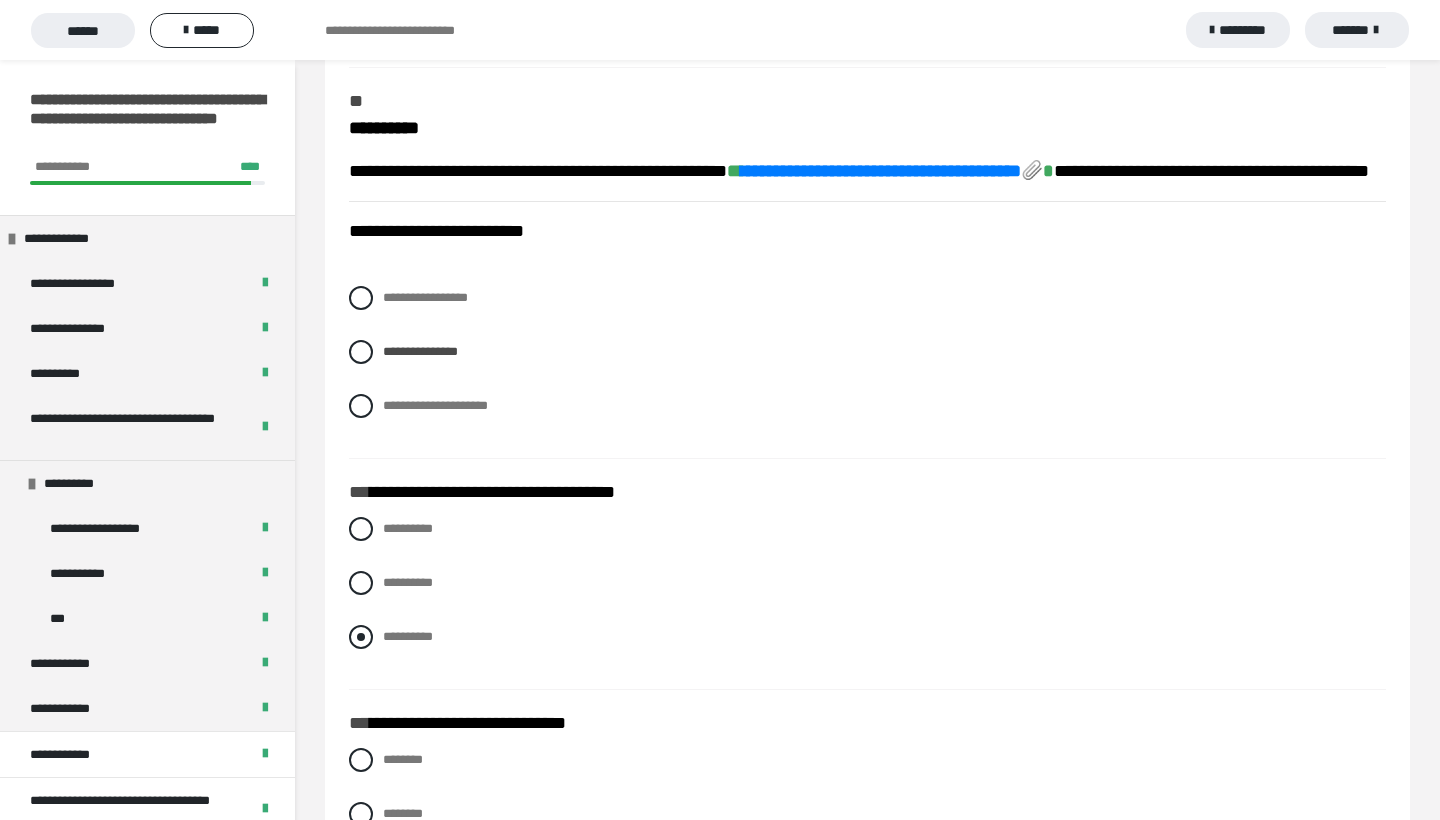click at bounding box center [361, 637] 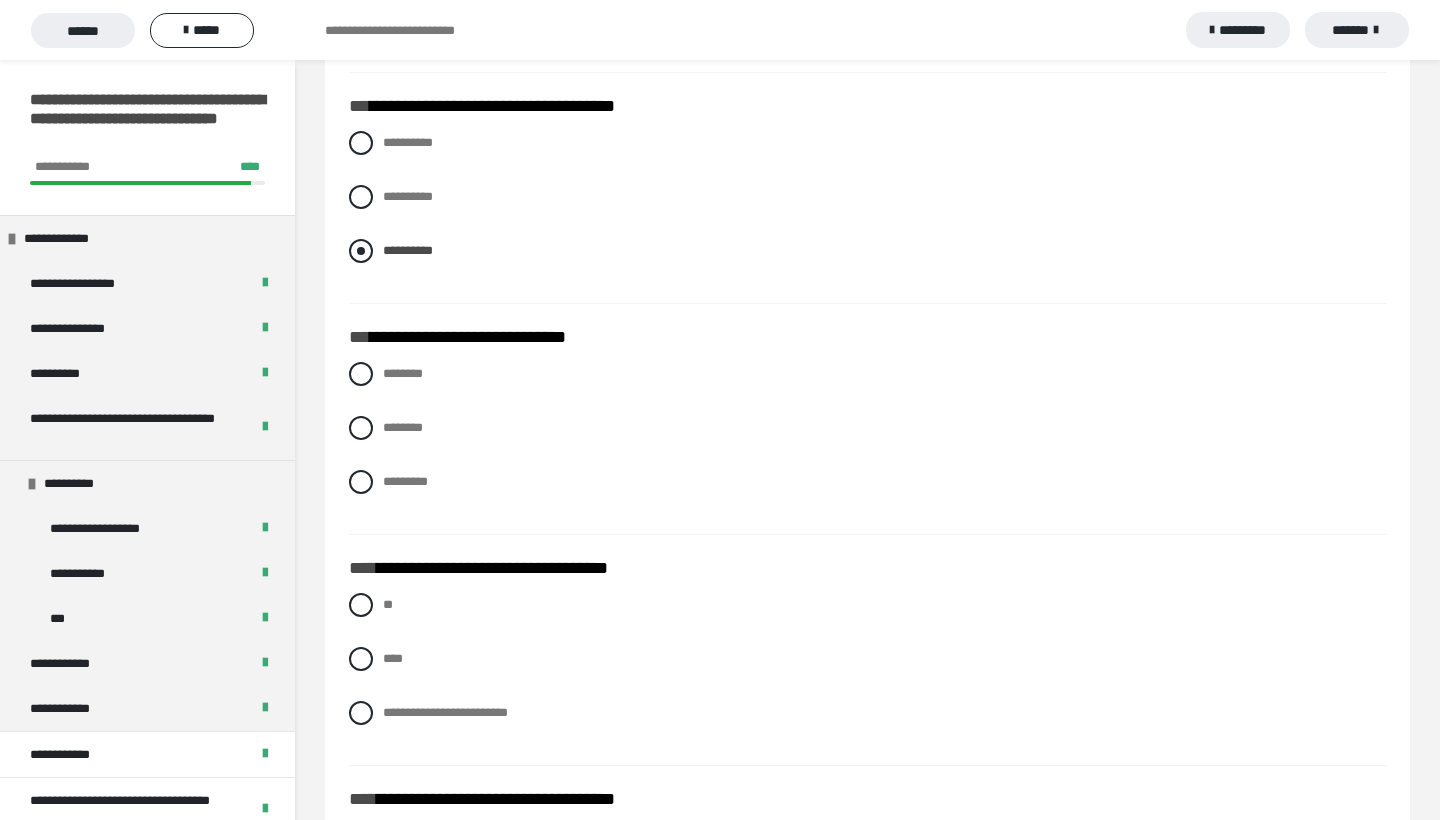 scroll, scrollTop: 2109, scrollLeft: 0, axis: vertical 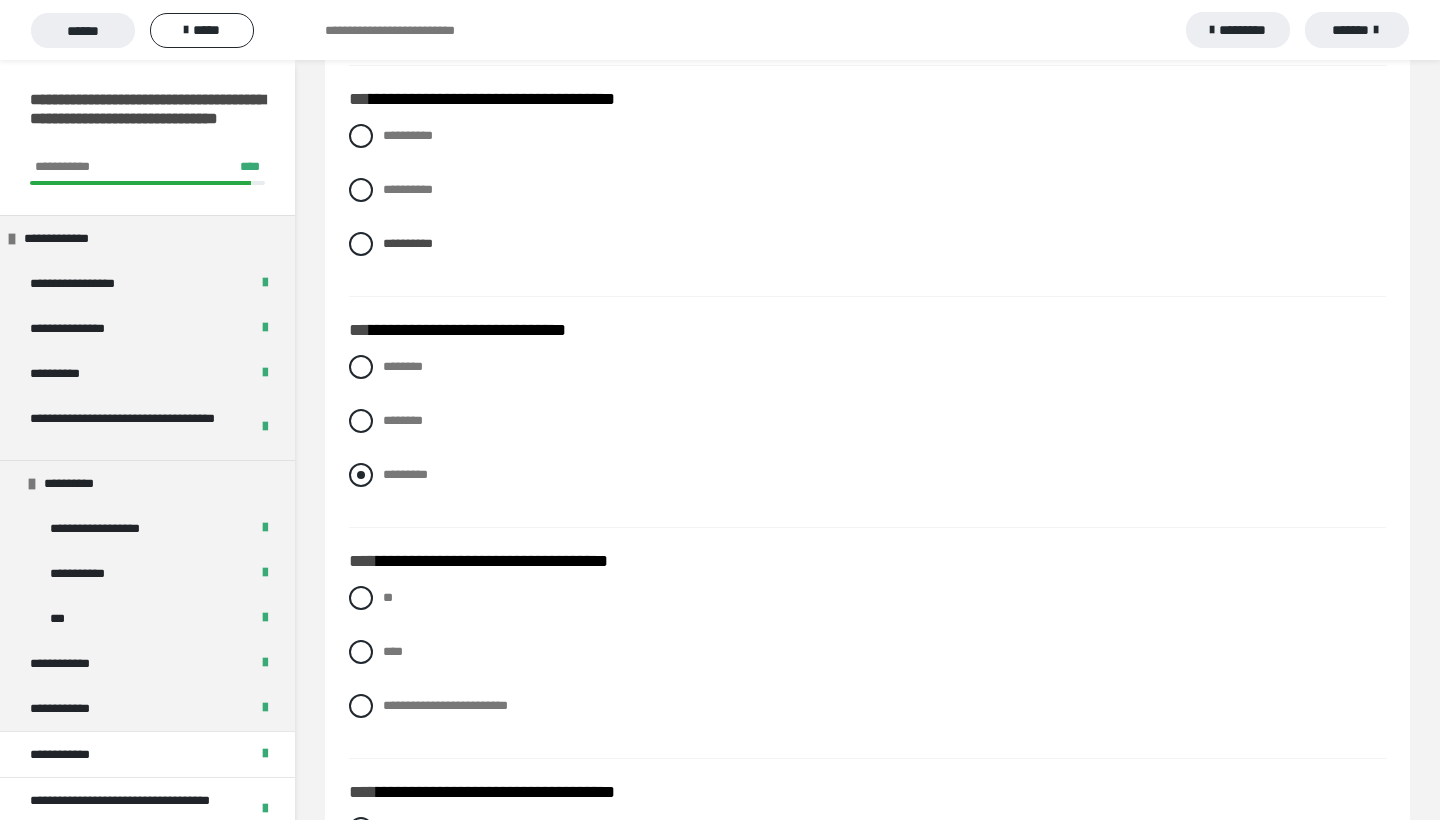 click at bounding box center (361, 475) 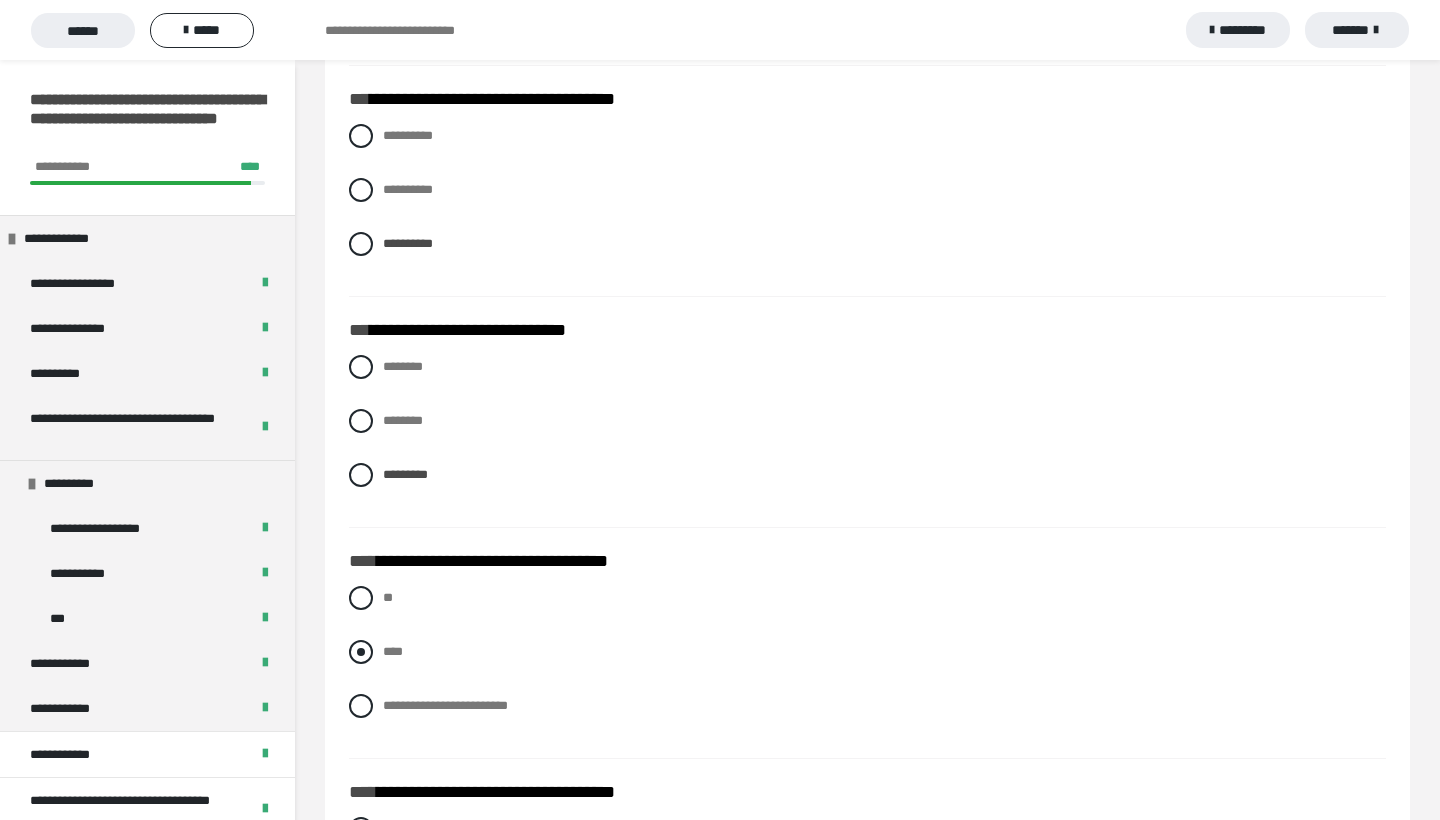 click at bounding box center [361, 652] 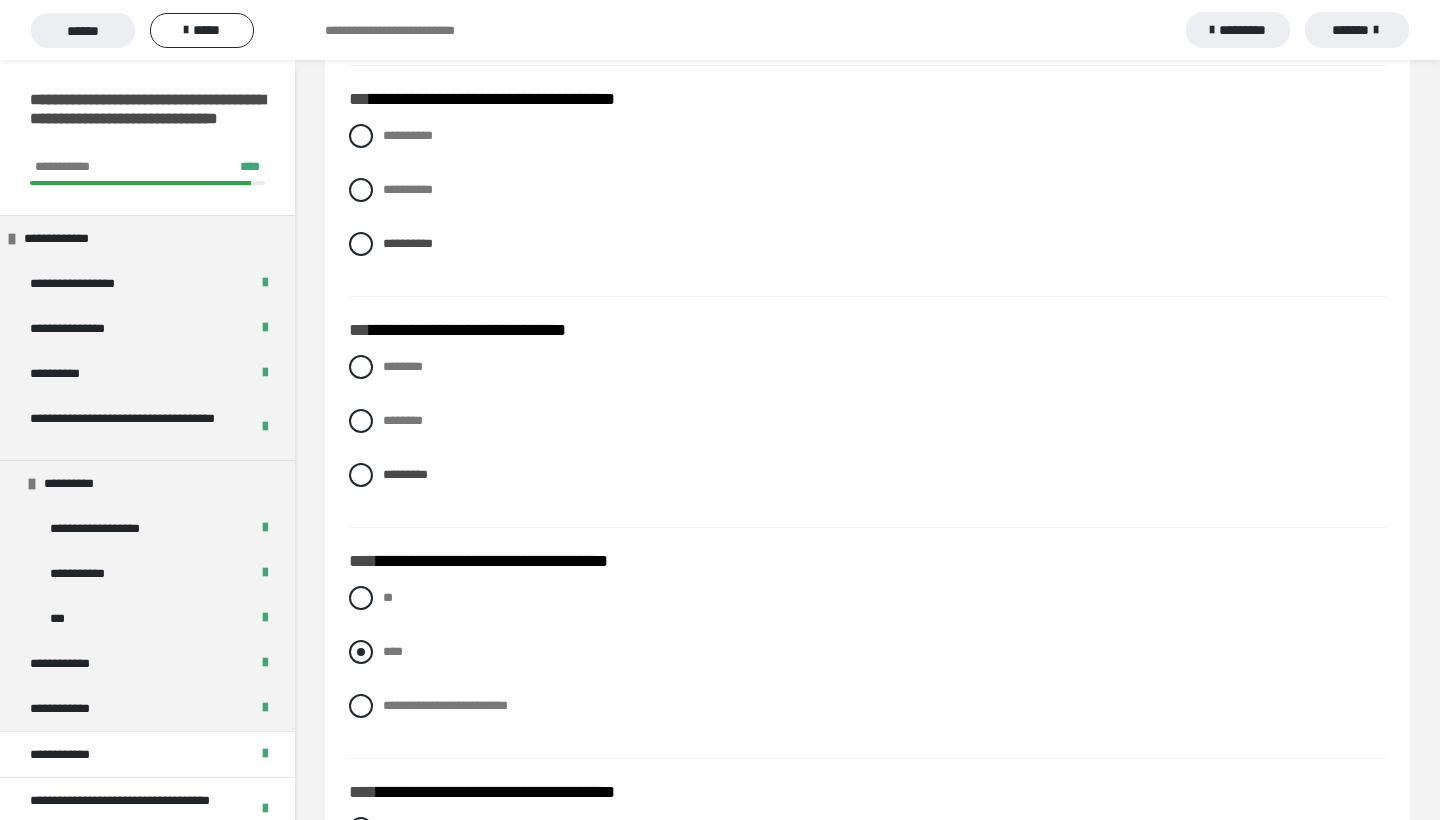 radio on "****" 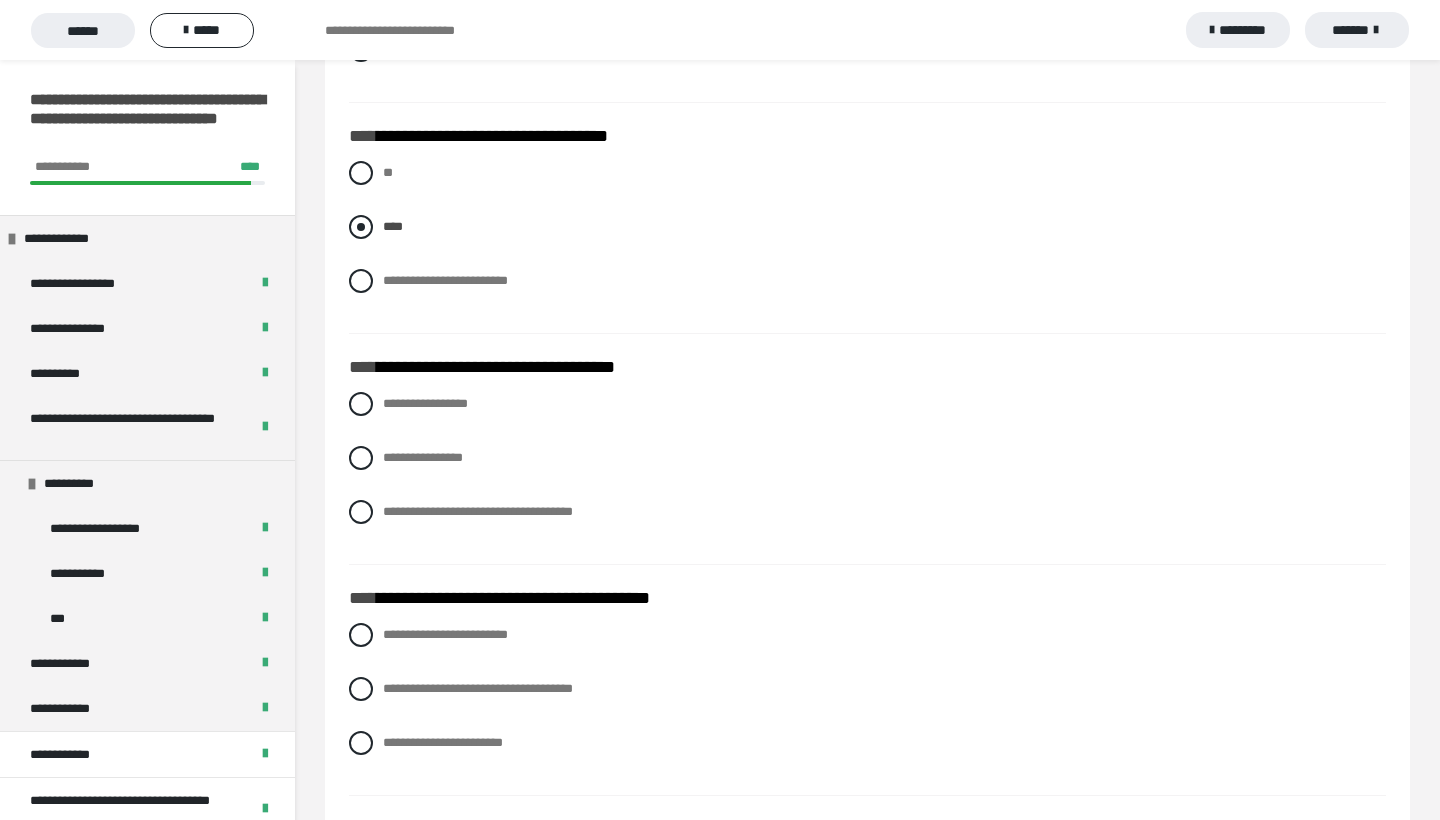 scroll, scrollTop: 2551, scrollLeft: 0, axis: vertical 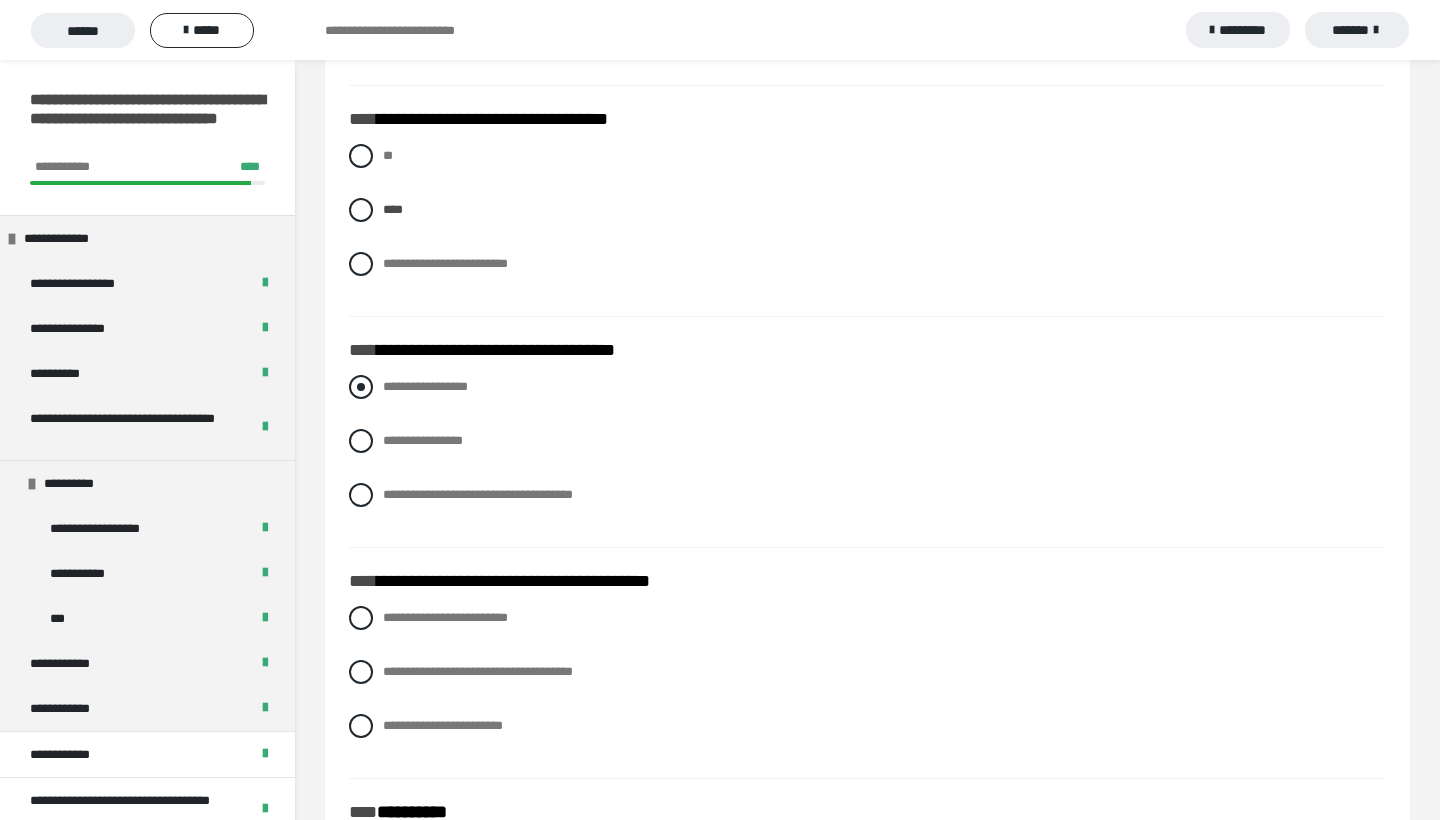 click at bounding box center (361, 387) 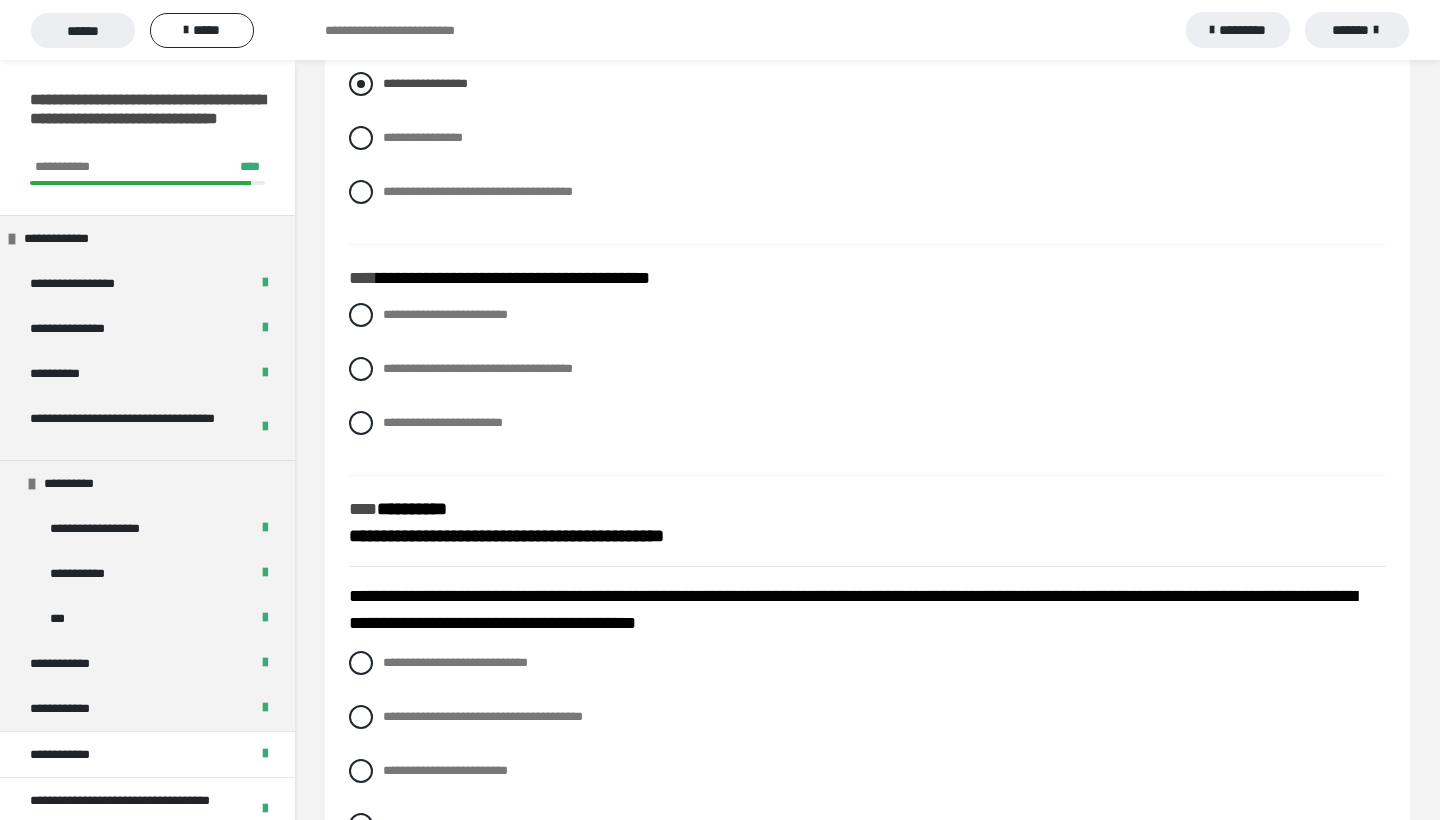 scroll, scrollTop: 2884, scrollLeft: 0, axis: vertical 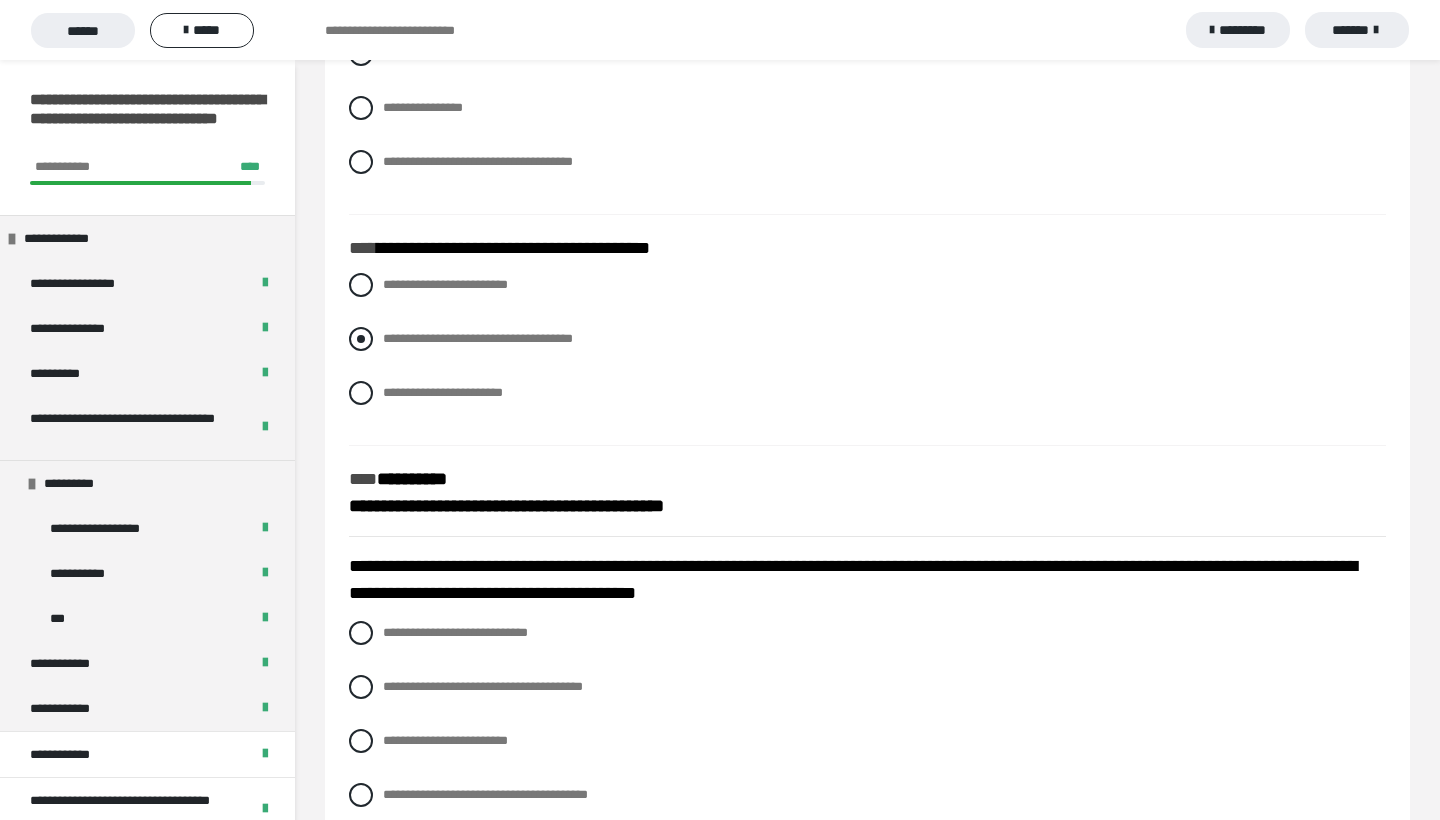 click at bounding box center [361, 339] 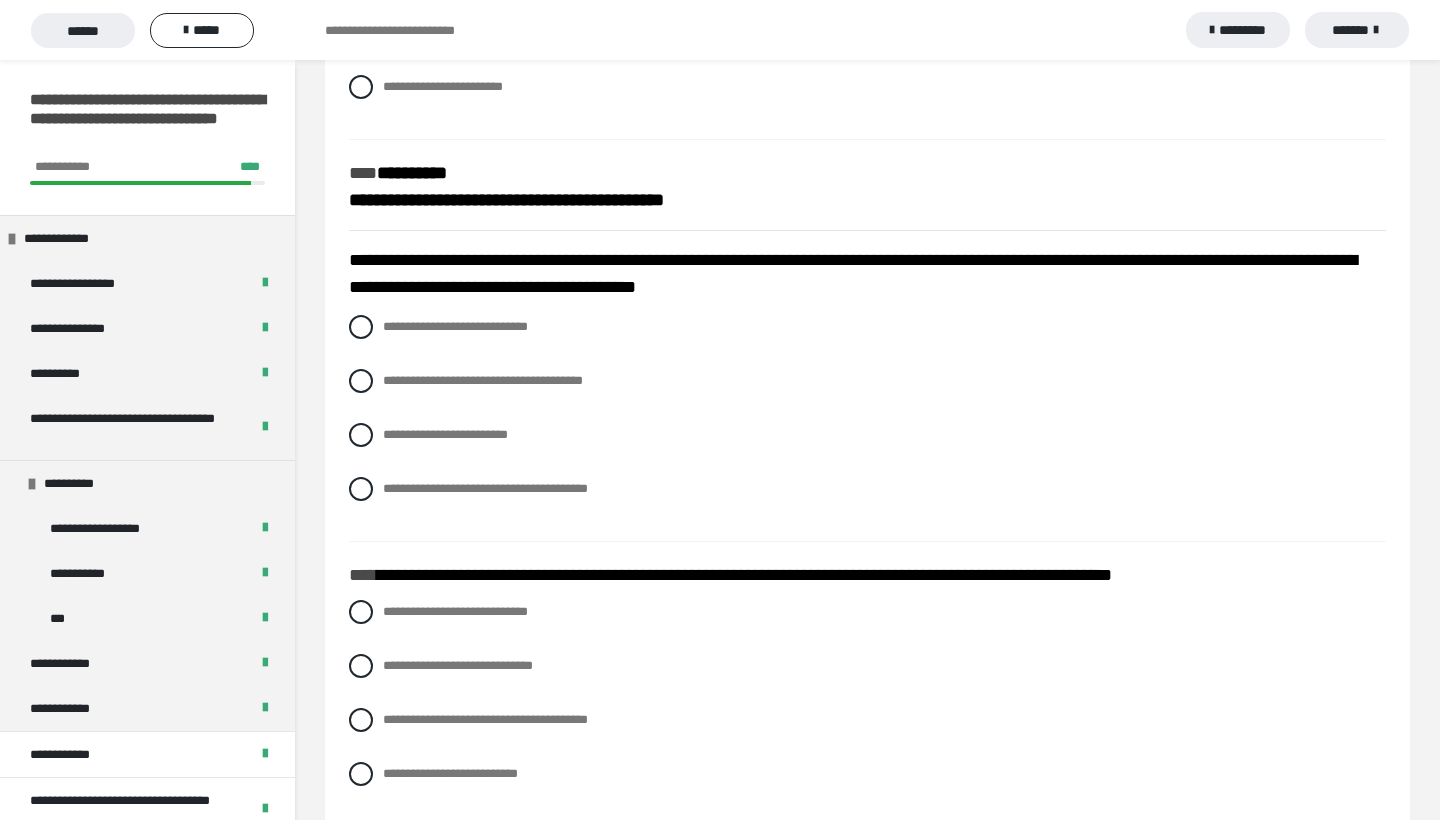 scroll, scrollTop: 3206, scrollLeft: 0, axis: vertical 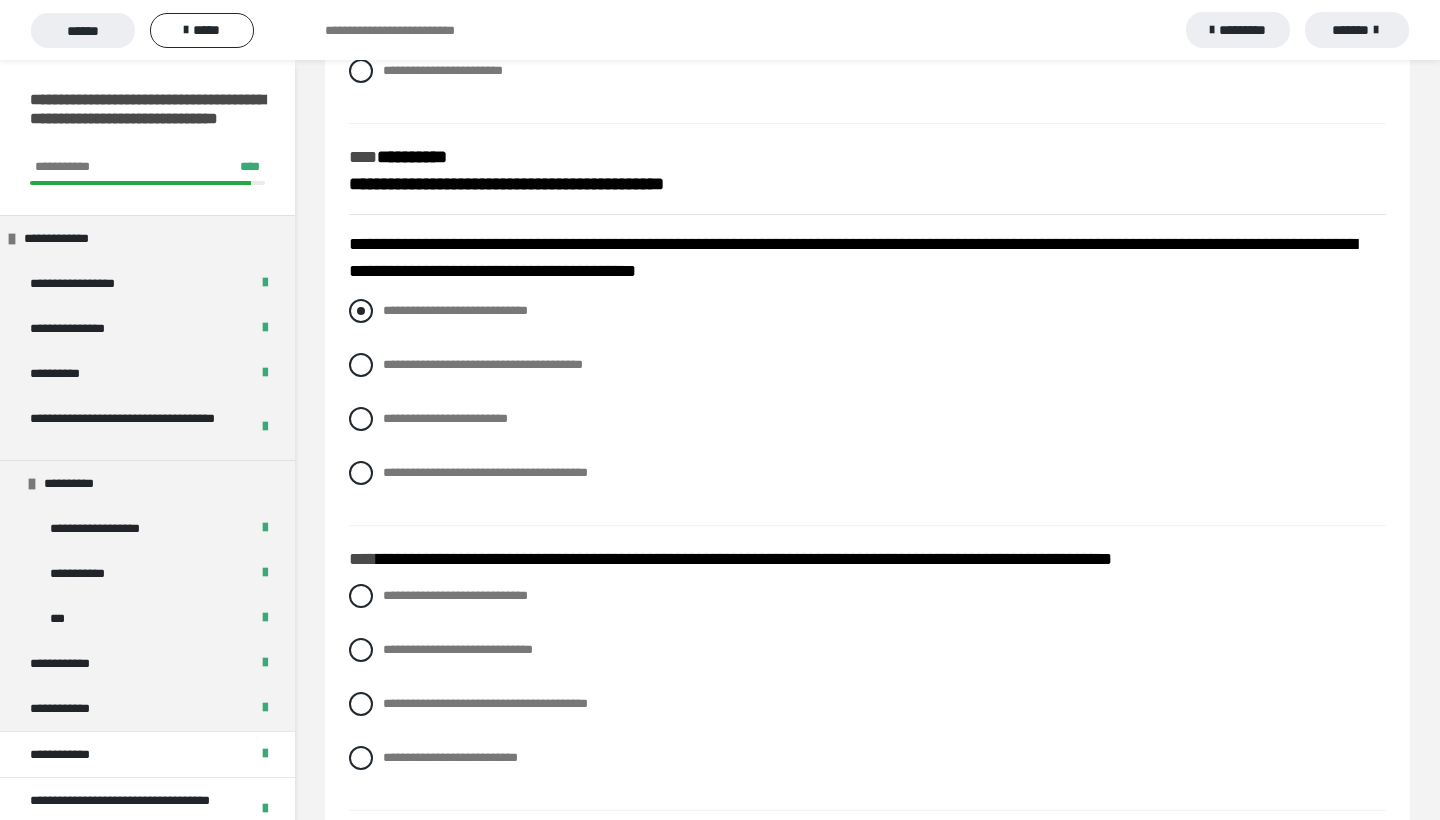 click at bounding box center [361, 311] 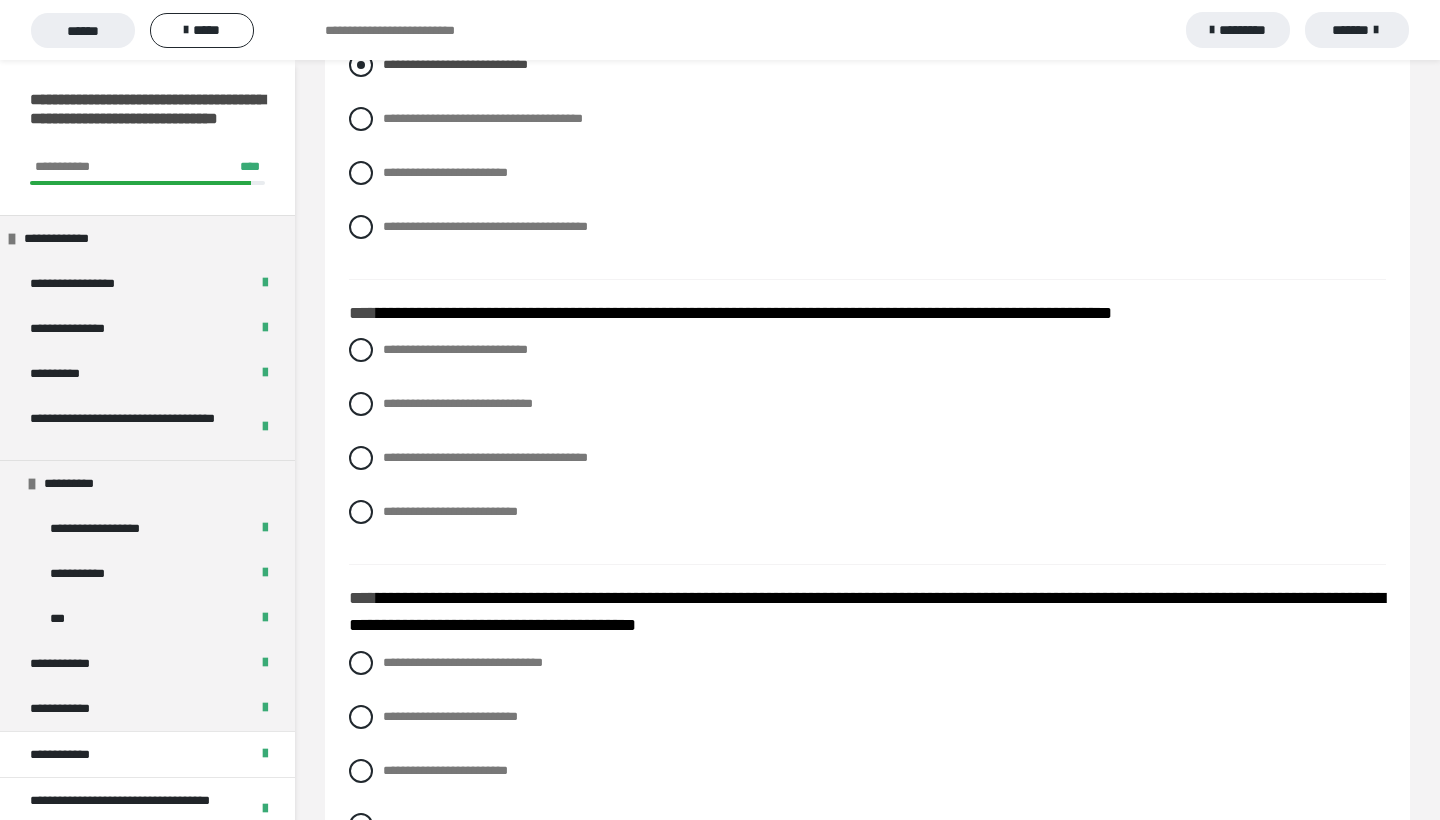 scroll, scrollTop: 3453, scrollLeft: 0, axis: vertical 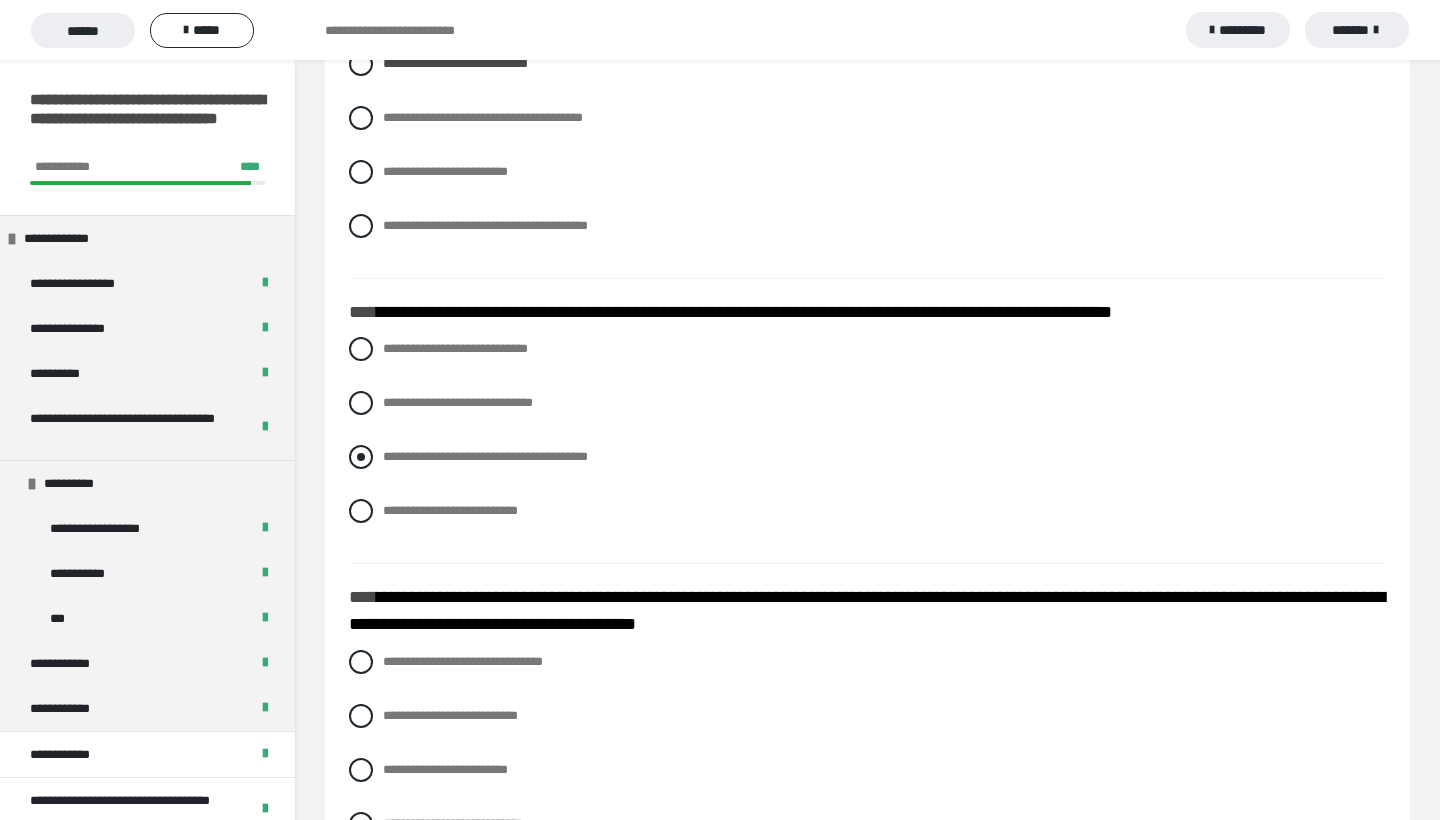click at bounding box center (361, 457) 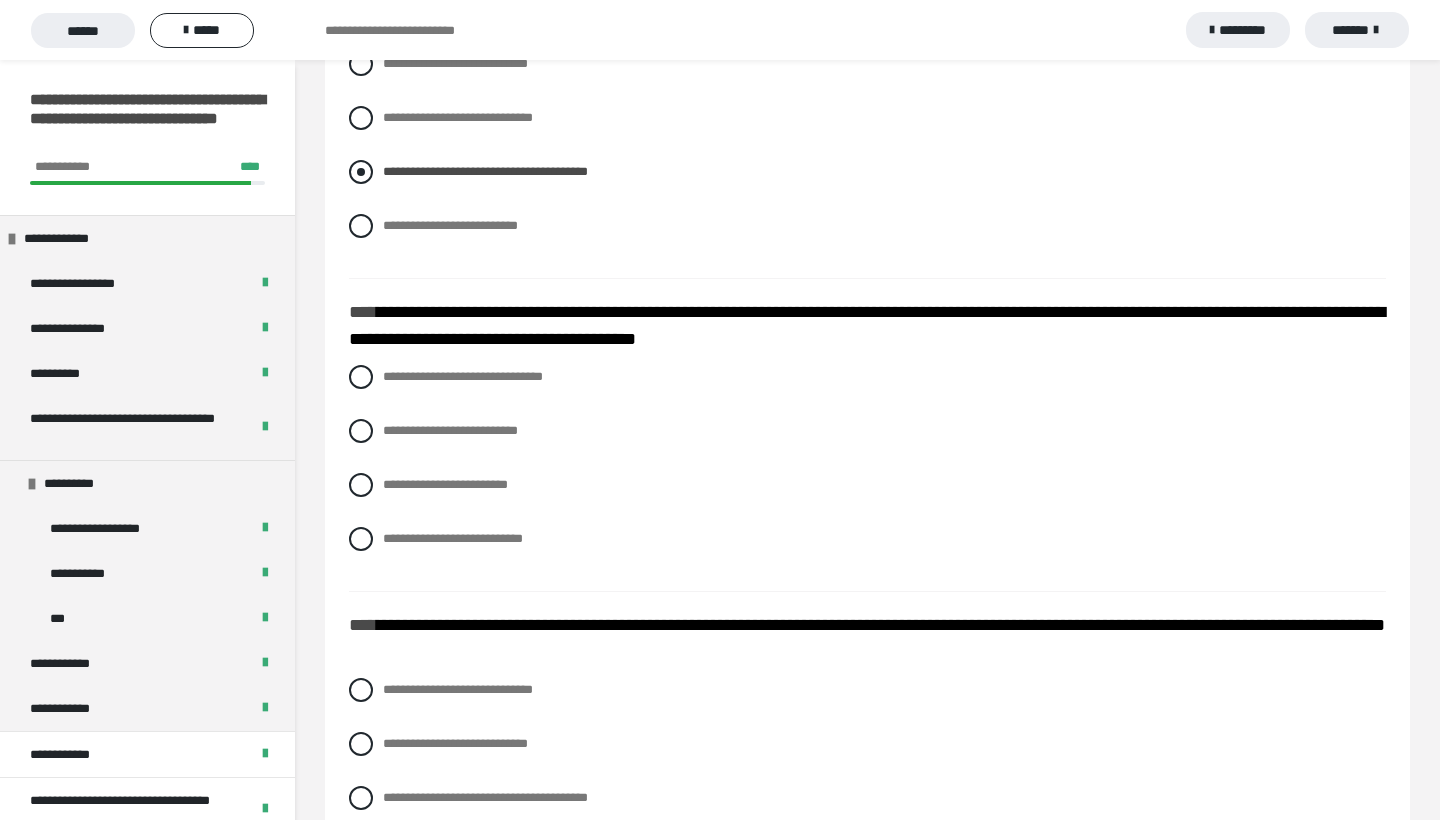 scroll, scrollTop: 3746, scrollLeft: 0, axis: vertical 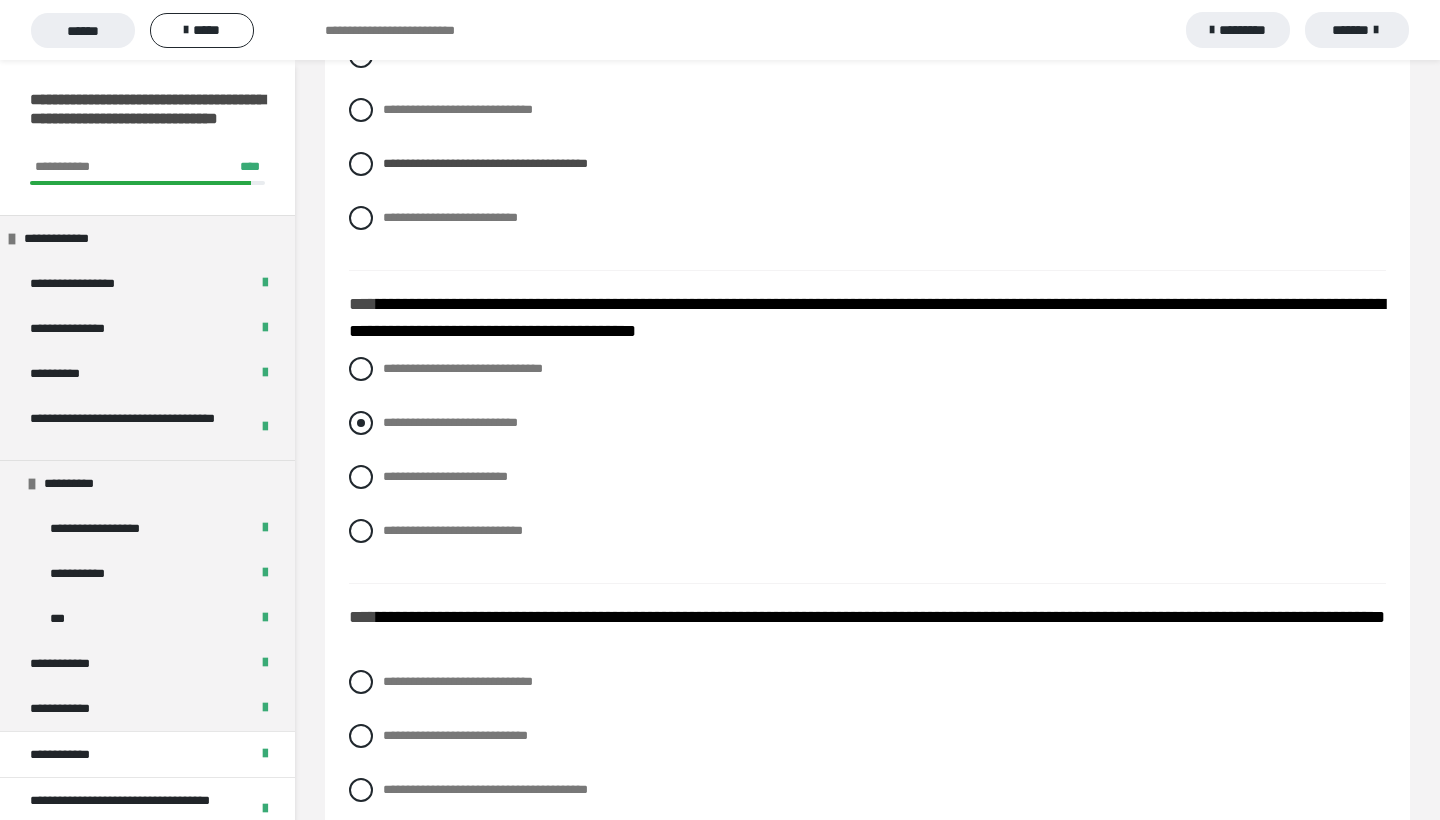 click at bounding box center (361, 423) 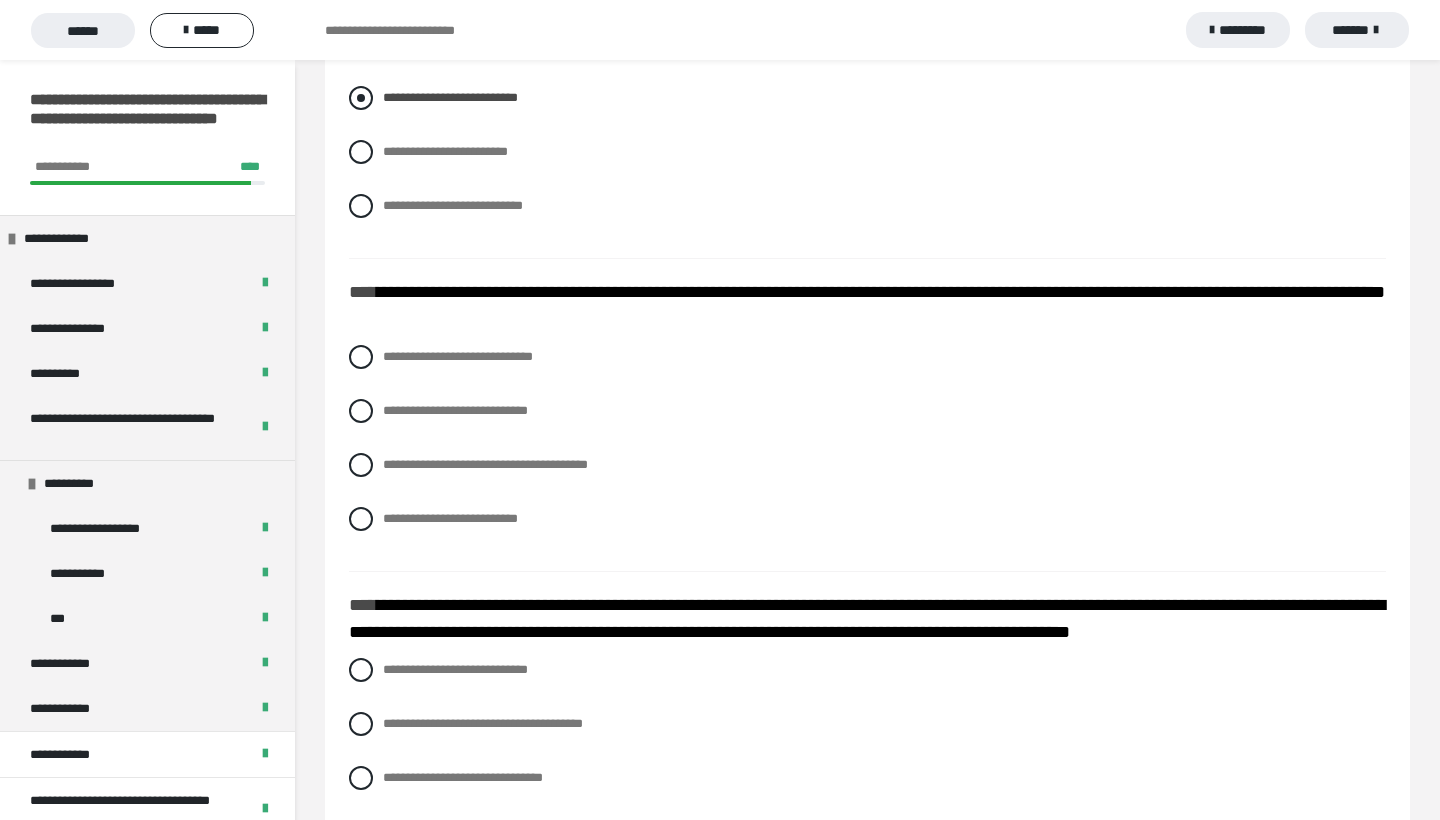 scroll, scrollTop: 4079, scrollLeft: 0, axis: vertical 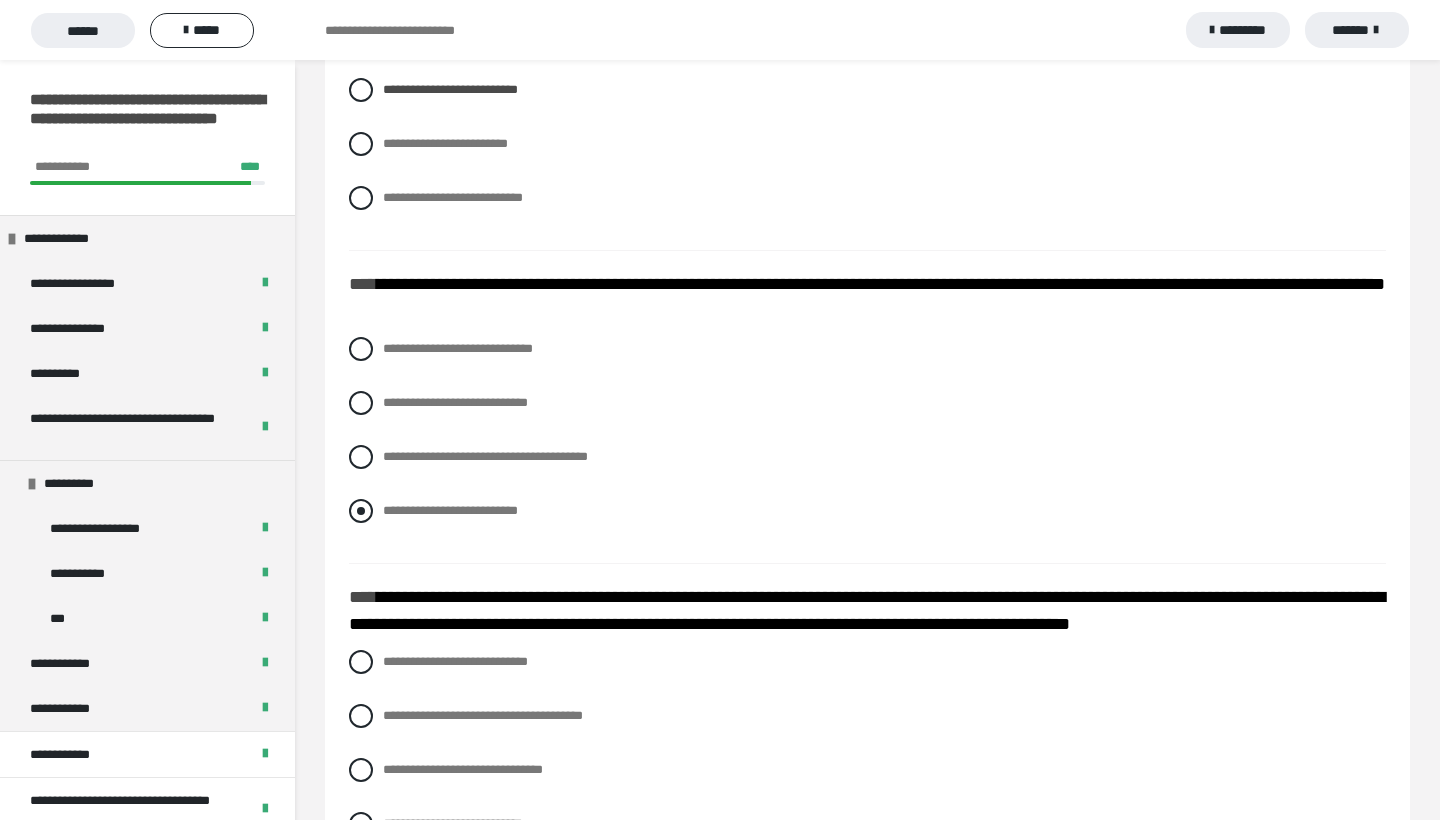 click at bounding box center (361, 511) 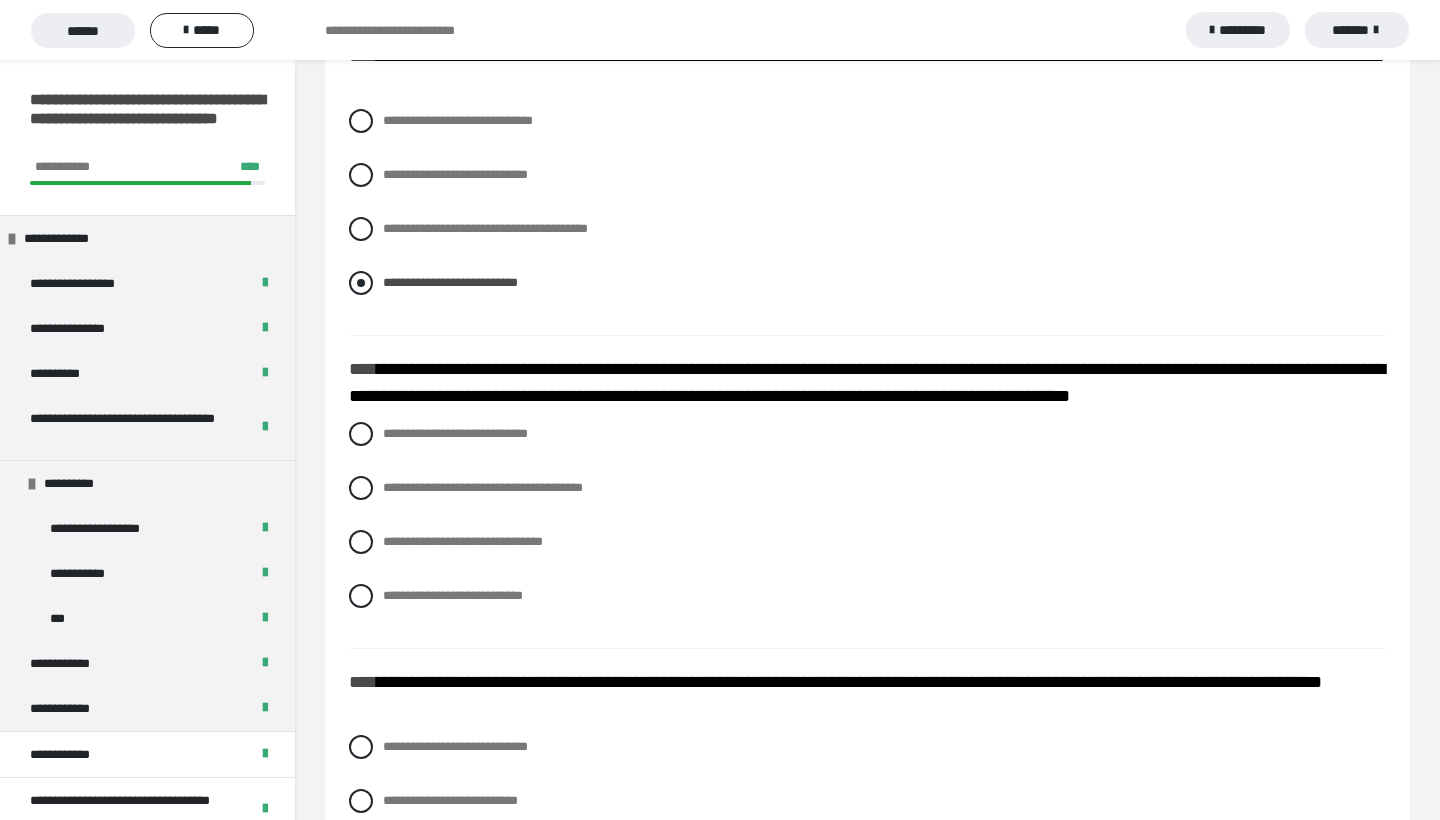 scroll, scrollTop: 4387, scrollLeft: 0, axis: vertical 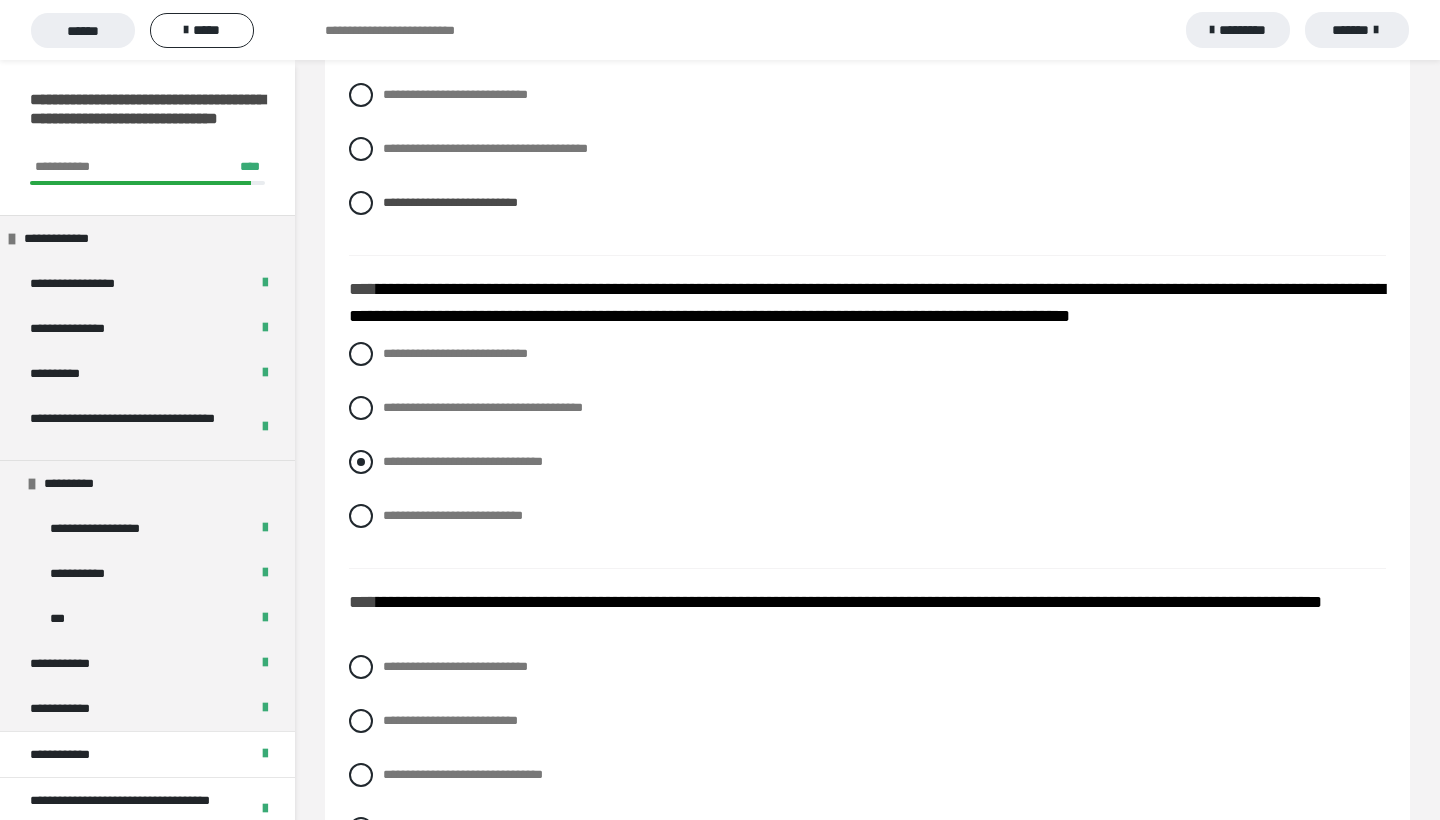 click on "**********" at bounding box center (867, 462) 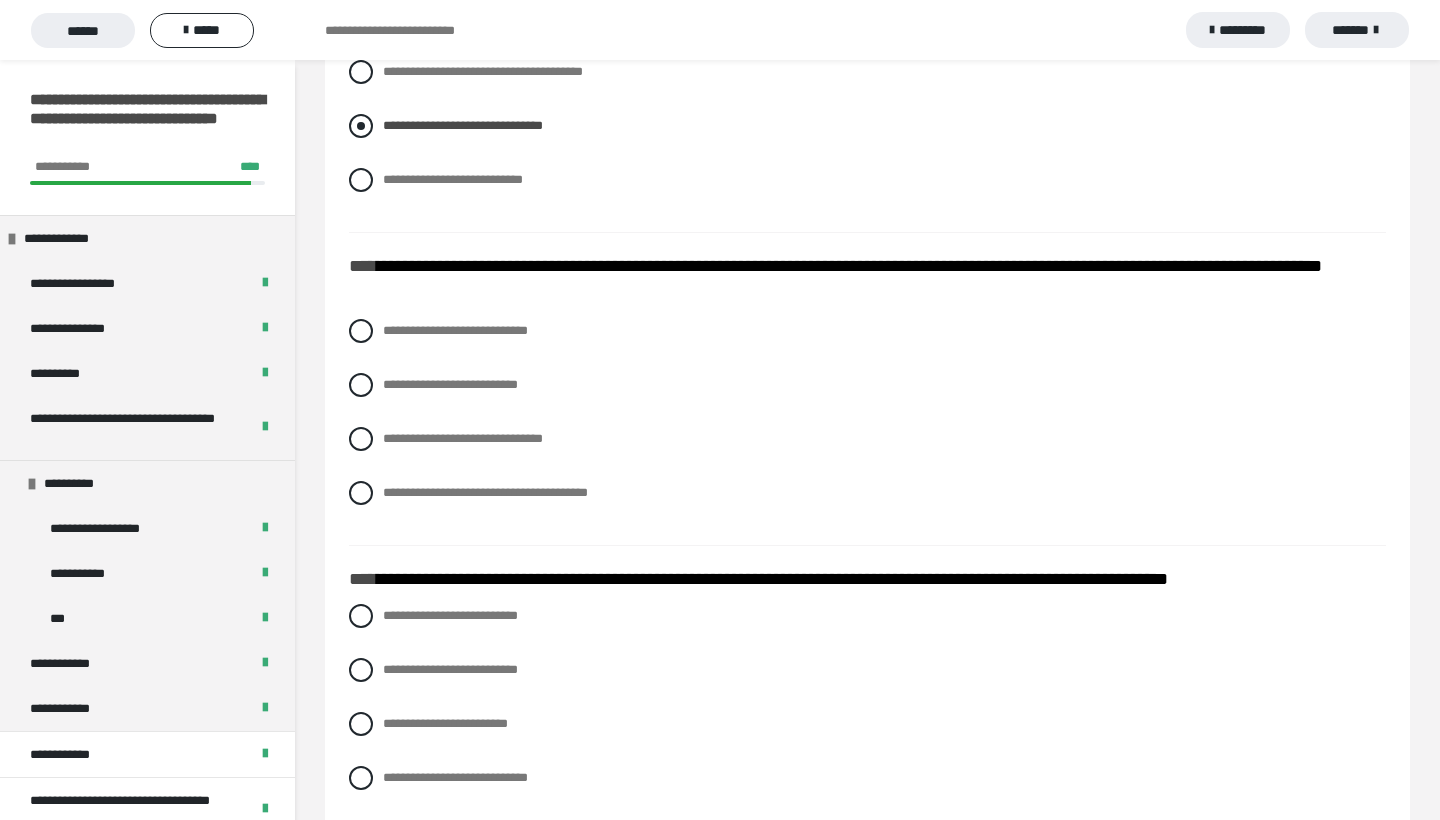 scroll, scrollTop: 4734, scrollLeft: 0, axis: vertical 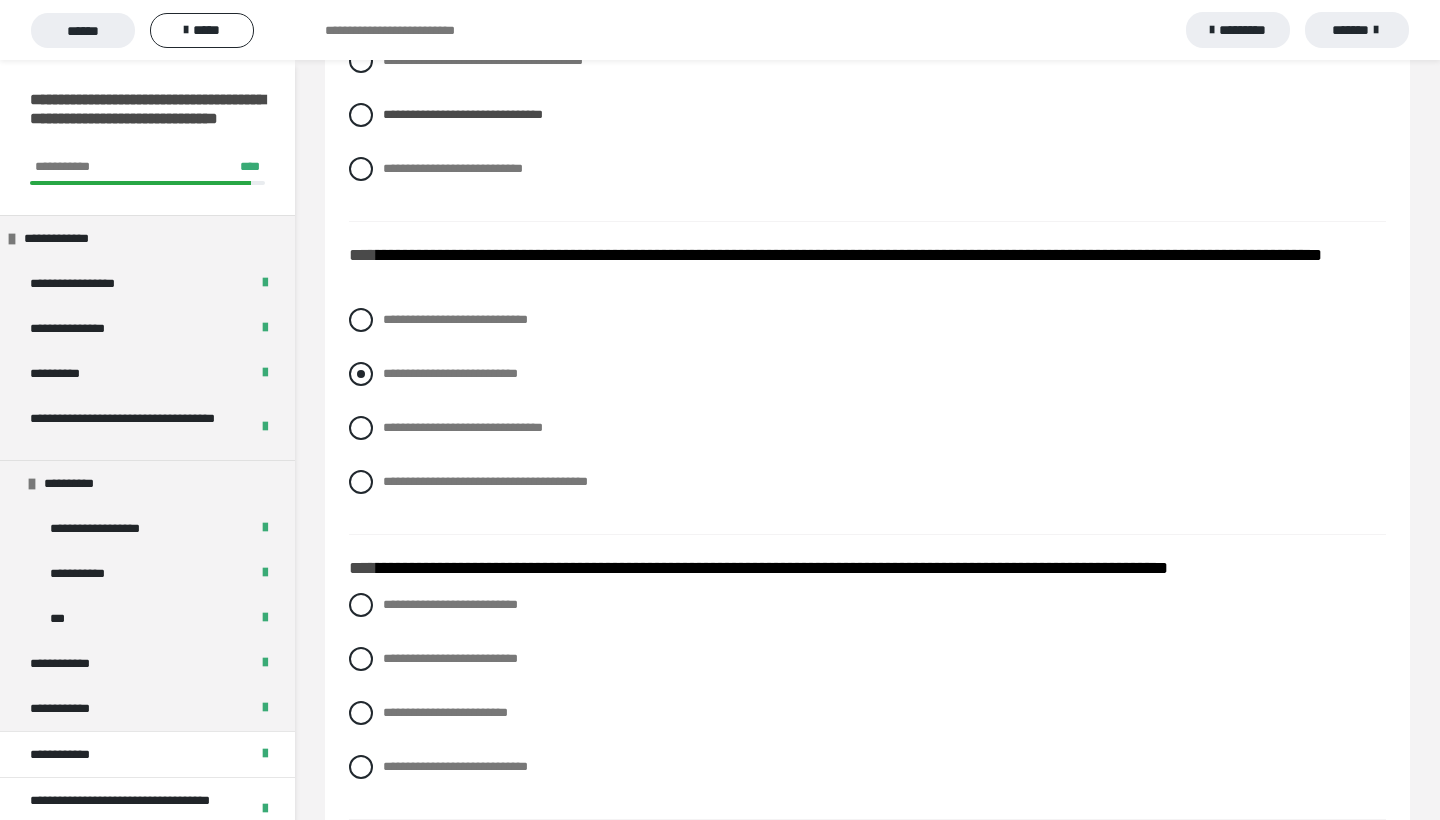 click at bounding box center (361, 374) 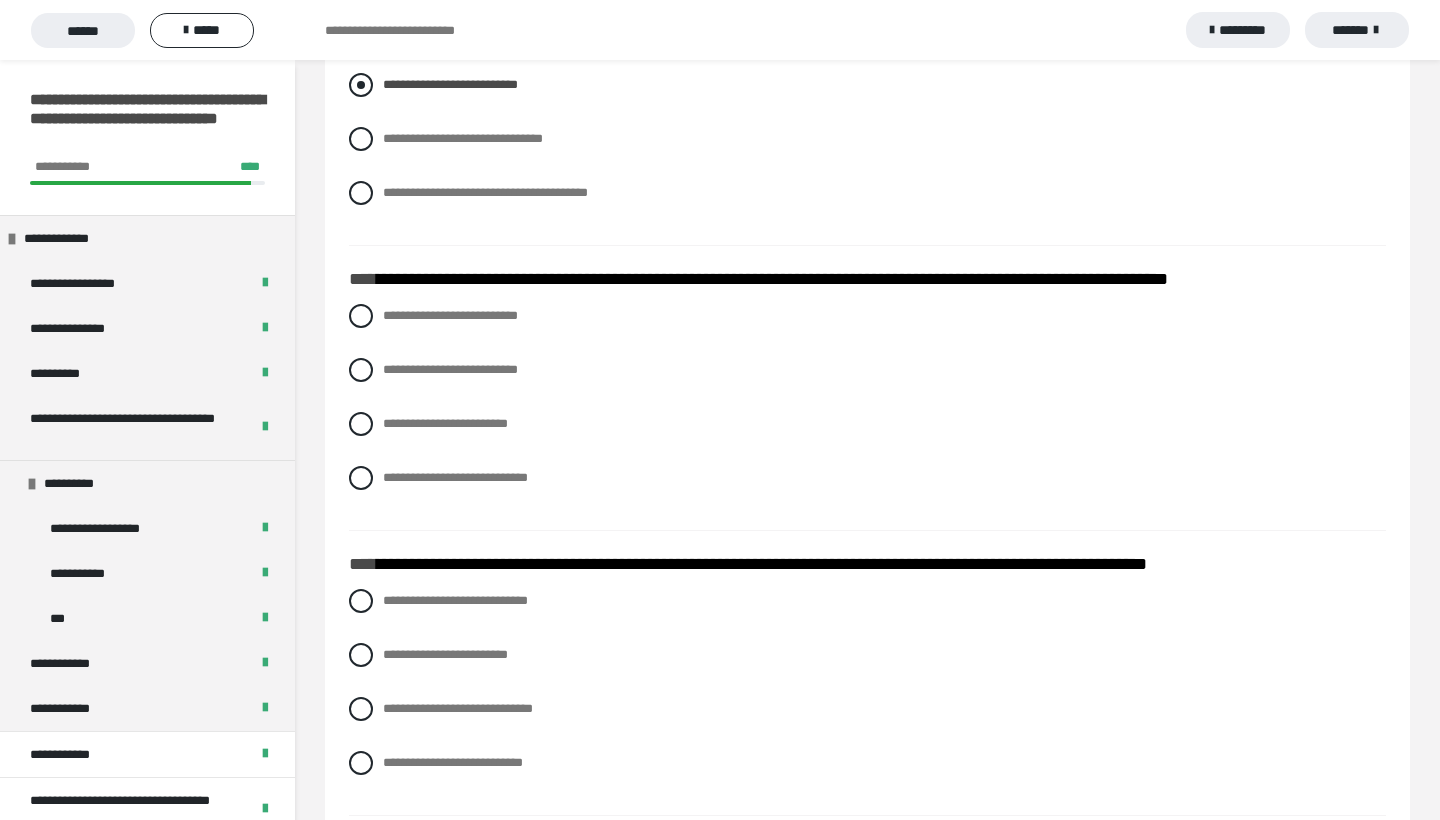 scroll, scrollTop: 5028, scrollLeft: 0, axis: vertical 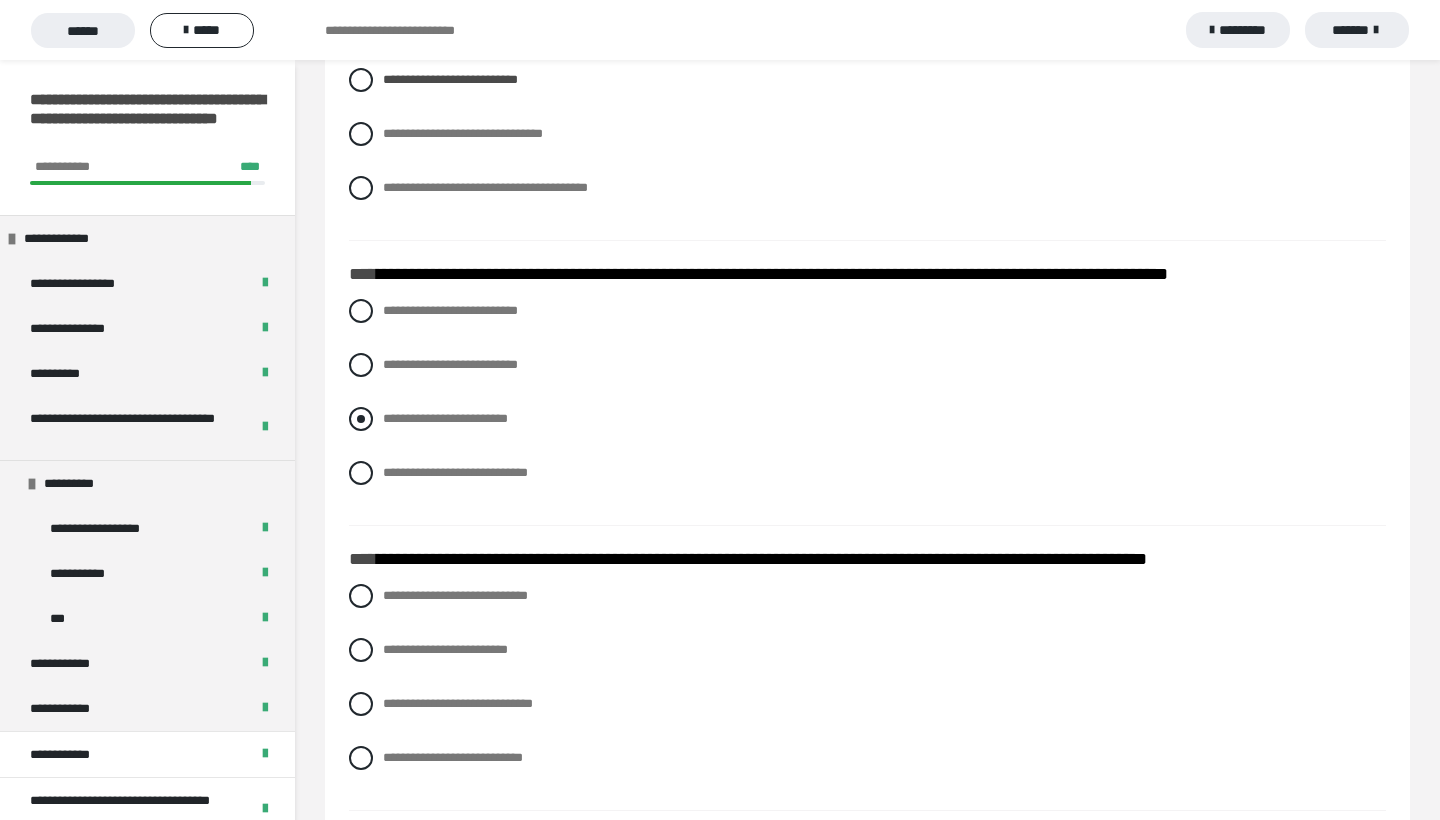 click at bounding box center [361, 419] 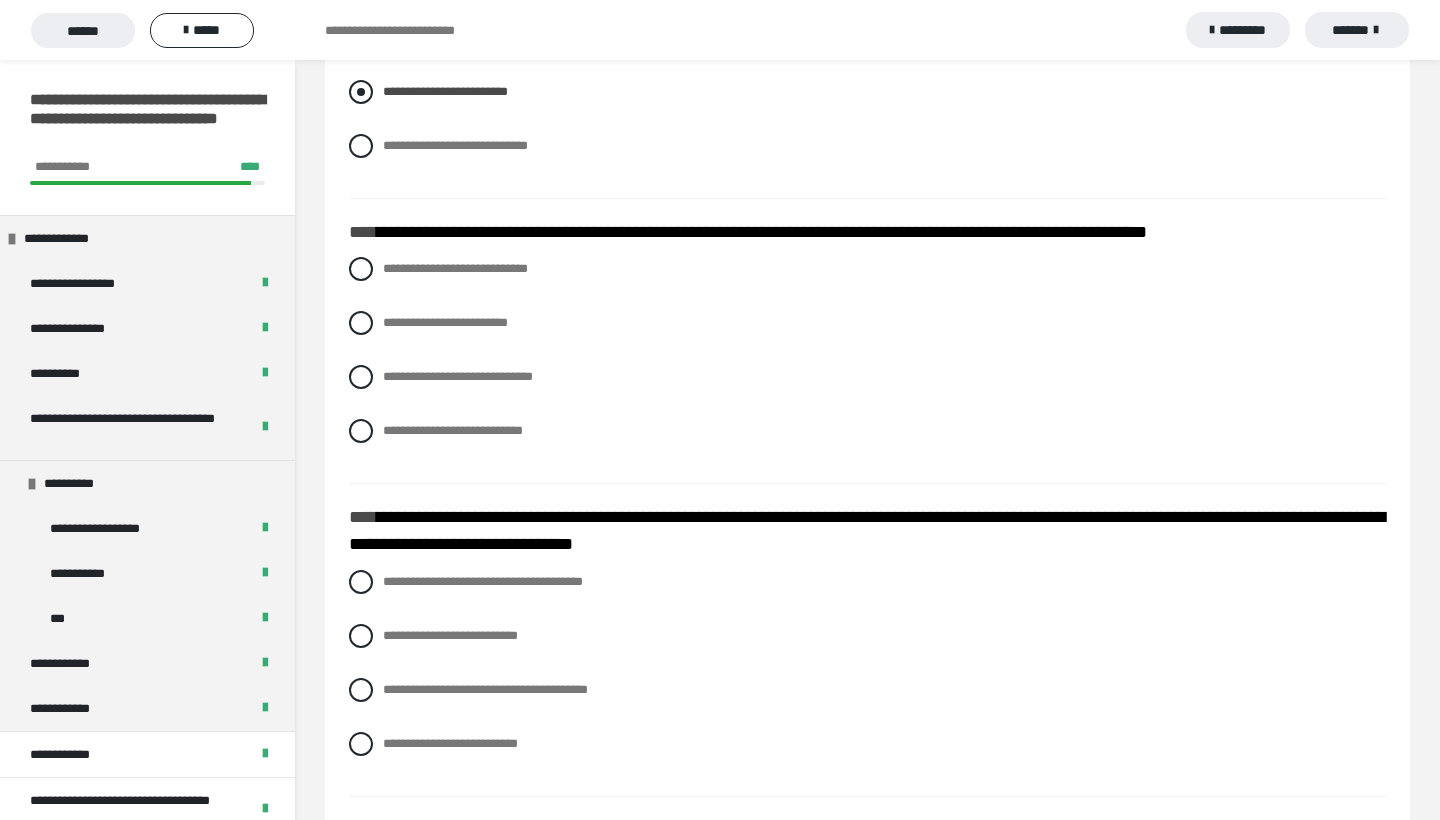 scroll, scrollTop: 5372, scrollLeft: 0, axis: vertical 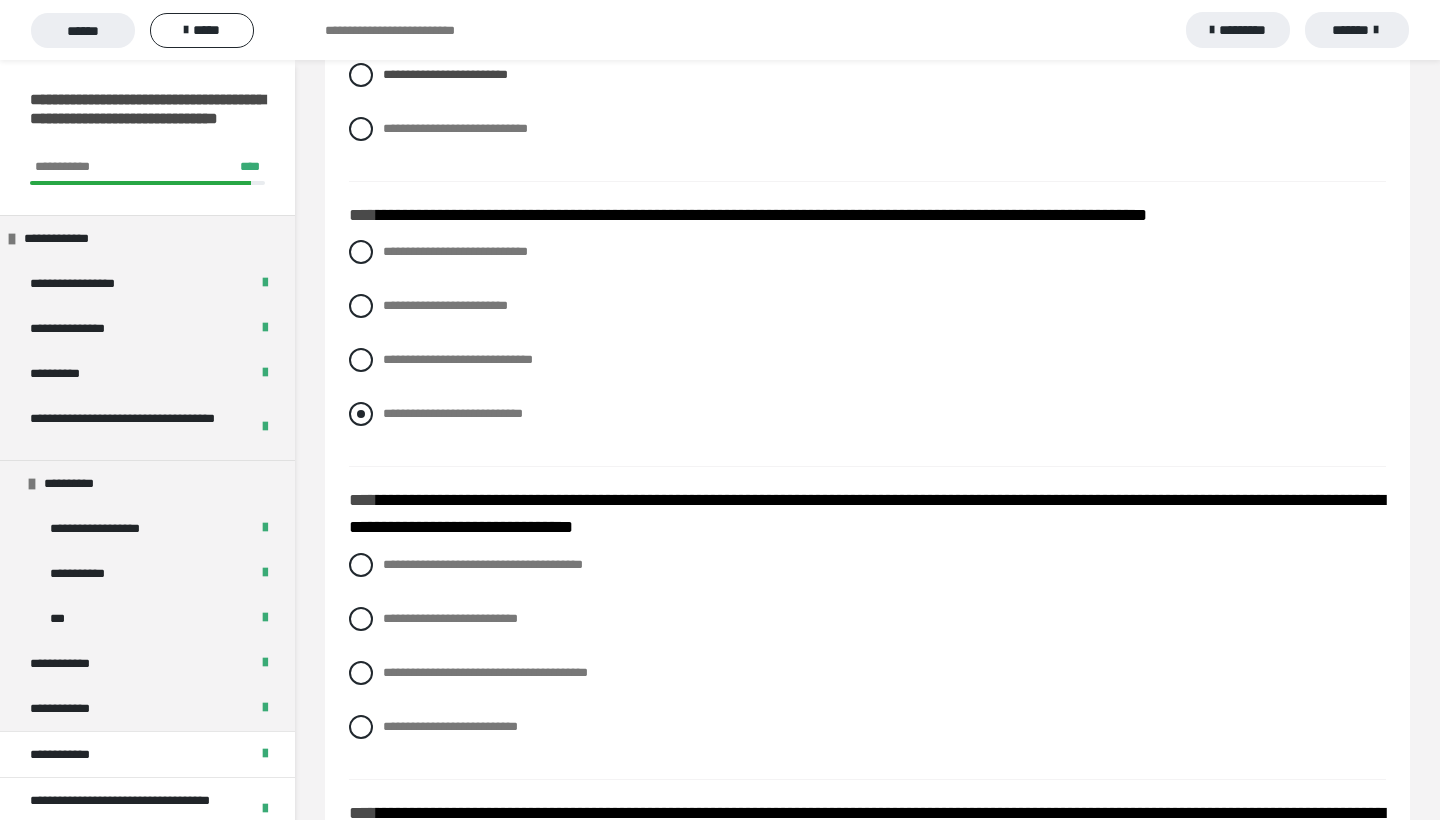 click at bounding box center [361, 414] 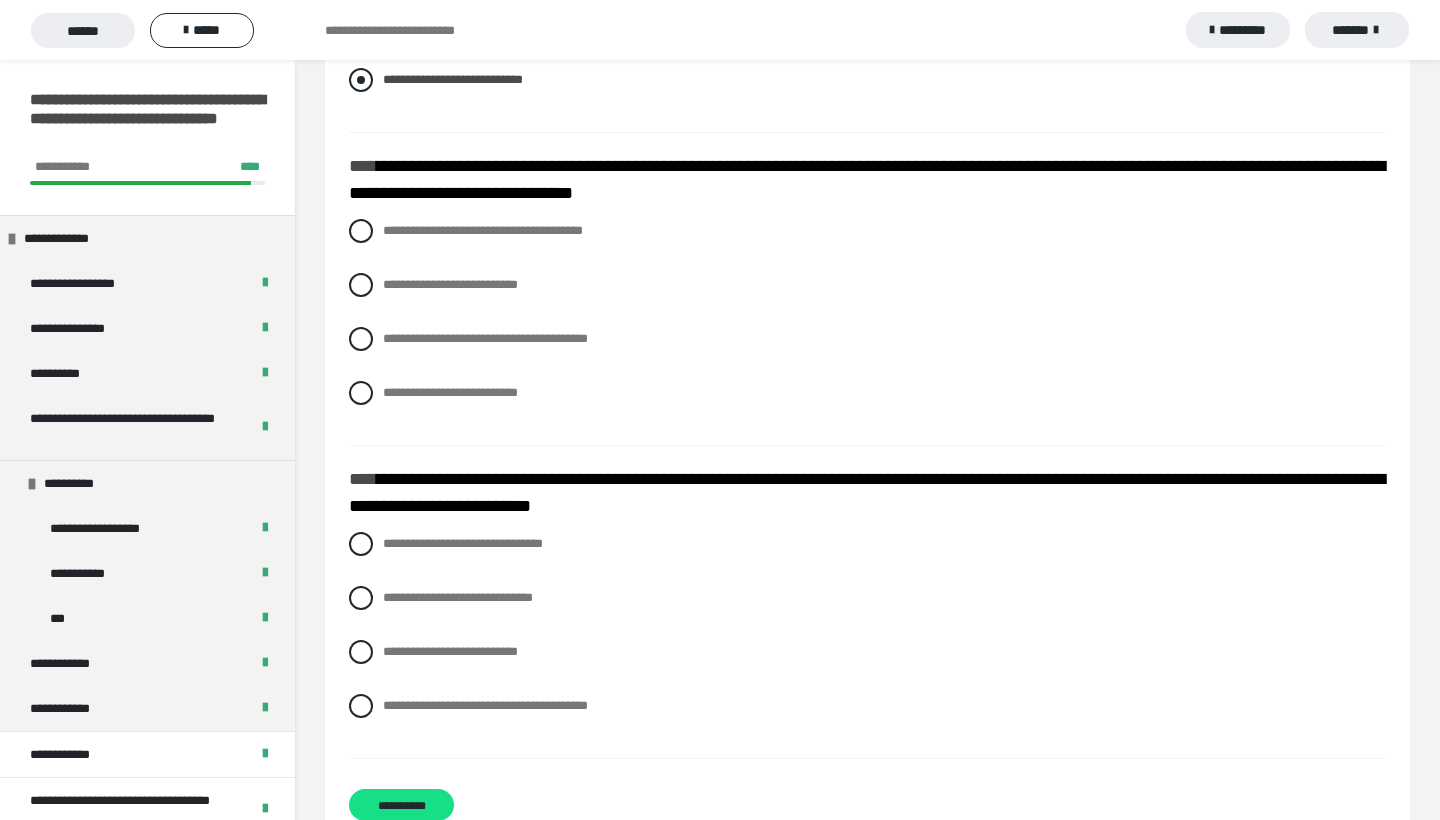 scroll, scrollTop: 5717, scrollLeft: 0, axis: vertical 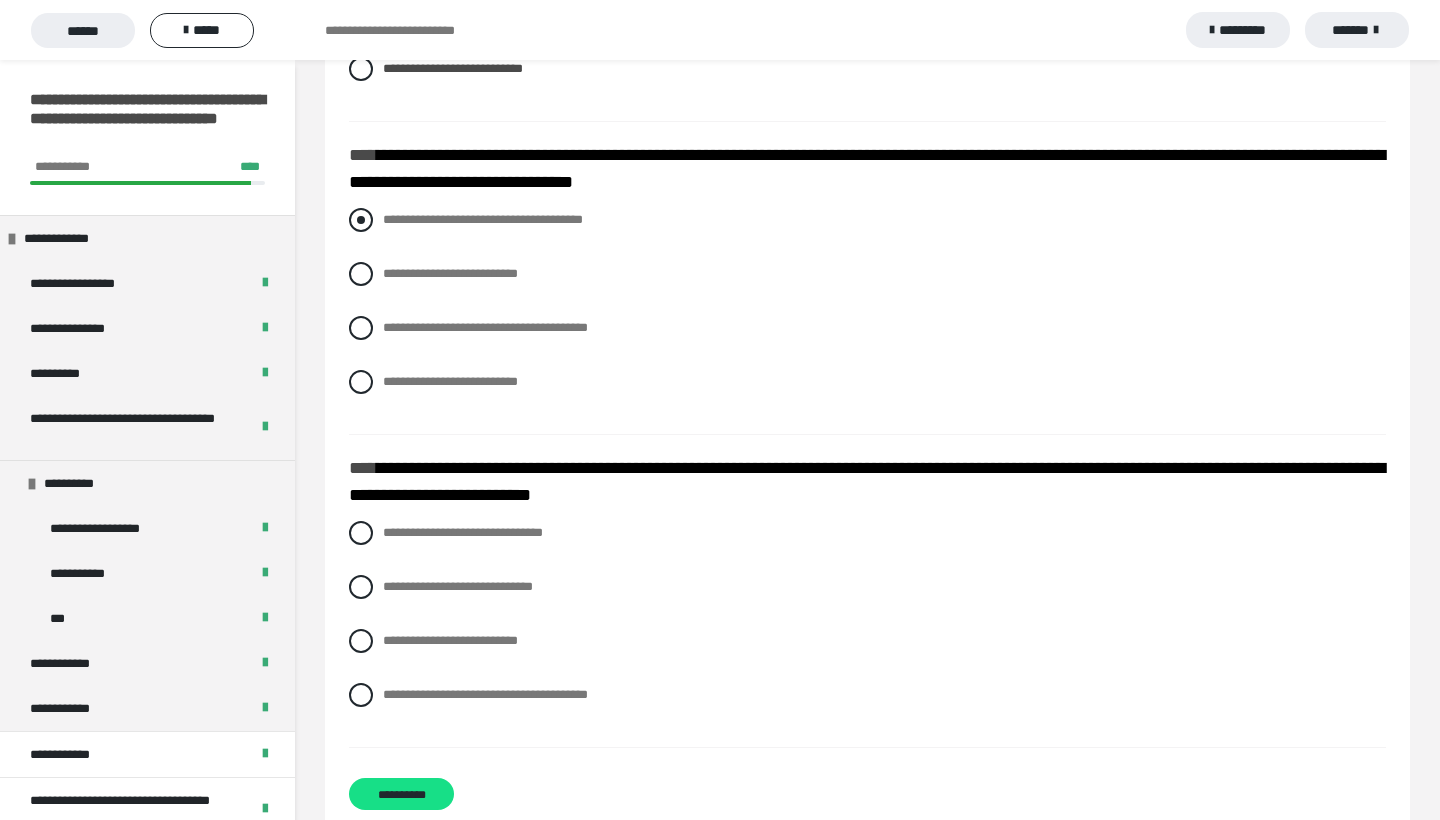 click at bounding box center (361, 220) 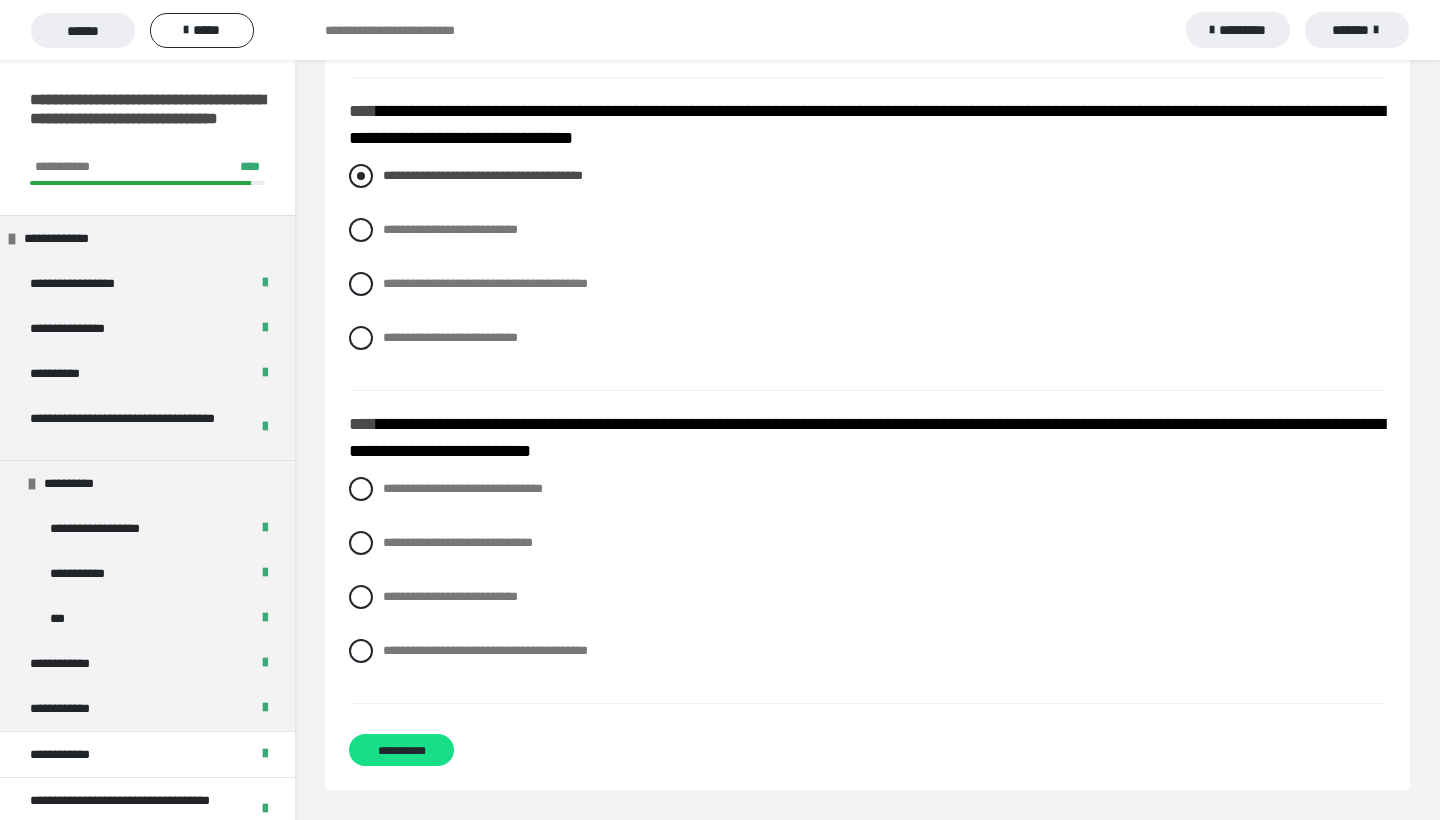 scroll, scrollTop: 5795, scrollLeft: 0, axis: vertical 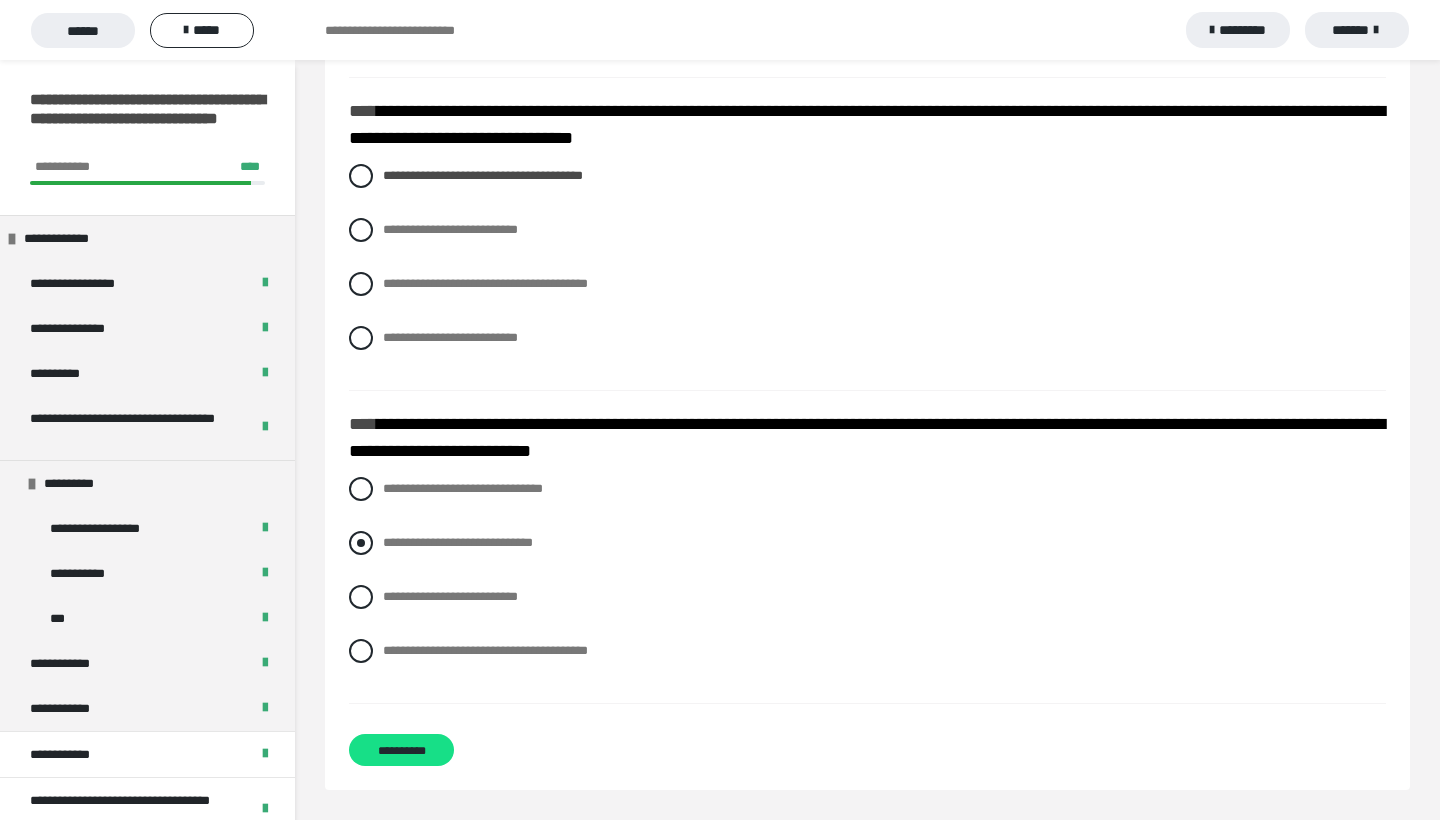 click at bounding box center [361, 543] 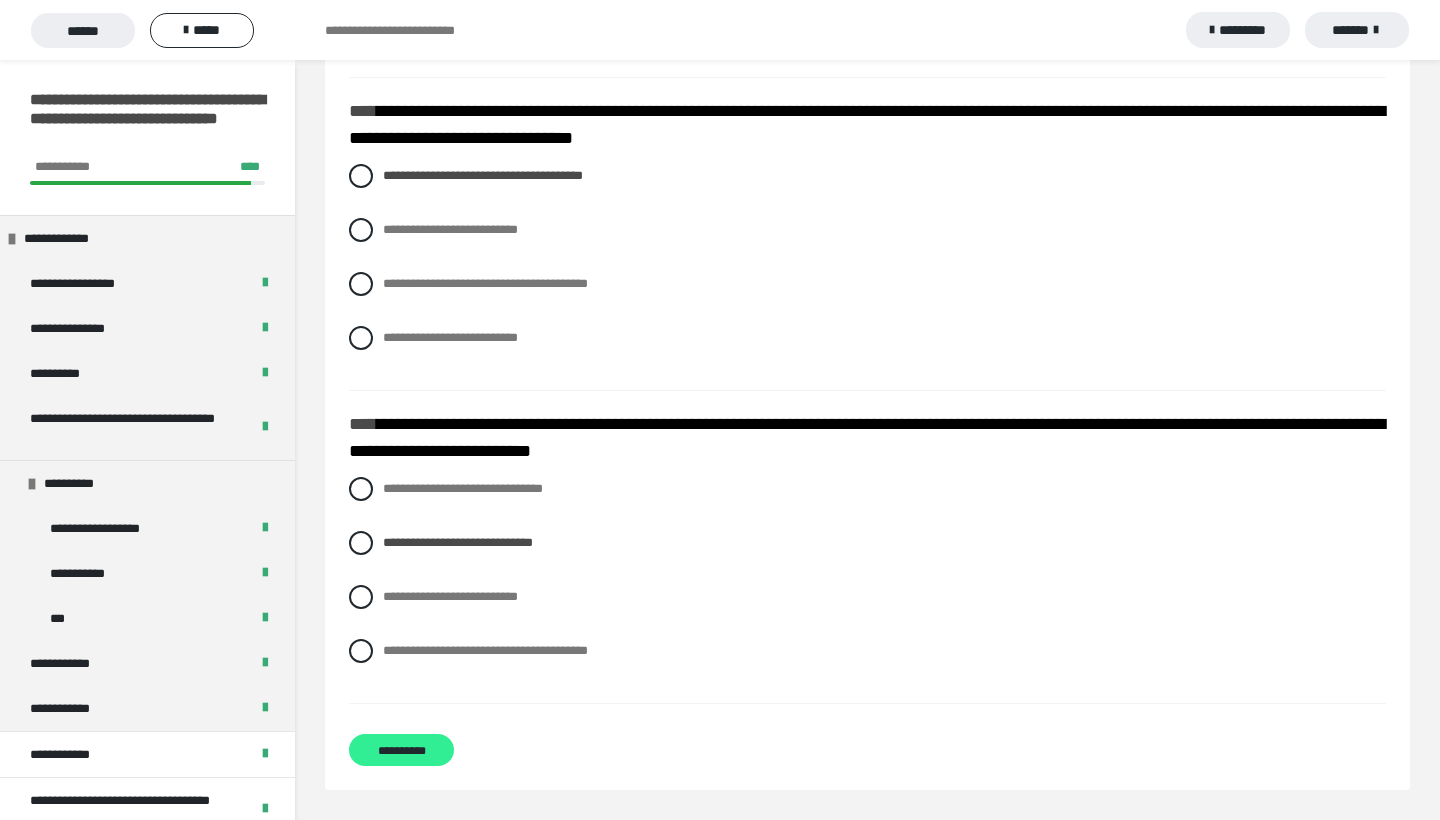 click on "**********" at bounding box center [401, 750] 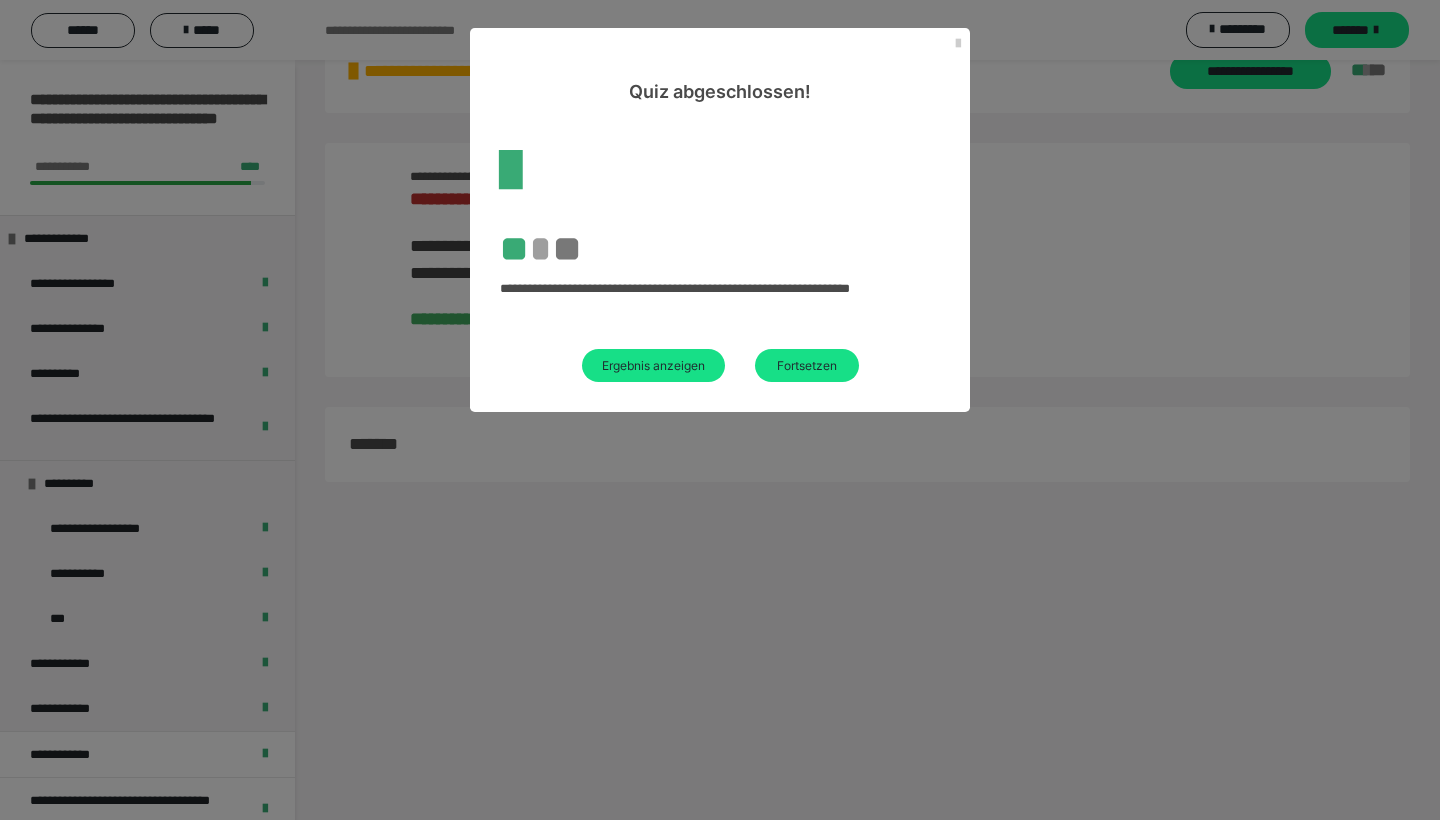 scroll, scrollTop: 60, scrollLeft: 0, axis: vertical 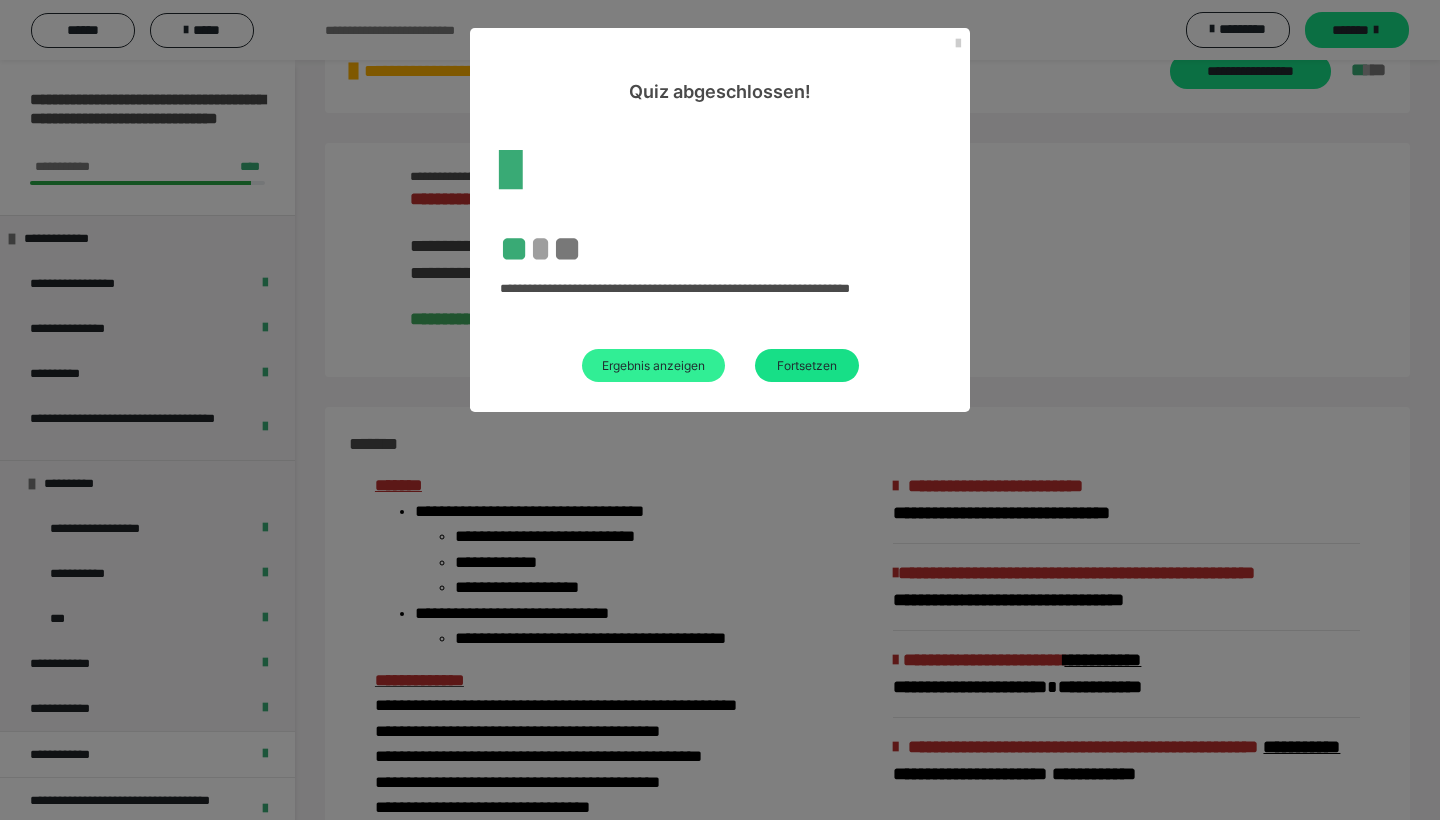 click on "Ergebnis anzeigen" at bounding box center (653, 365) 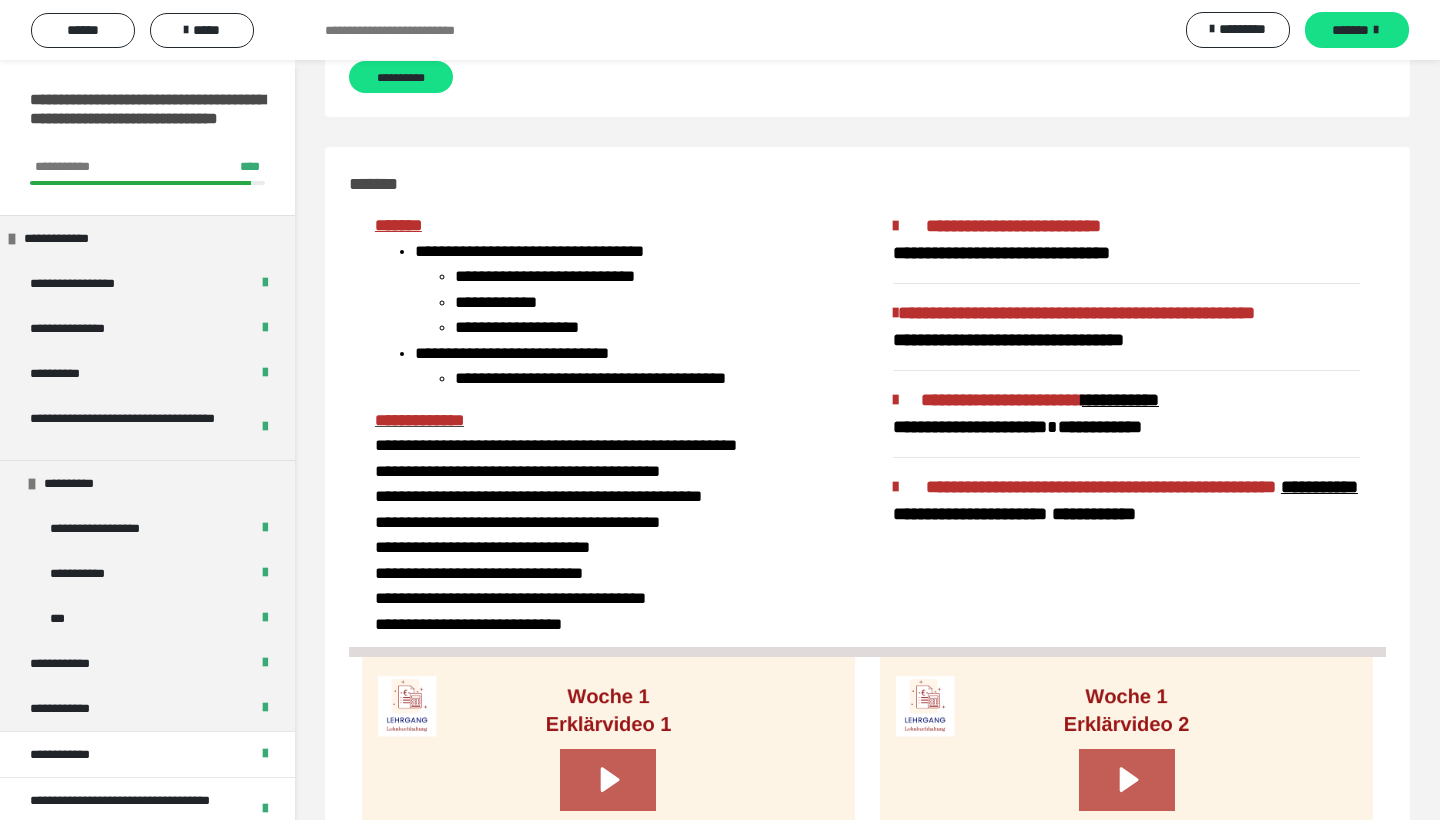 scroll, scrollTop: 4872, scrollLeft: 0, axis: vertical 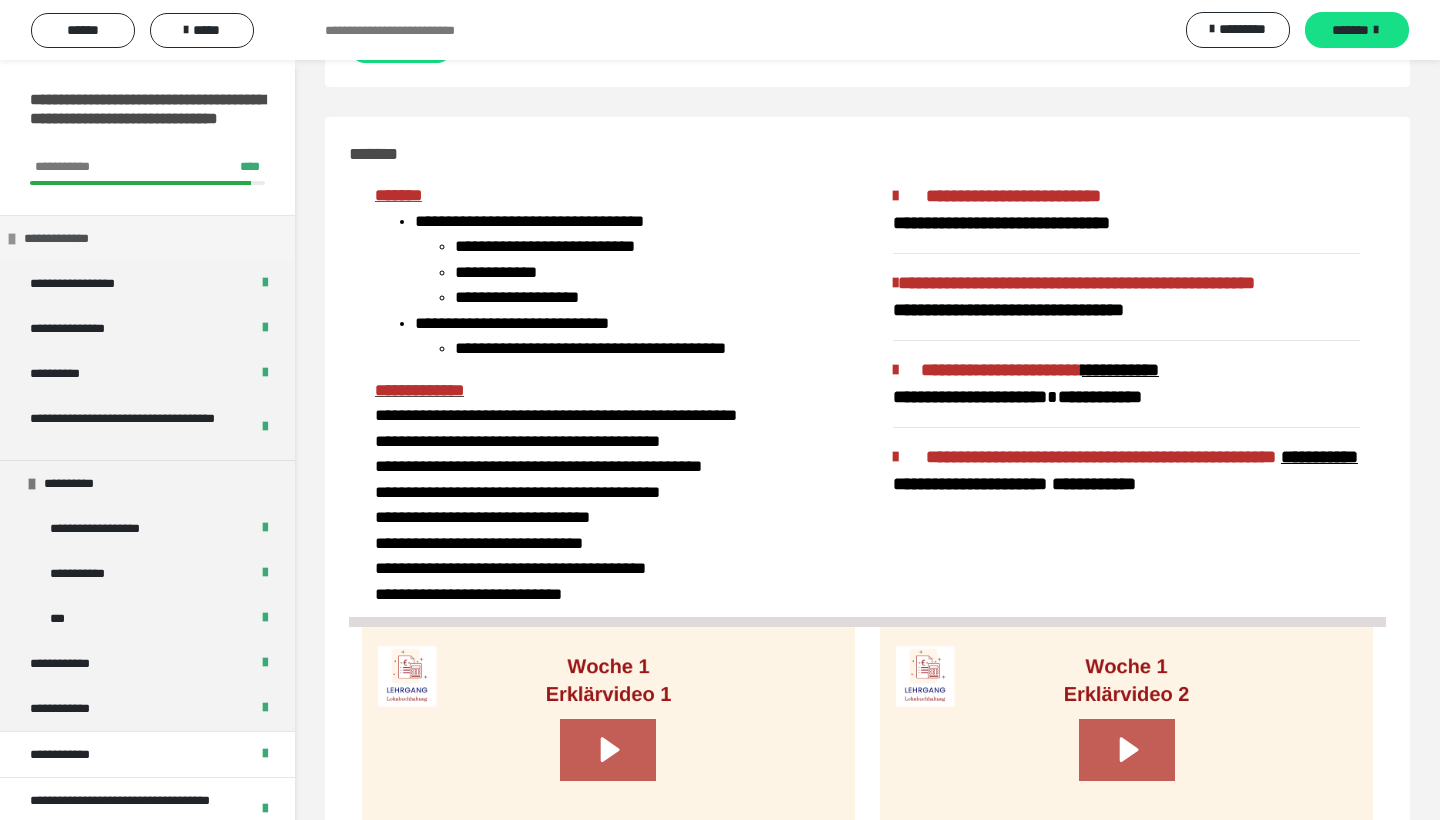click at bounding box center (12, 239) 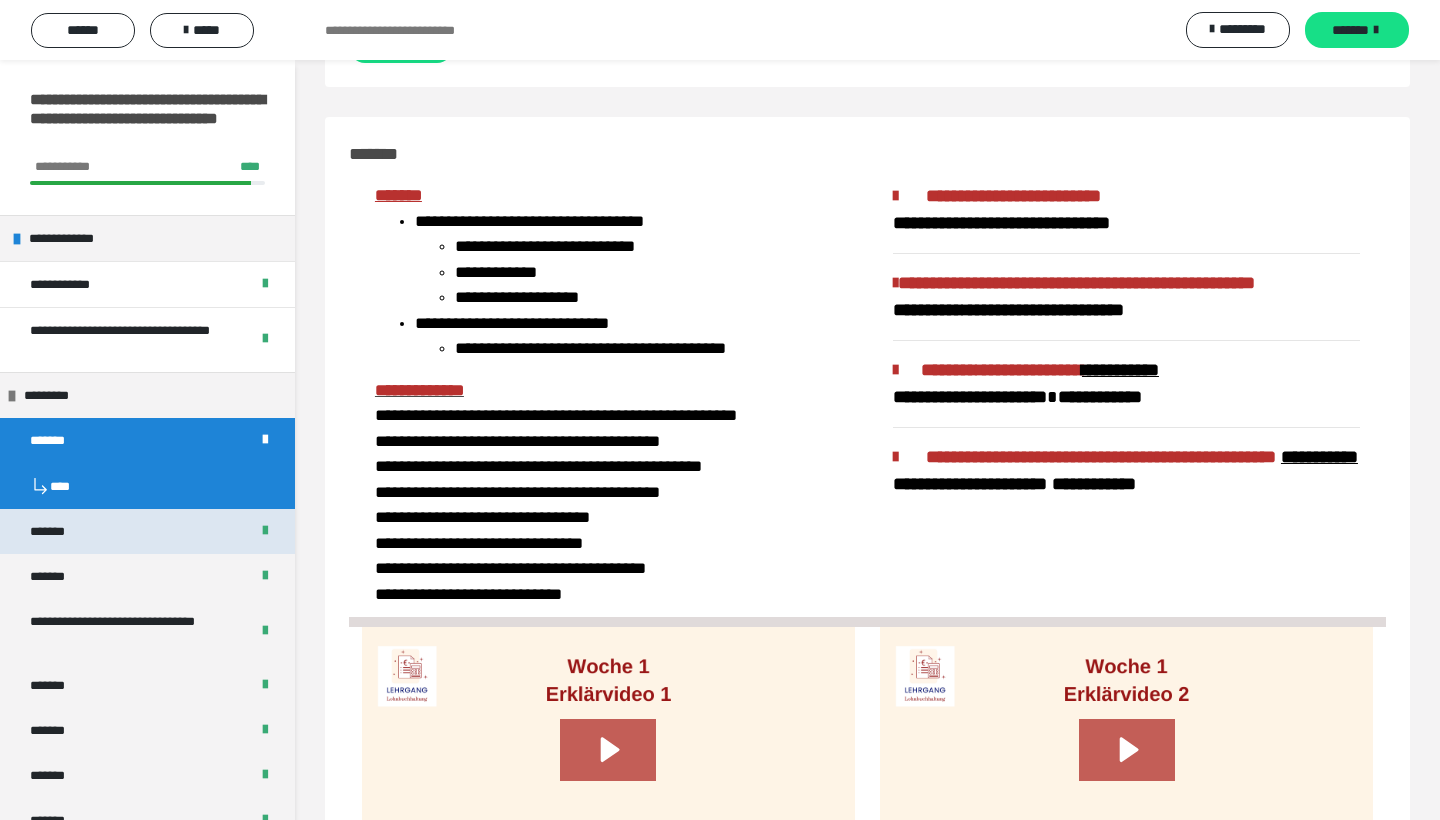 click on "*******" at bounding box center [62, 531] 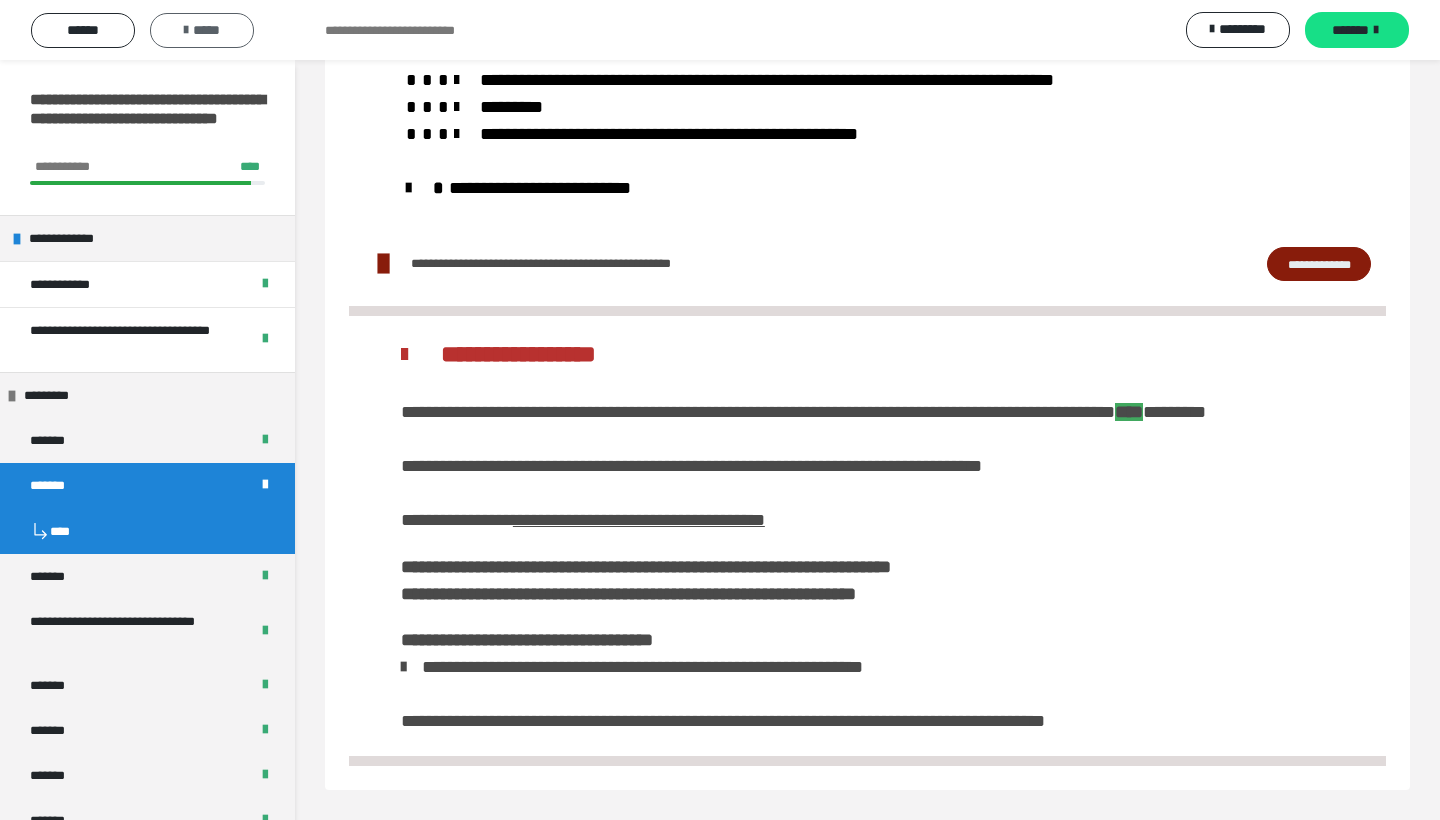 scroll, scrollTop: 2427, scrollLeft: 0, axis: vertical 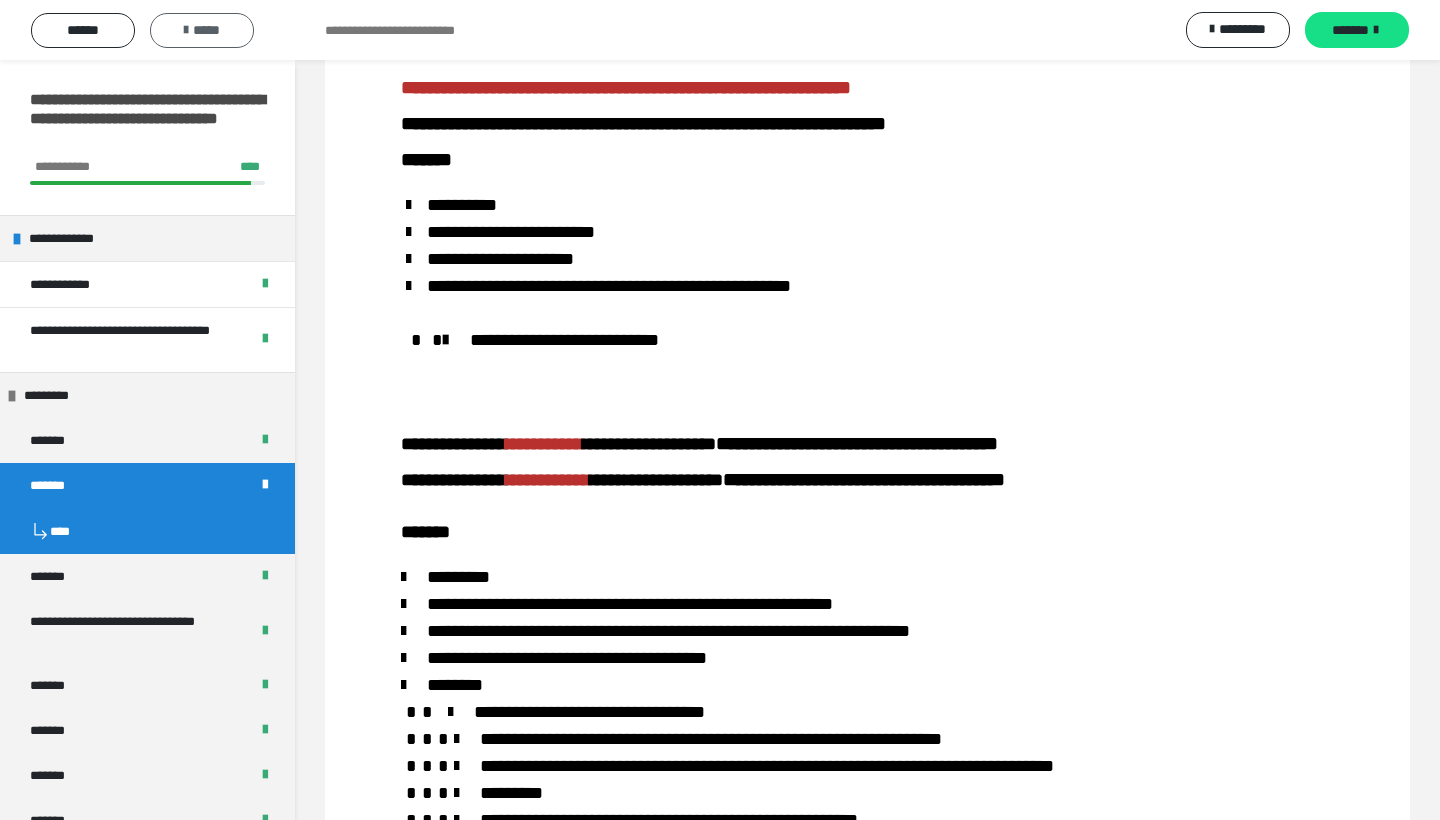 click on "*****" at bounding box center (202, 30) 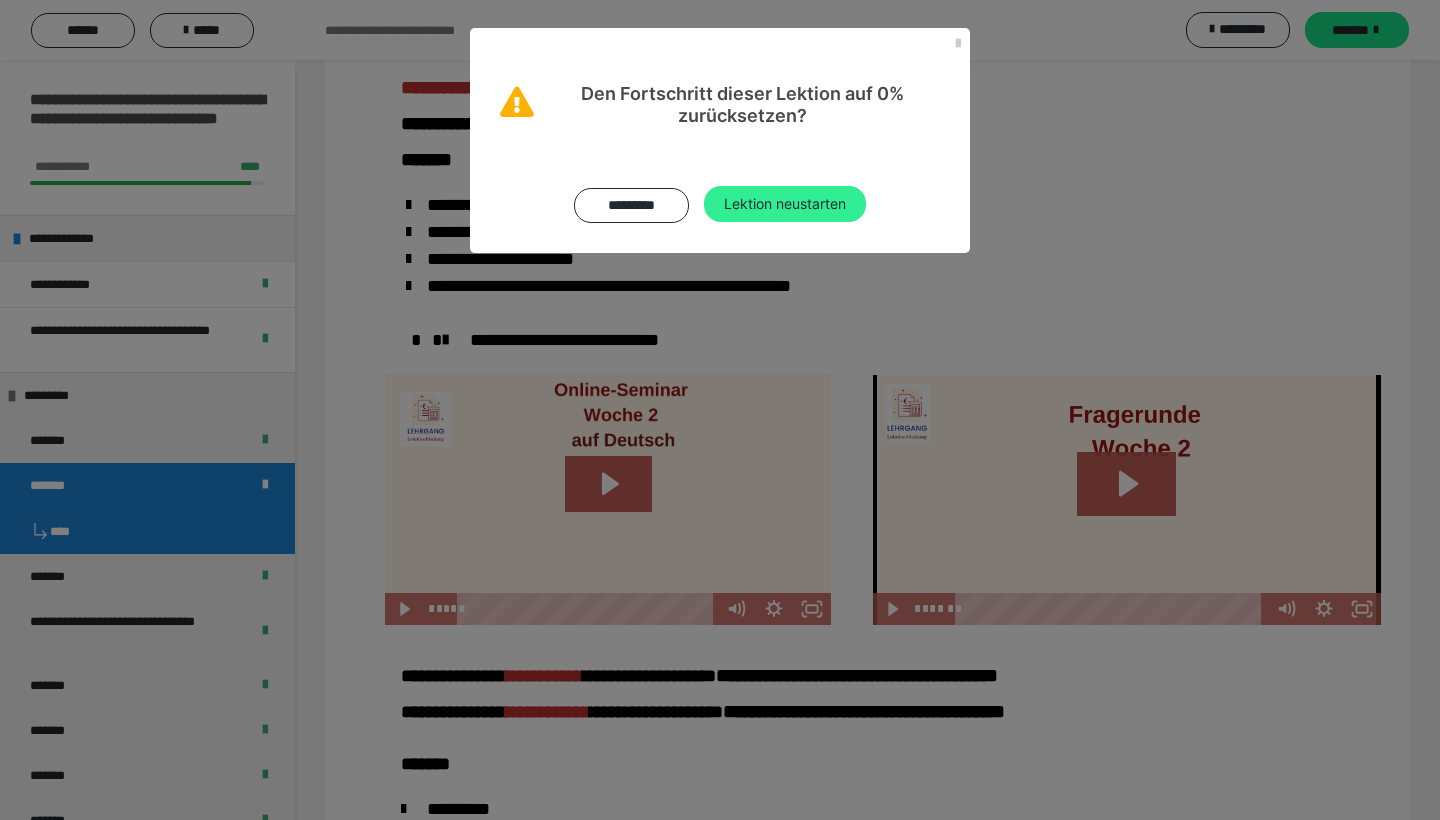 click on "Lektion neustarten" at bounding box center [785, 204] 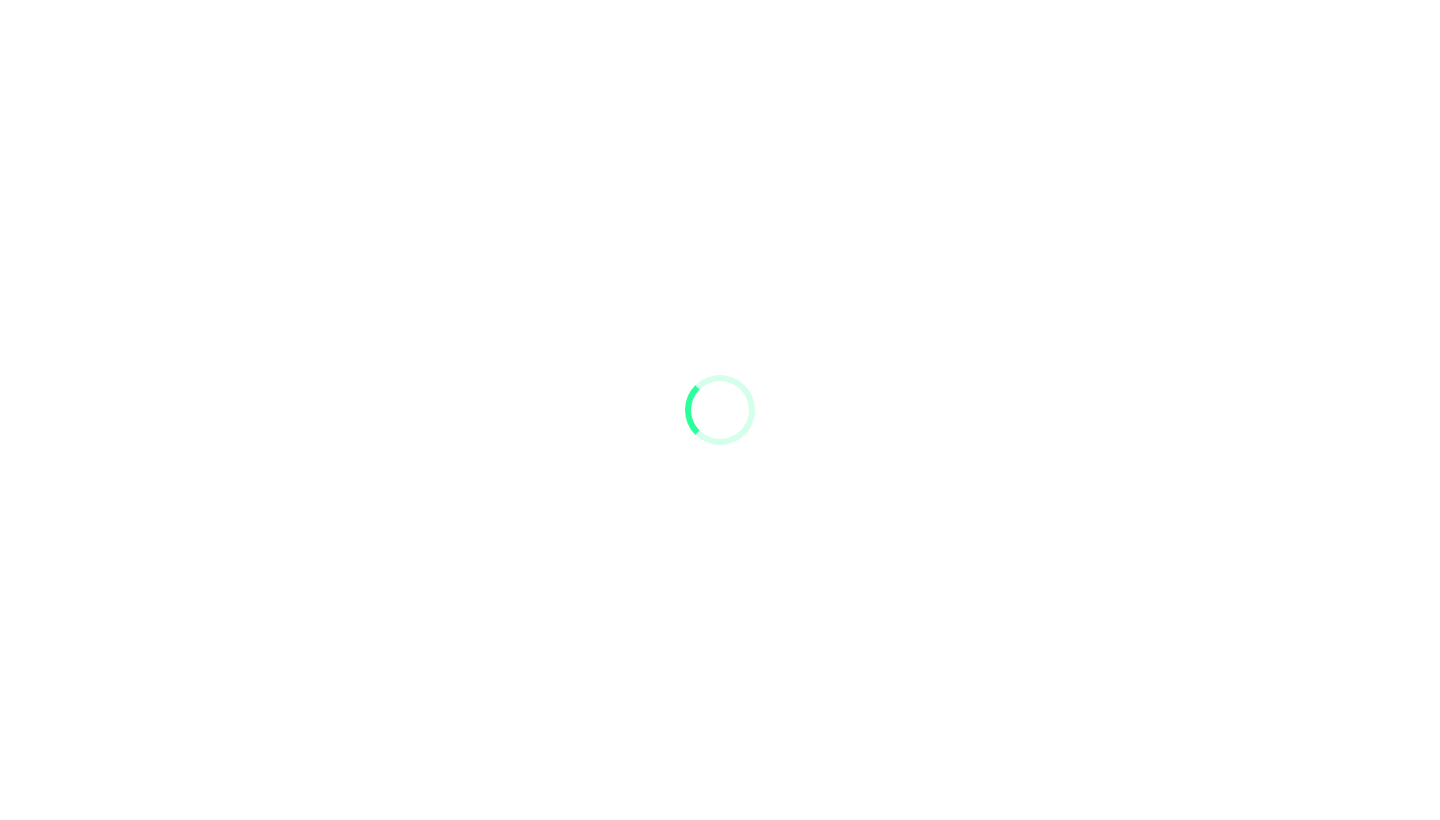 scroll, scrollTop: 0, scrollLeft: 0, axis: both 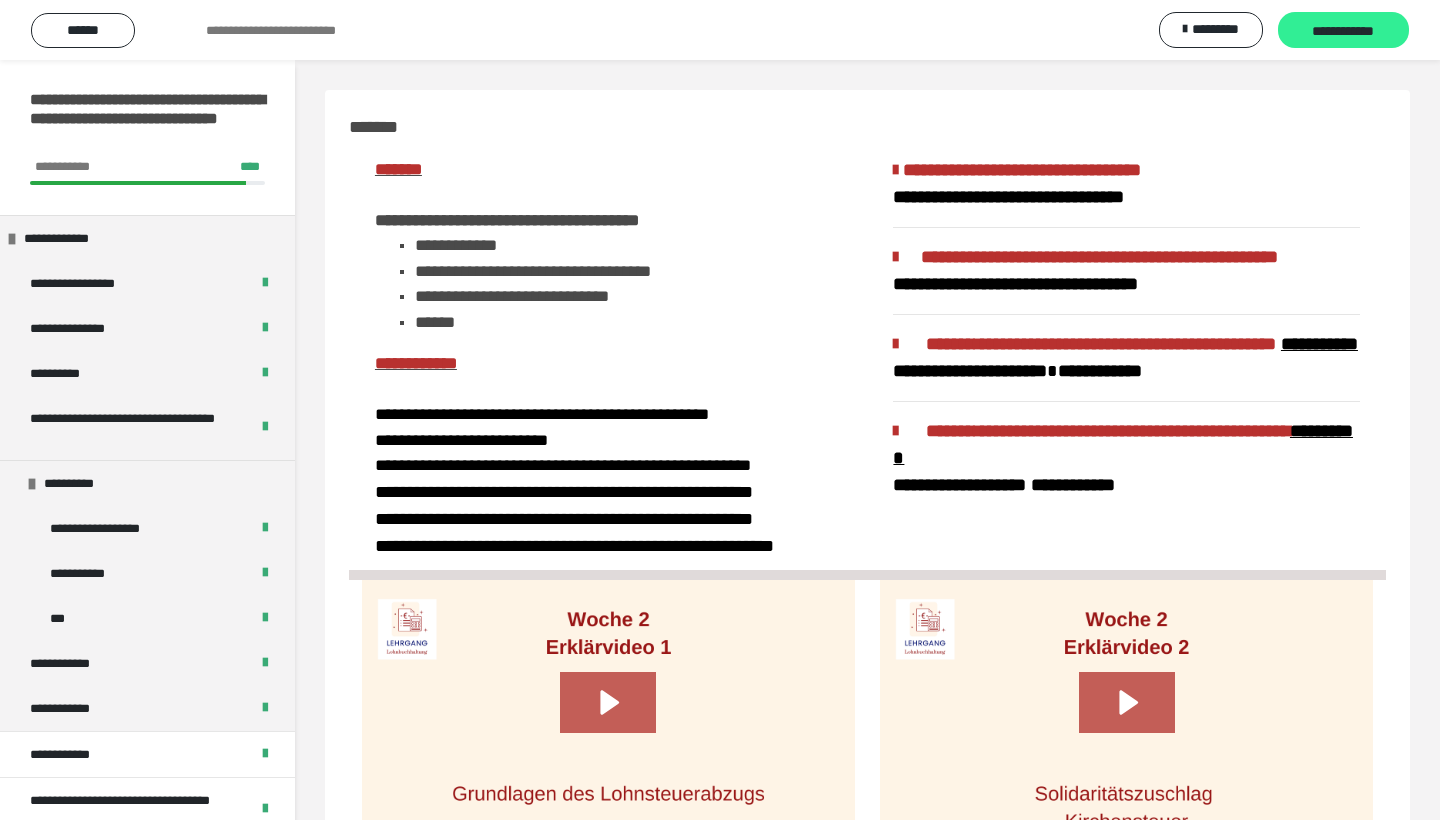 click on "**********" at bounding box center [1343, 31] 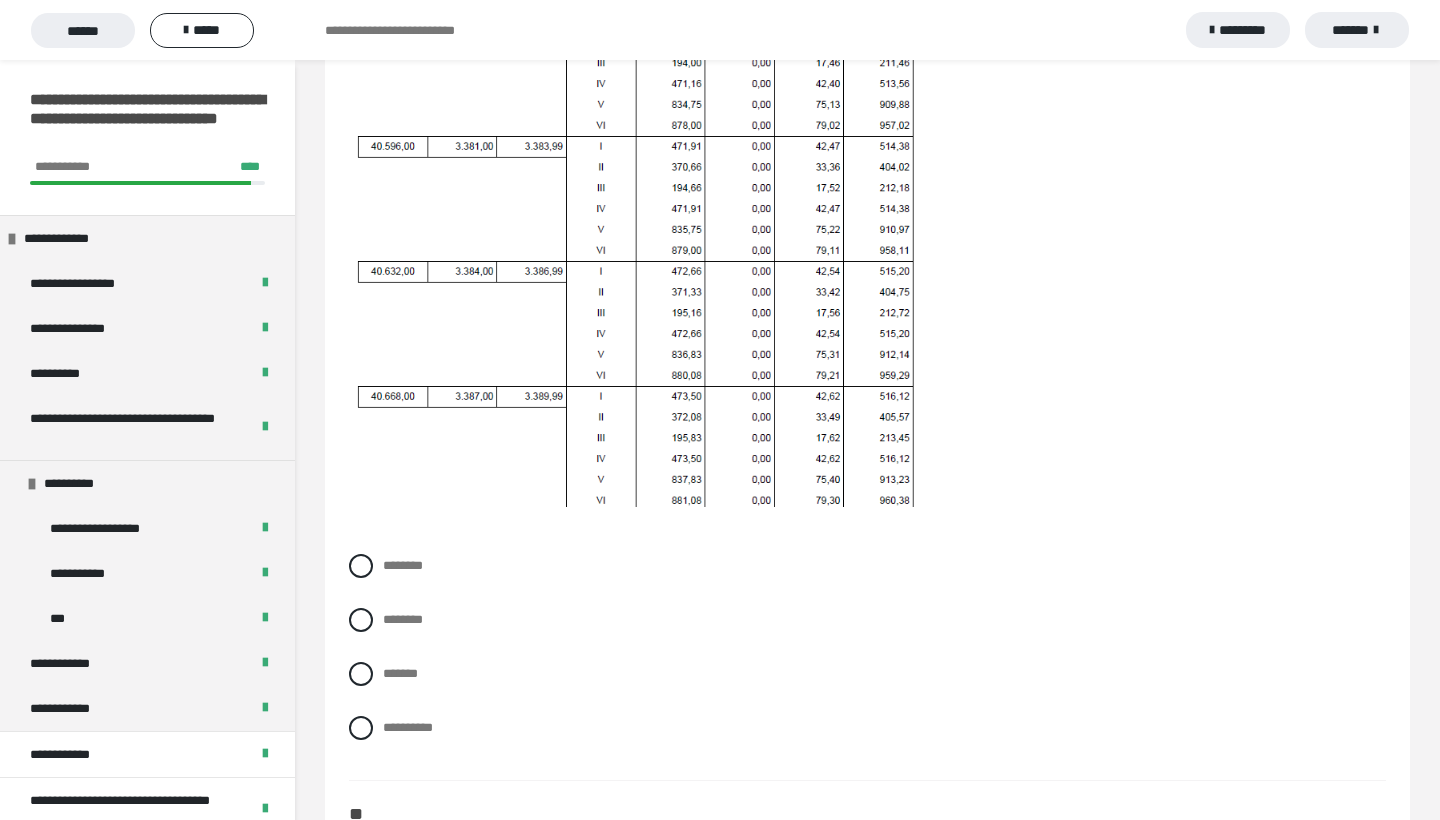 scroll, scrollTop: 716, scrollLeft: 0, axis: vertical 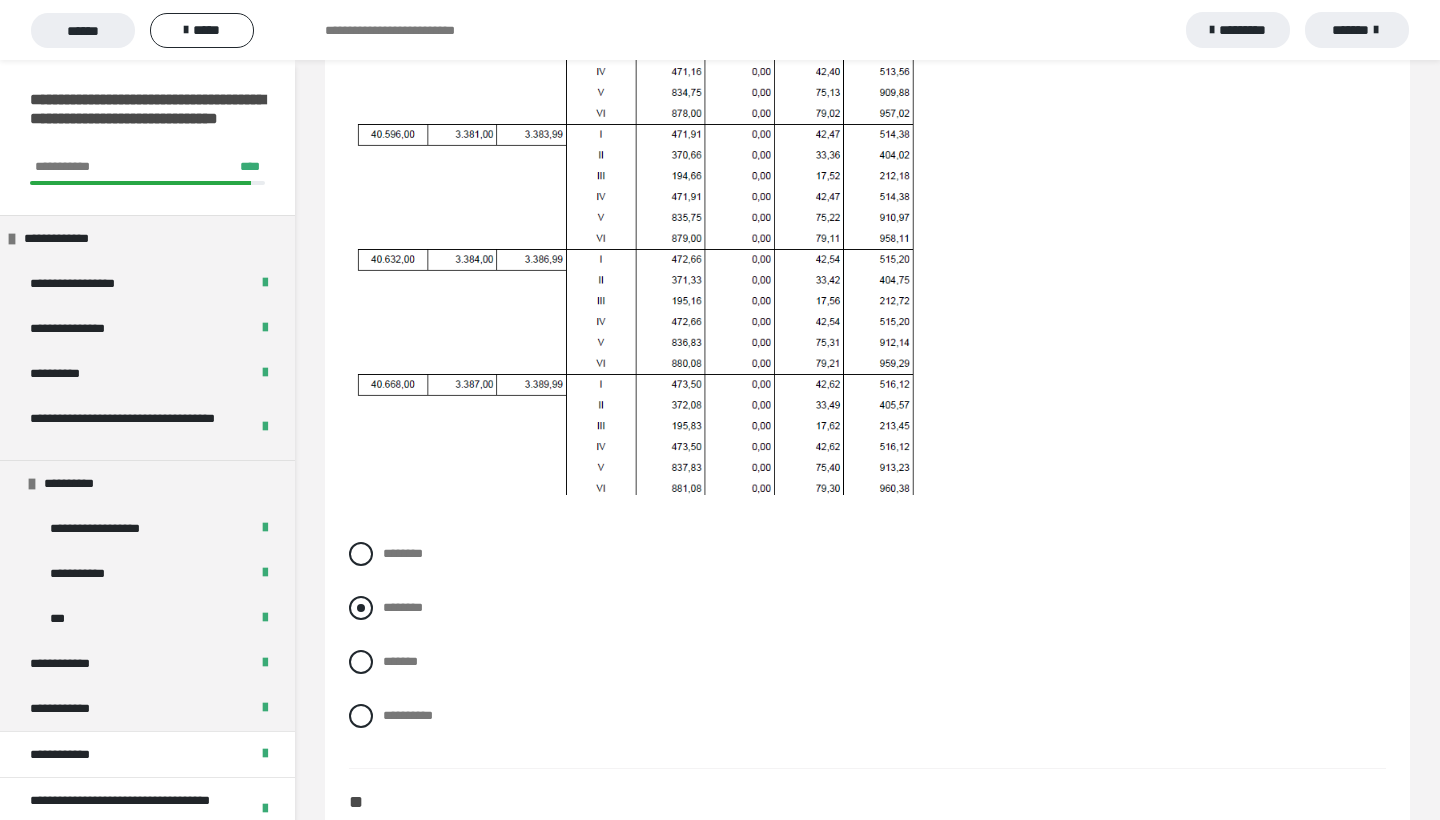 click at bounding box center (361, 608) 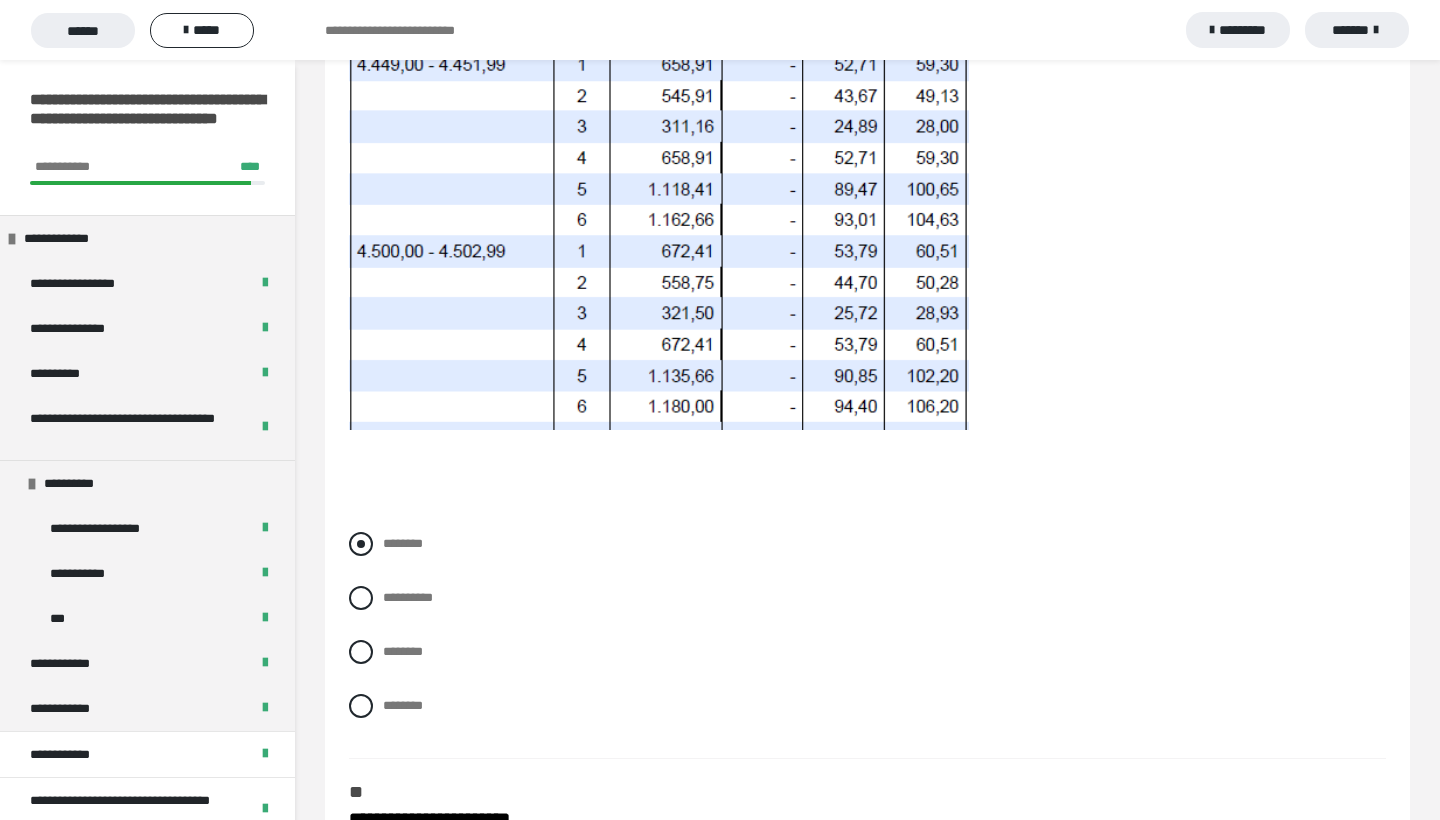 scroll, scrollTop: 2058, scrollLeft: 0, axis: vertical 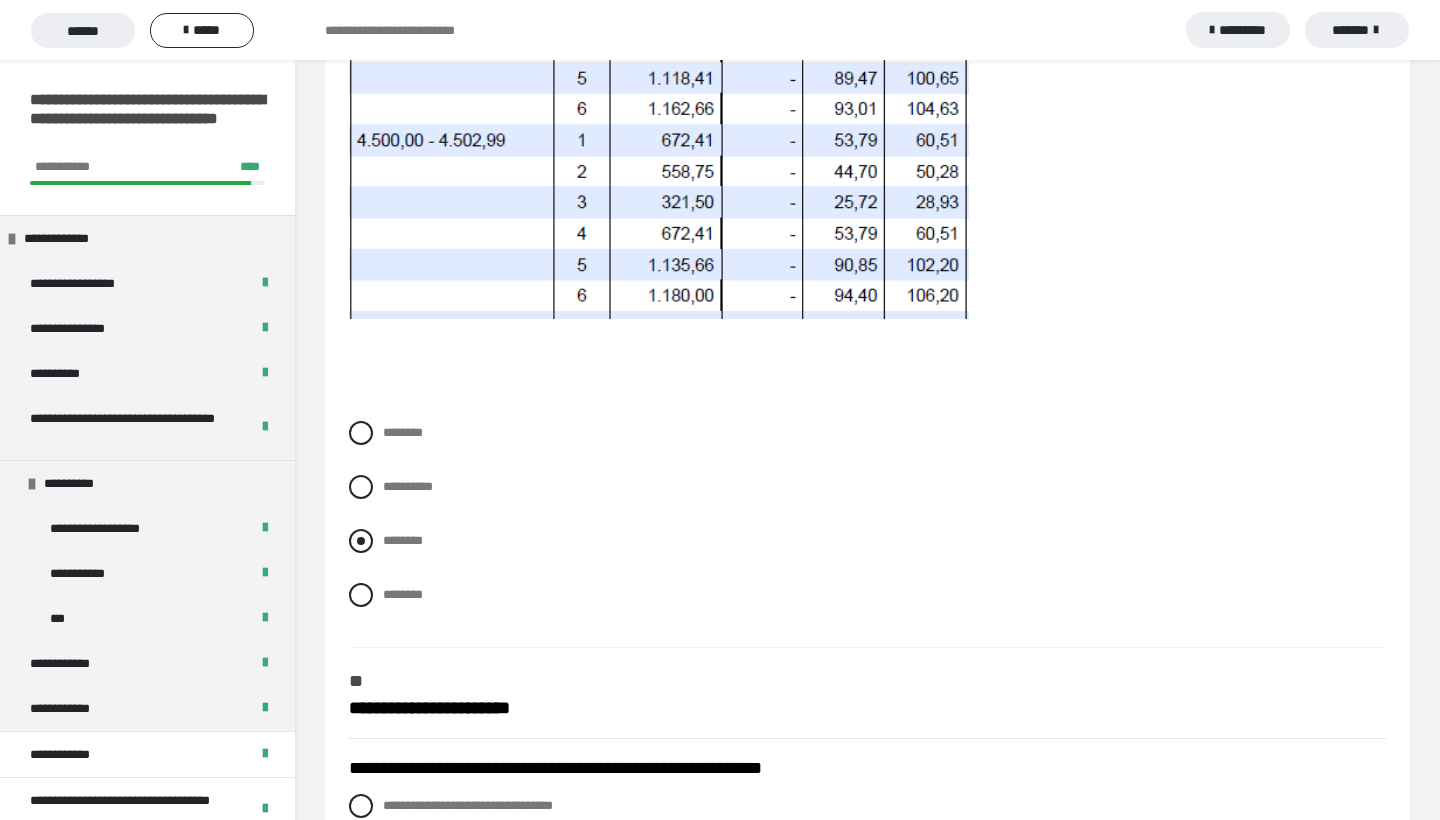 click at bounding box center (361, 541) 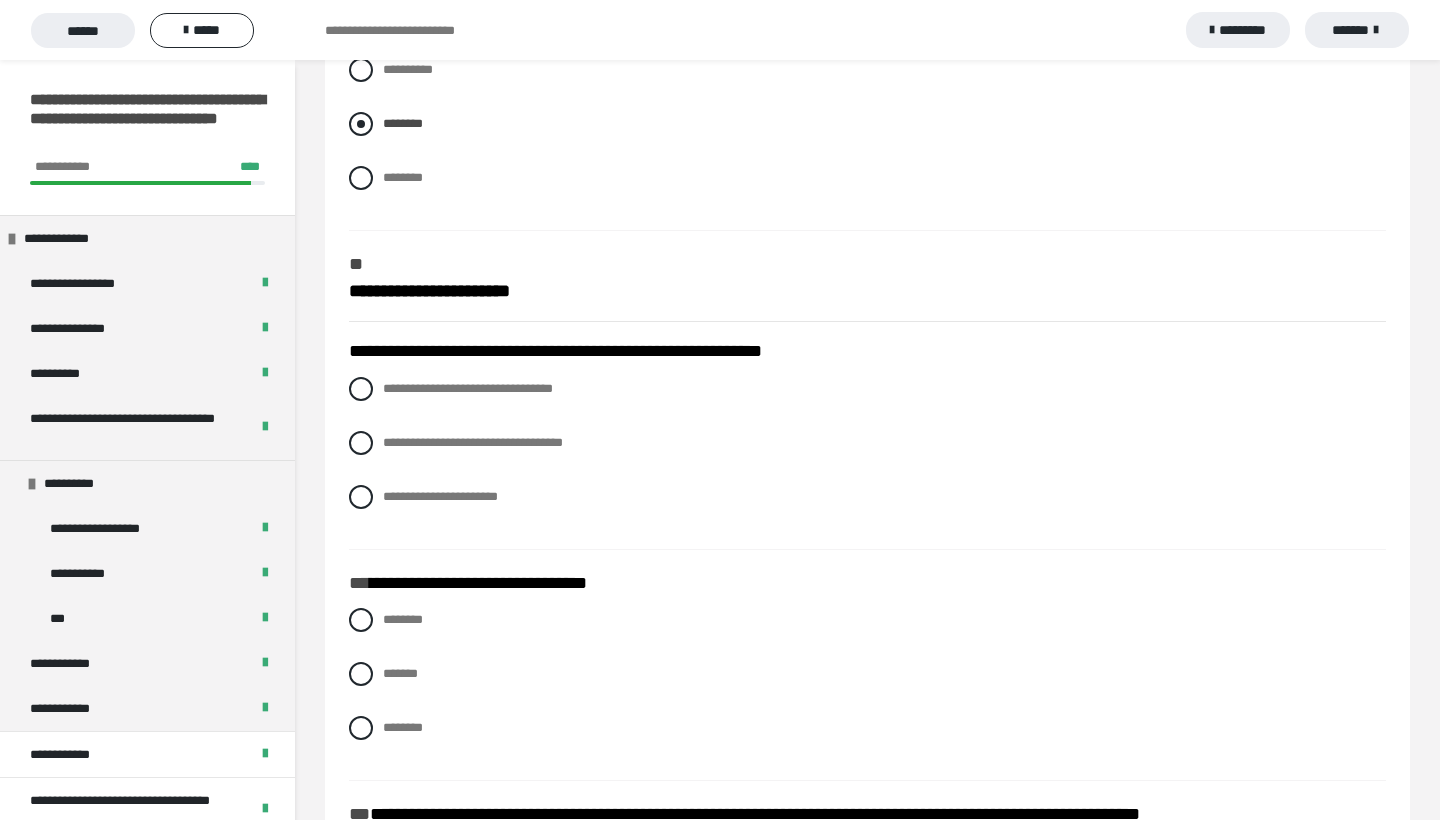 scroll, scrollTop: 2492, scrollLeft: 0, axis: vertical 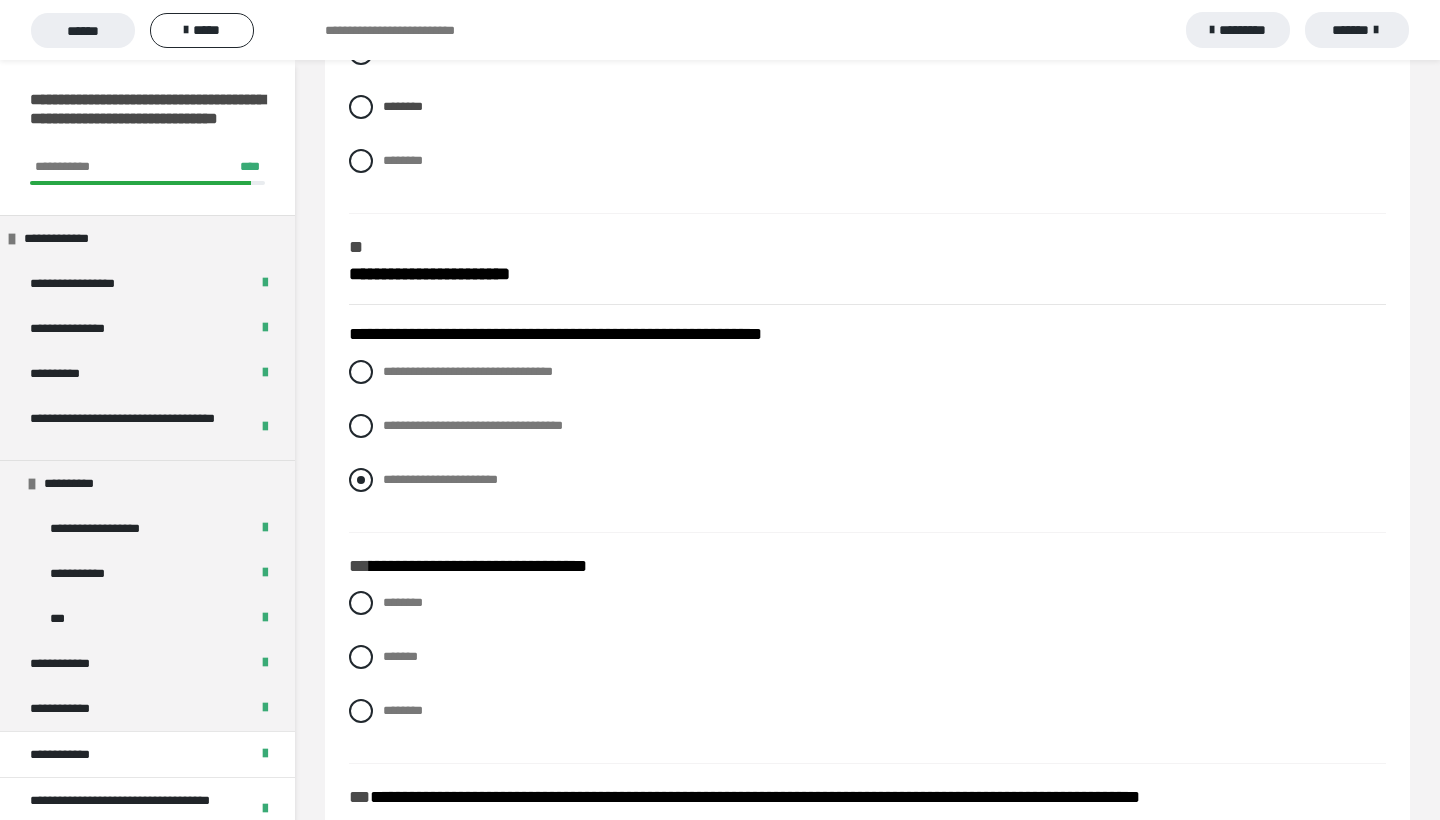 click at bounding box center (361, 480) 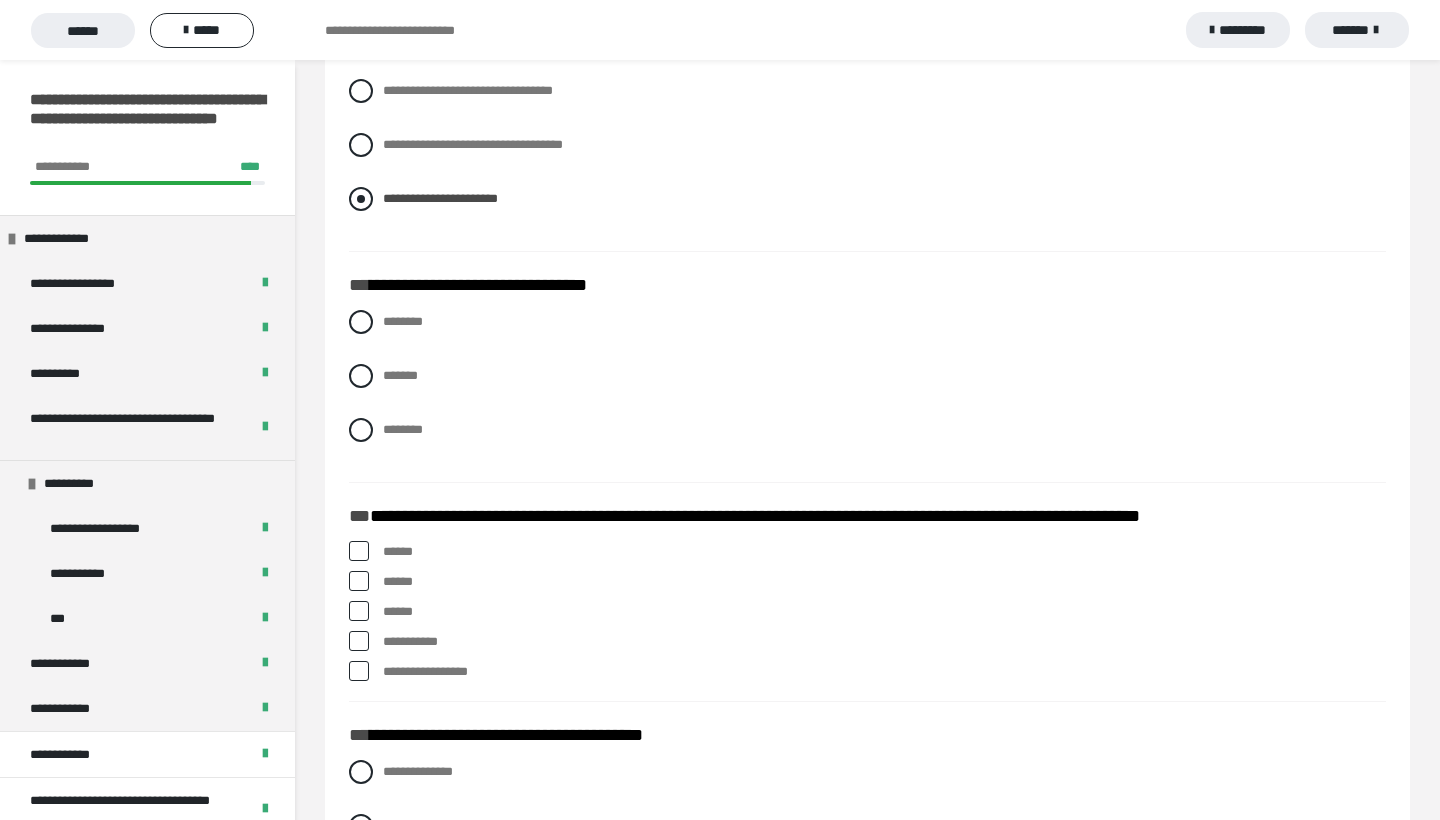 scroll, scrollTop: 2784, scrollLeft: 0, axis: vertical 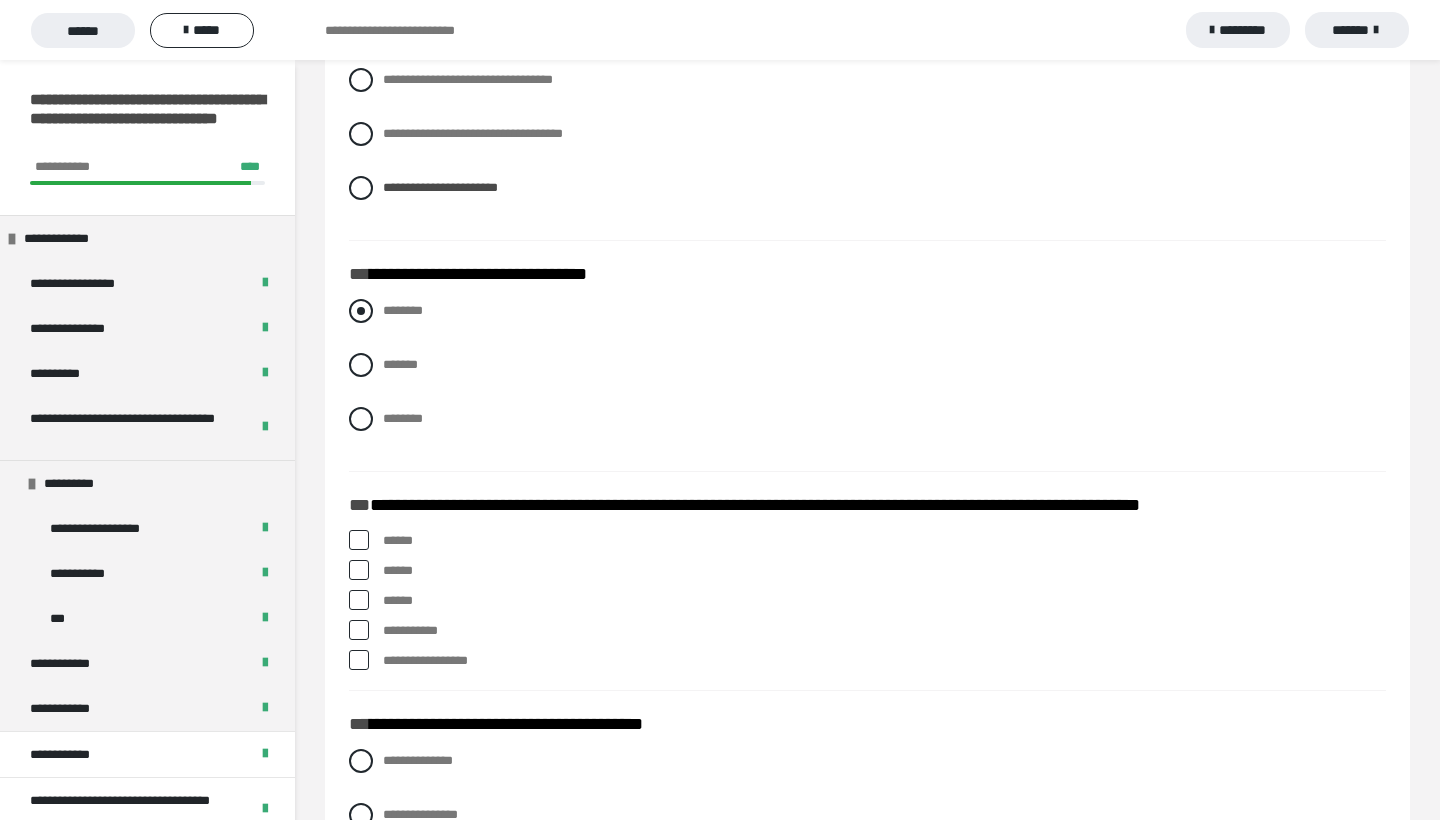 click at bounding box center (361, 311) 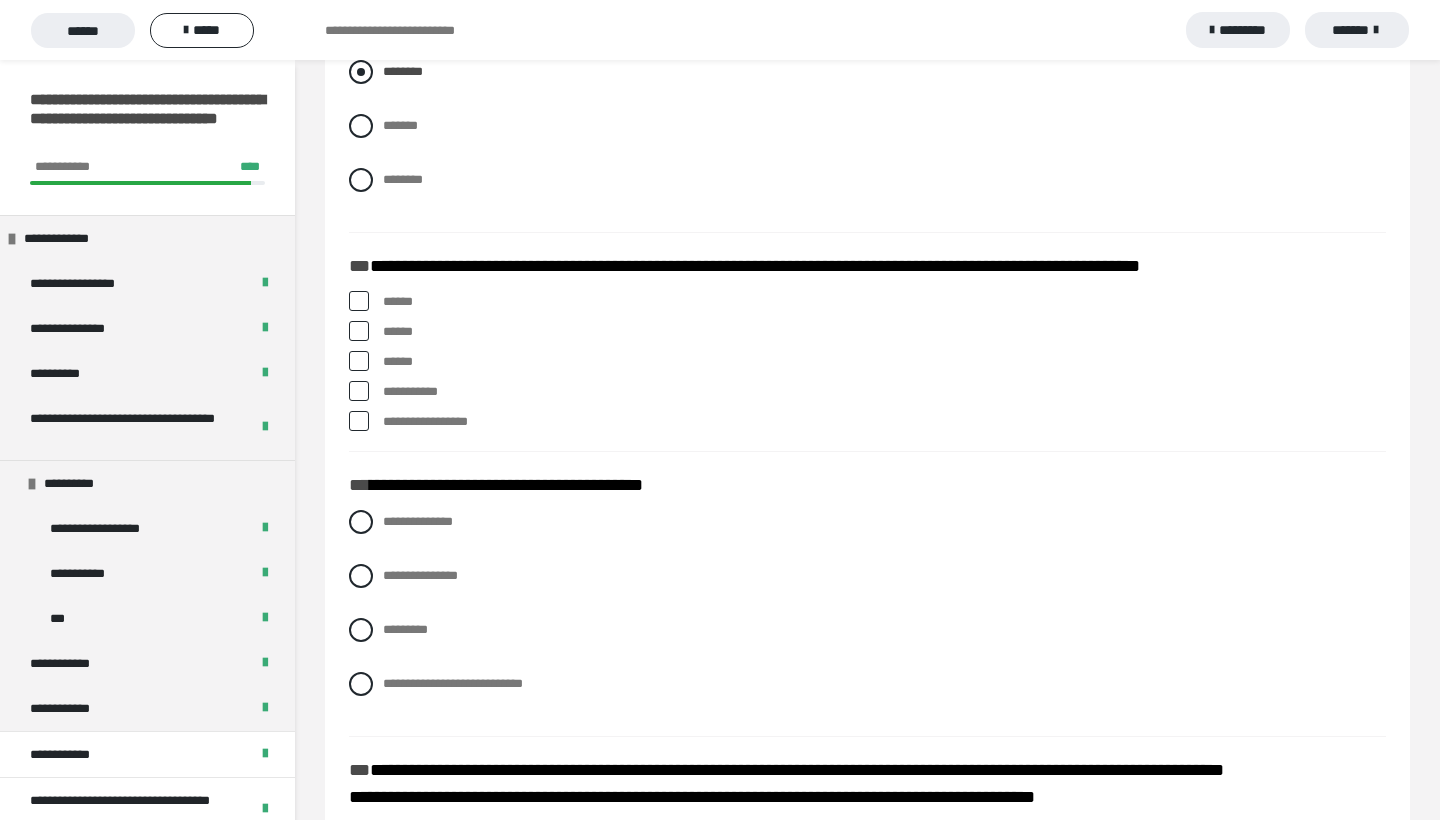 scroll, scrollTop: 3024, scrollLeft: 0, axis: vertical 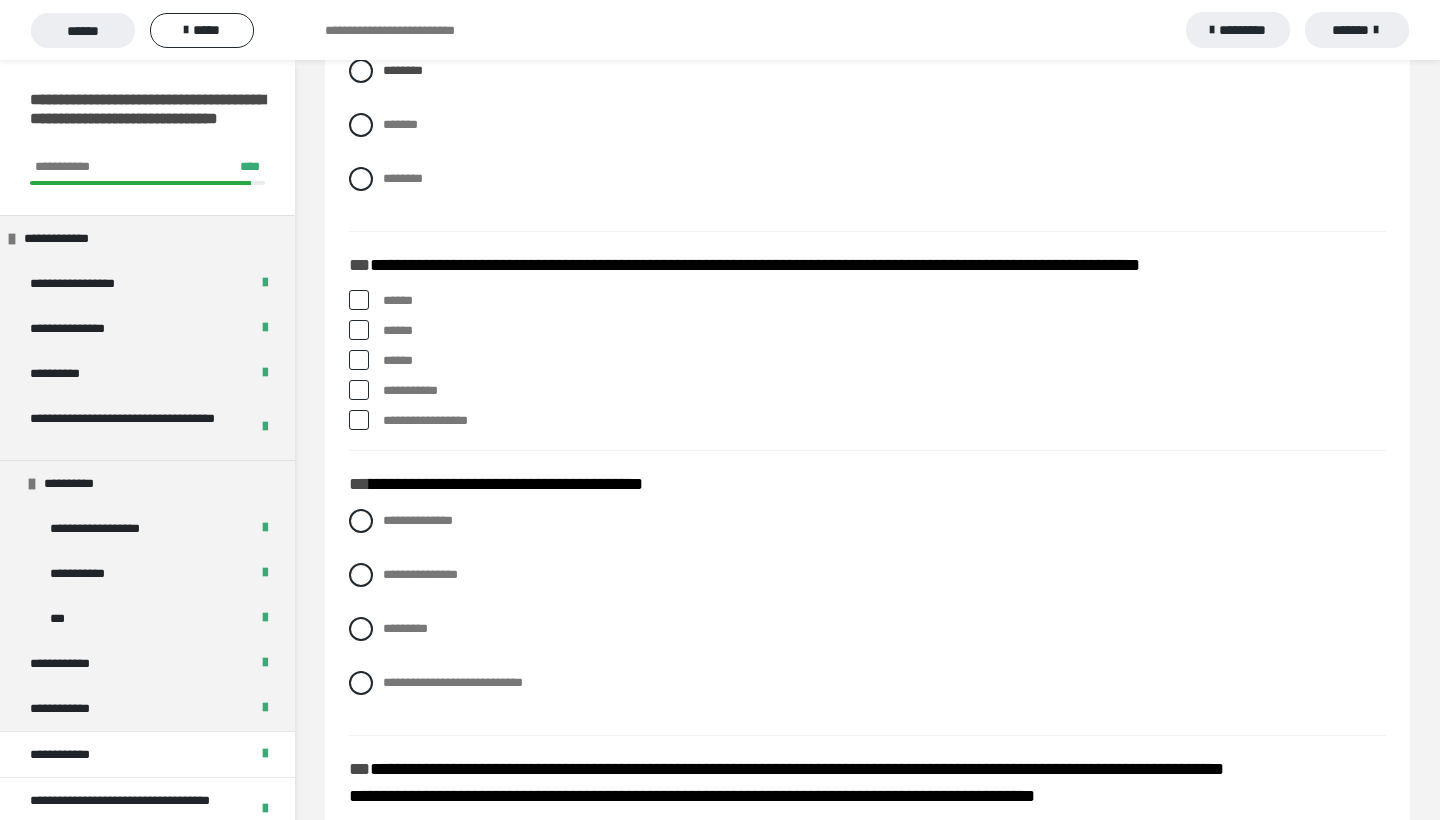 click at bounding box center [359, 420] 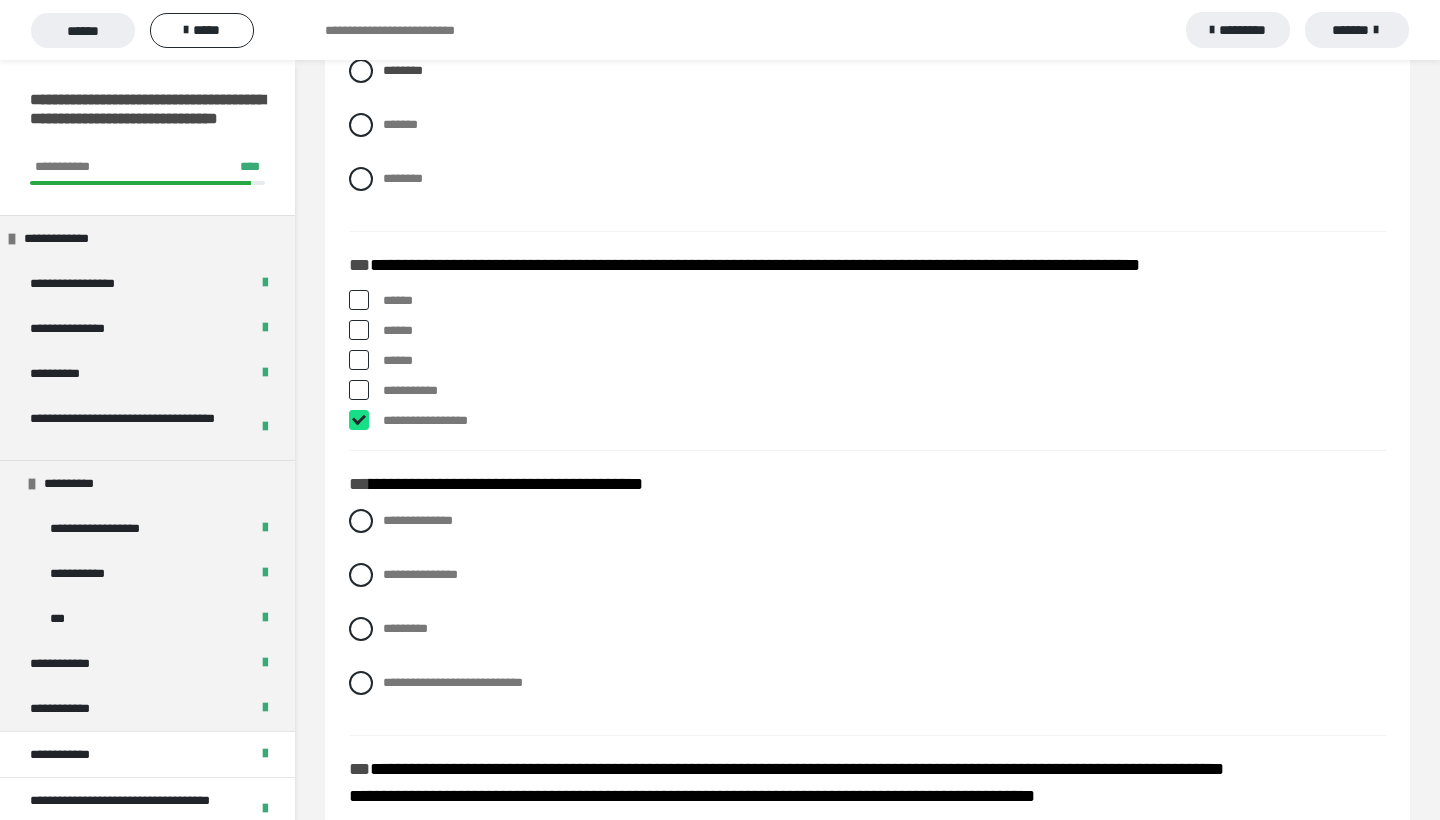 checkbox on "****" 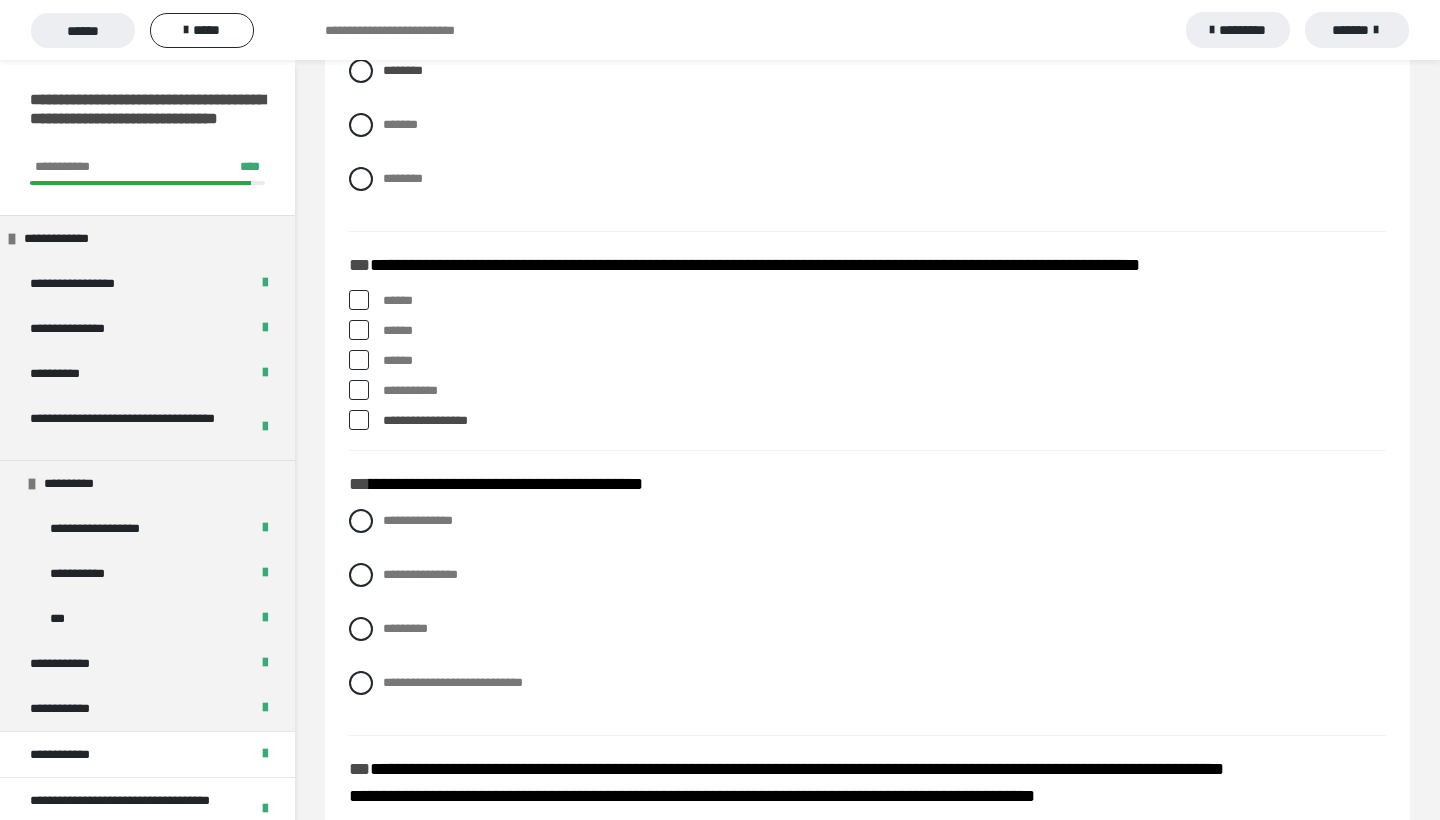 click at bounding box center [359, 360] 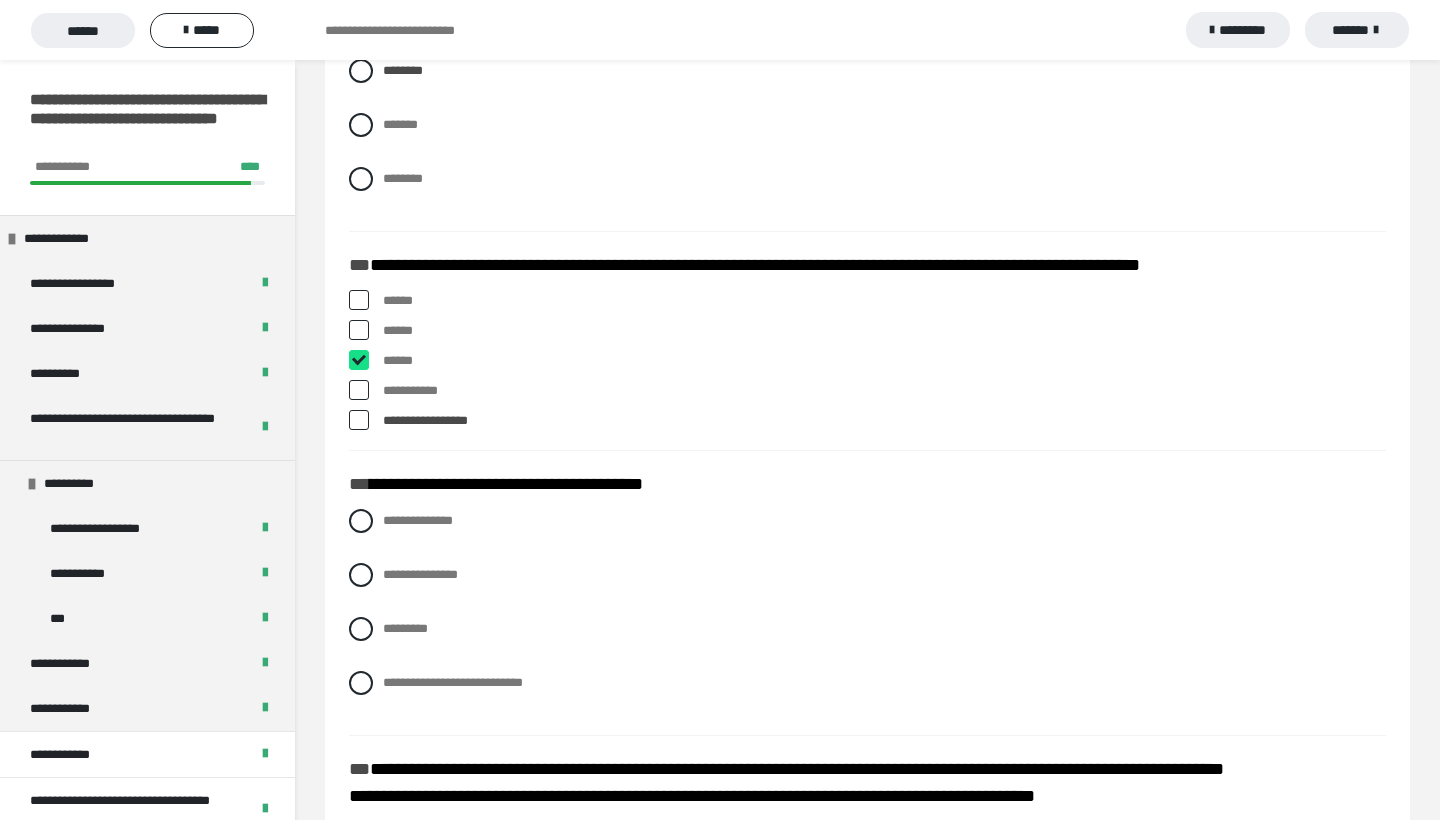 checkbox on "****" 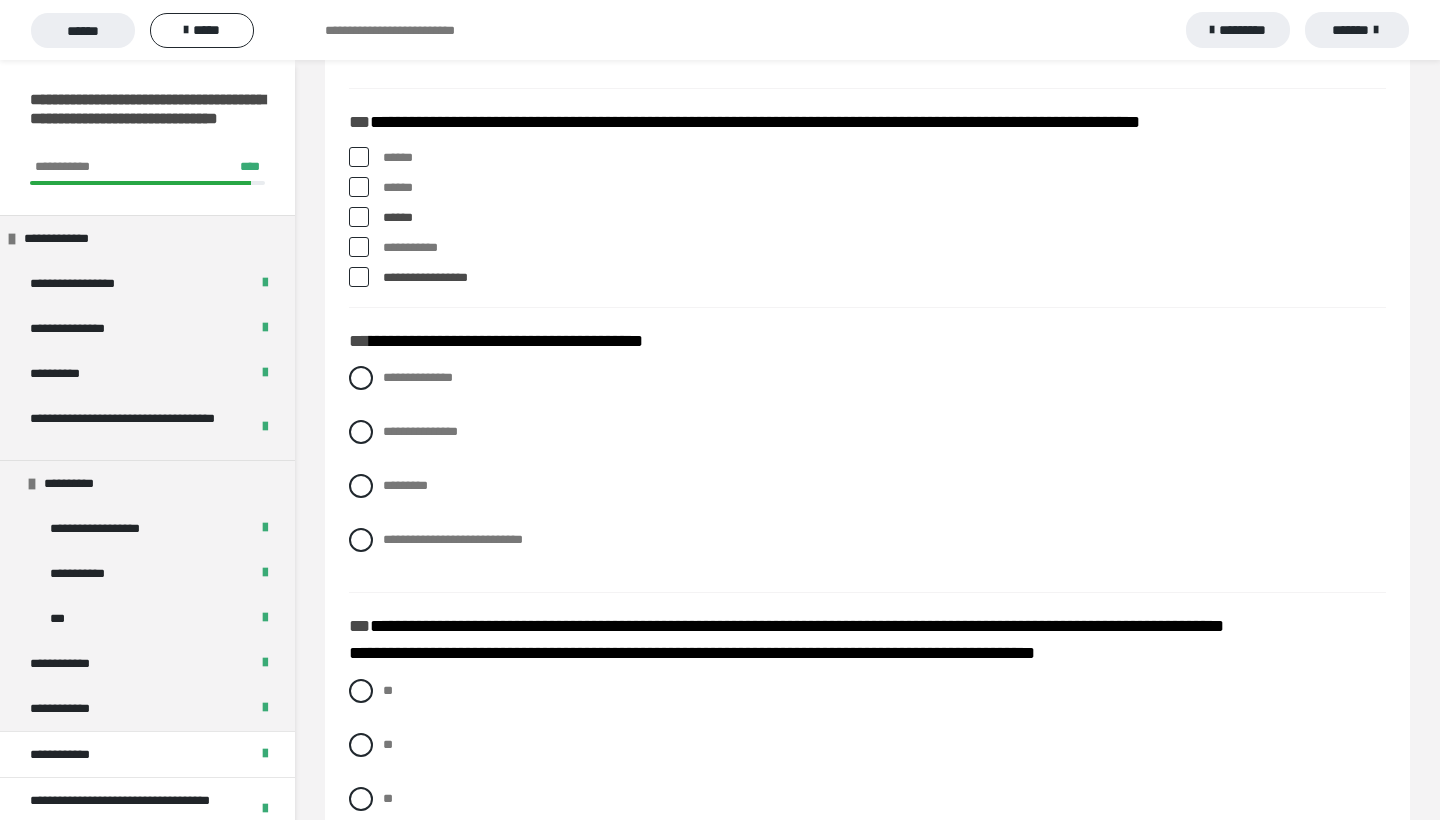scroll, scrollTop: 3217, scrollLeft: 0, axis: vertical 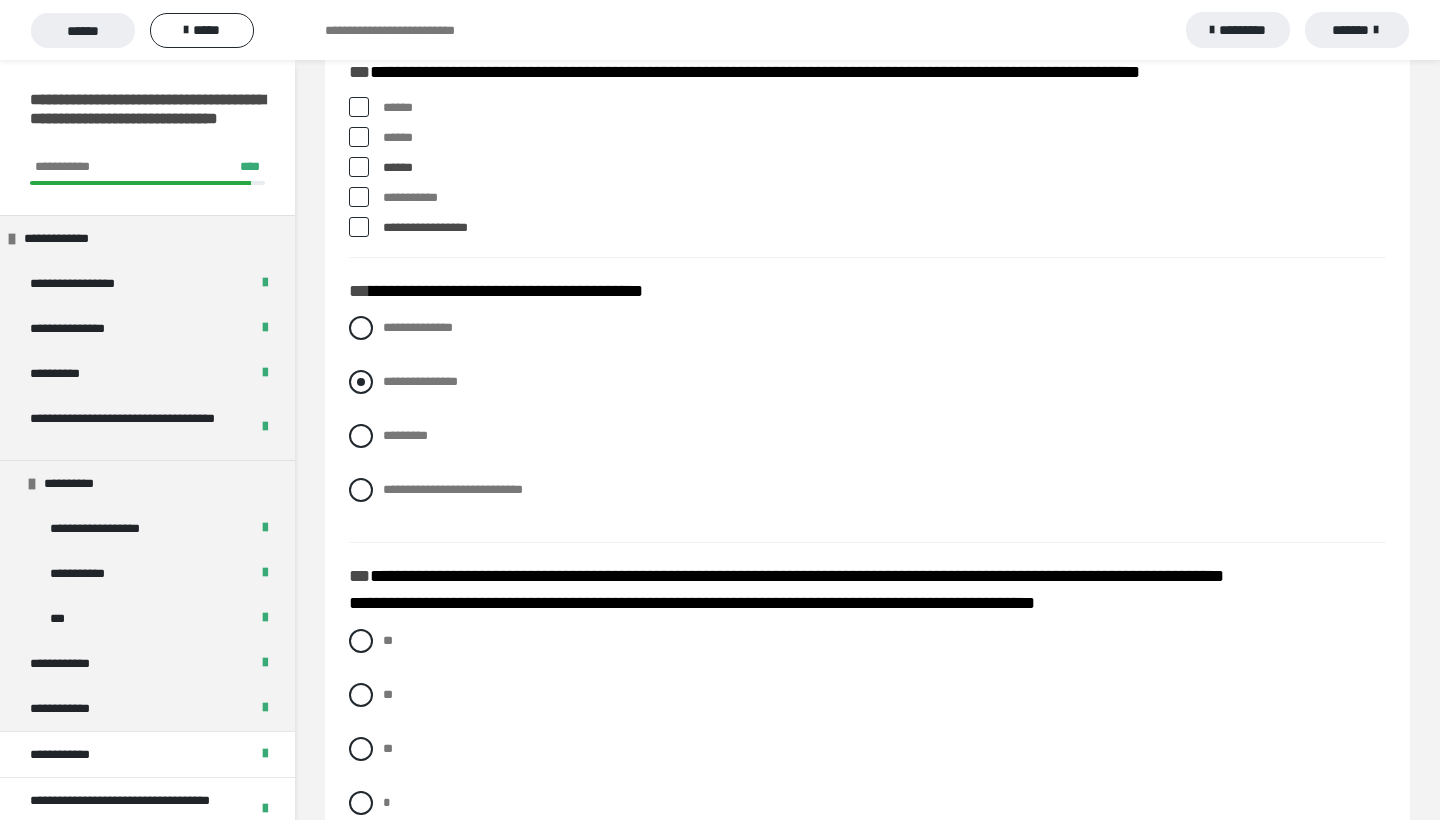 click at bounding box center [361, 382] 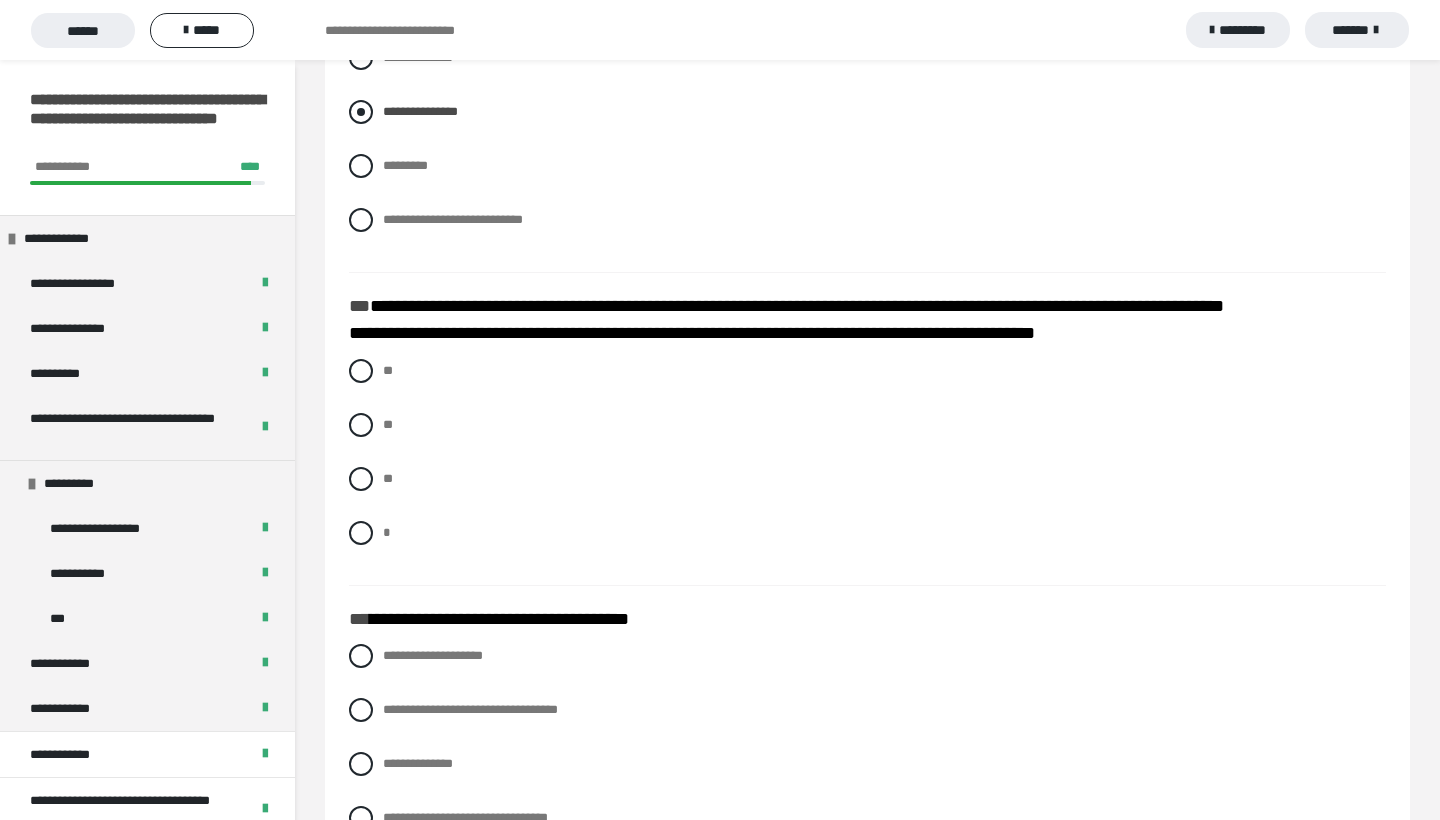scroll, scrollTop: 3502, scrollLeft: 0, axis: vertical 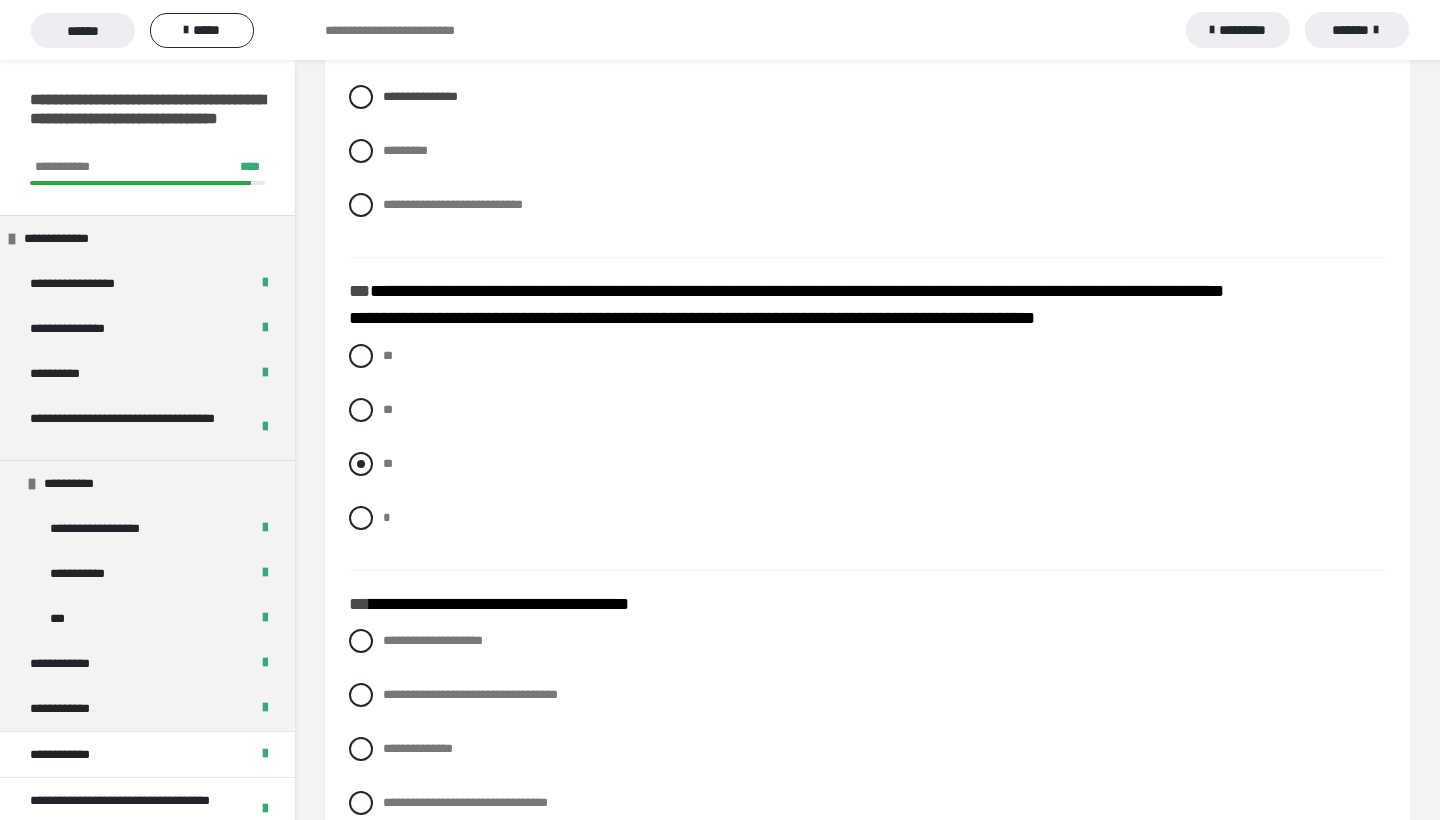click at bounding box center [361, 464] 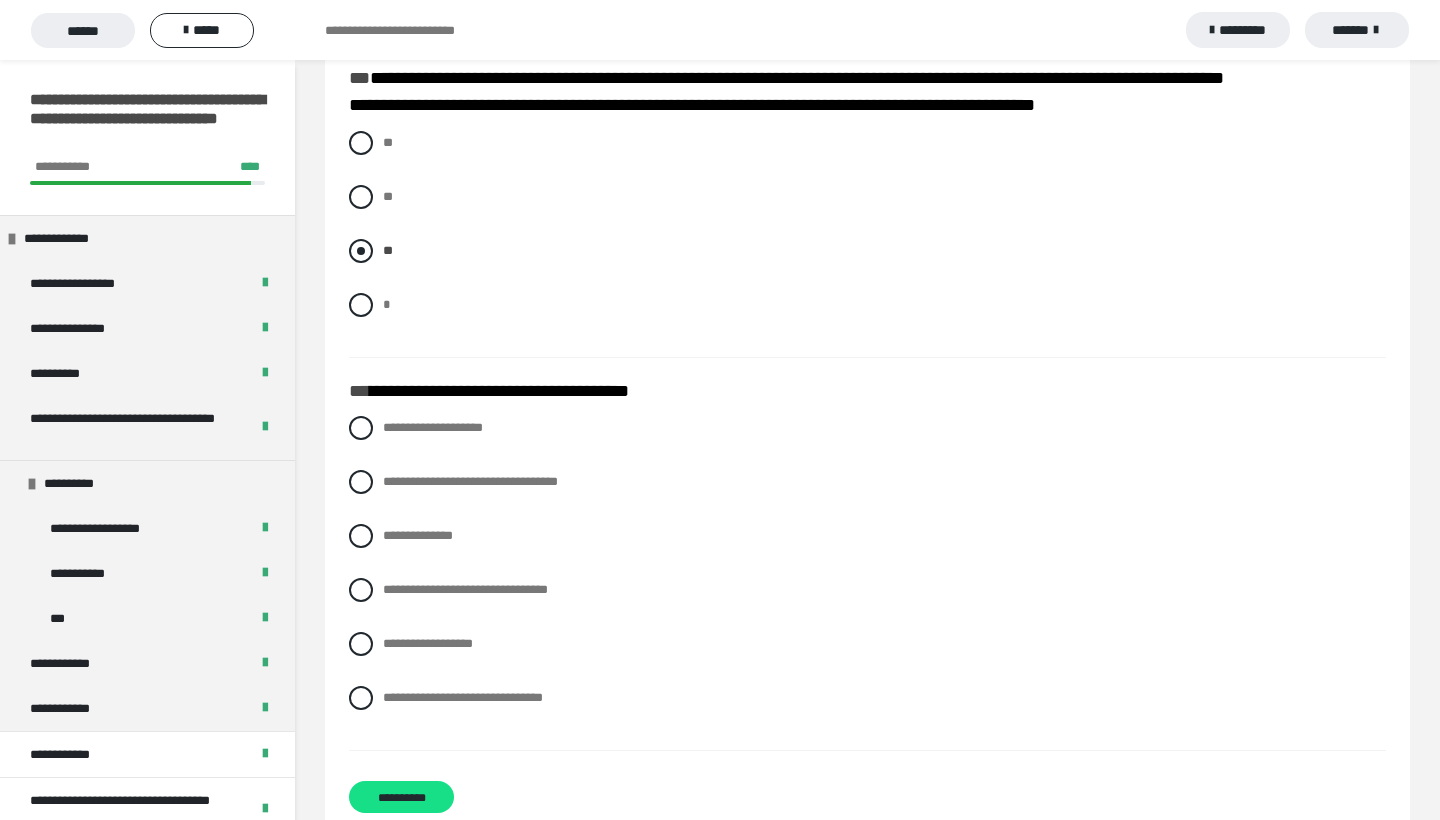 scroll, scrollTop: 3768, scrollLeft: 0, axis: vertical 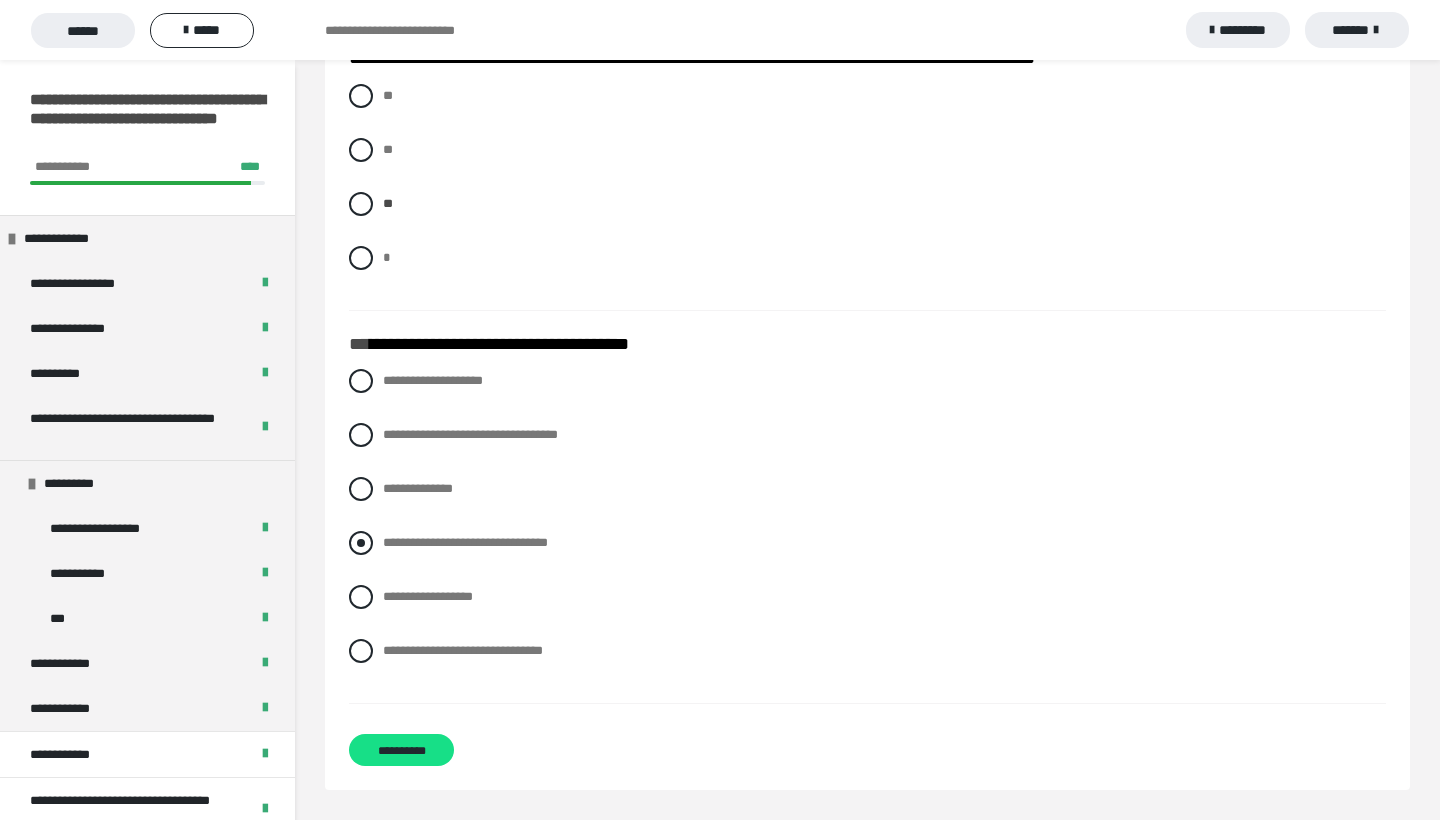 click at bounding box center [361, 543] 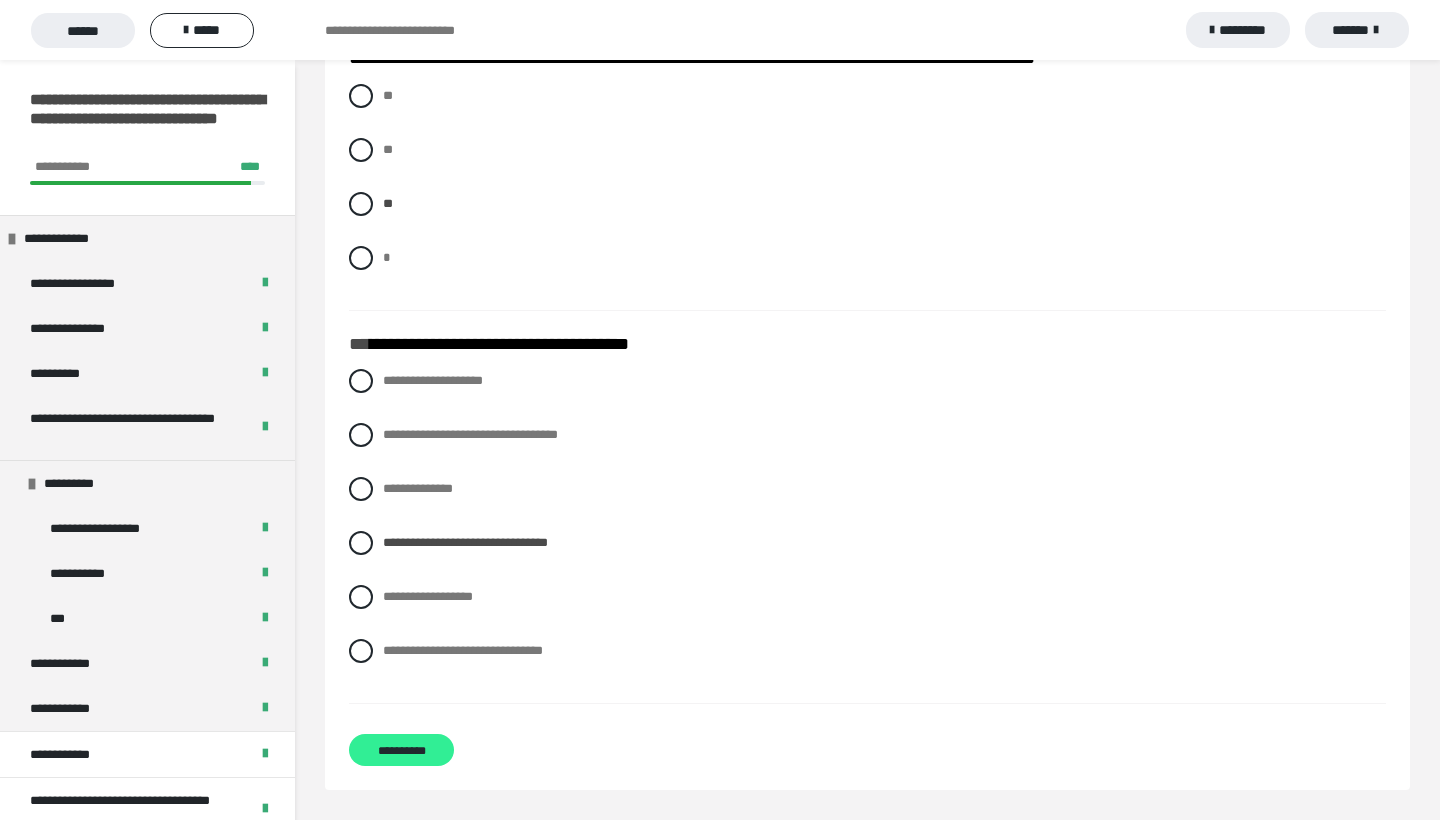 click on "**********" at bounding box center (401, 750) 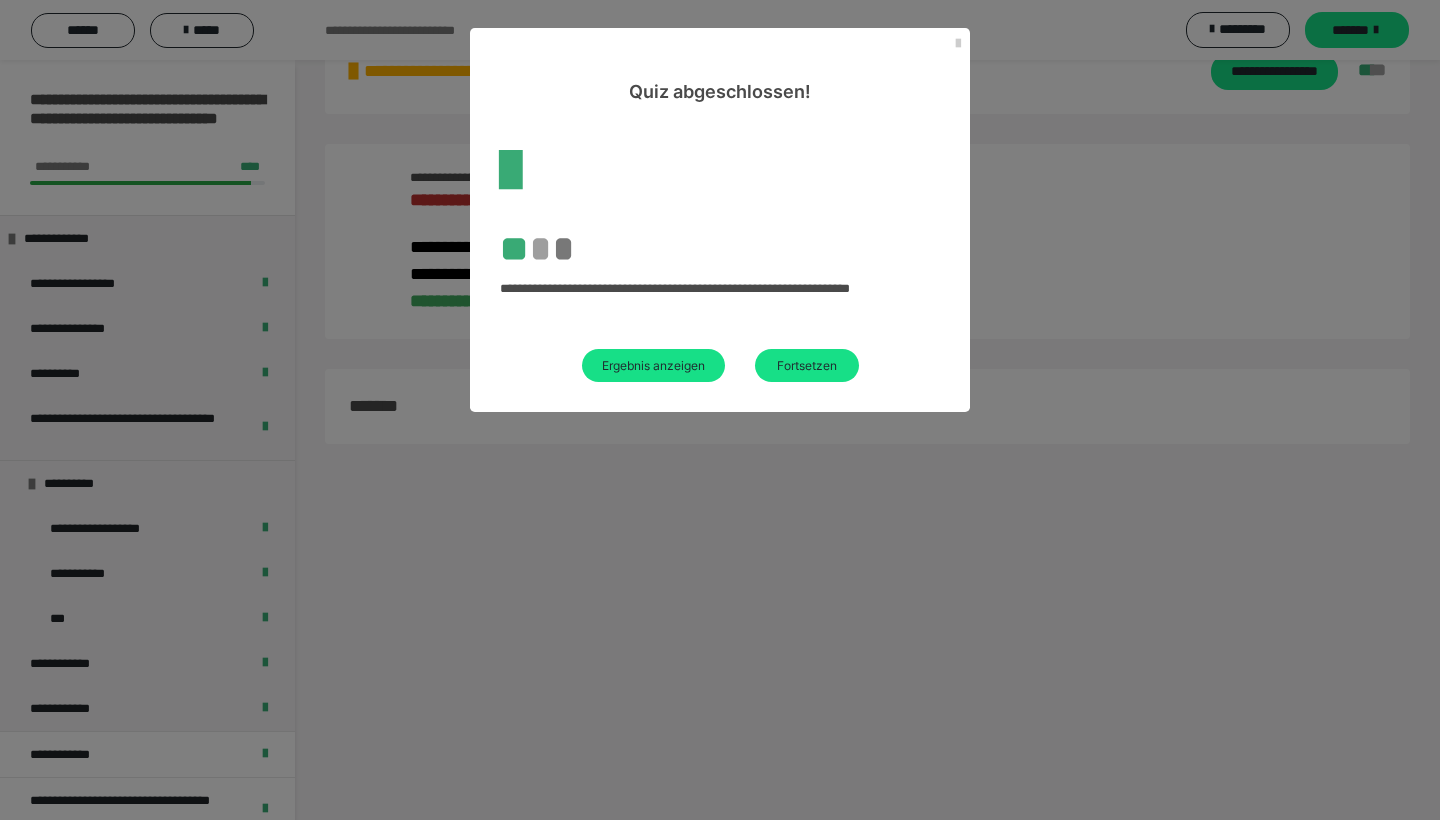 scroll, scrollTop: 60, scrollLeft: 0, axis: vertical 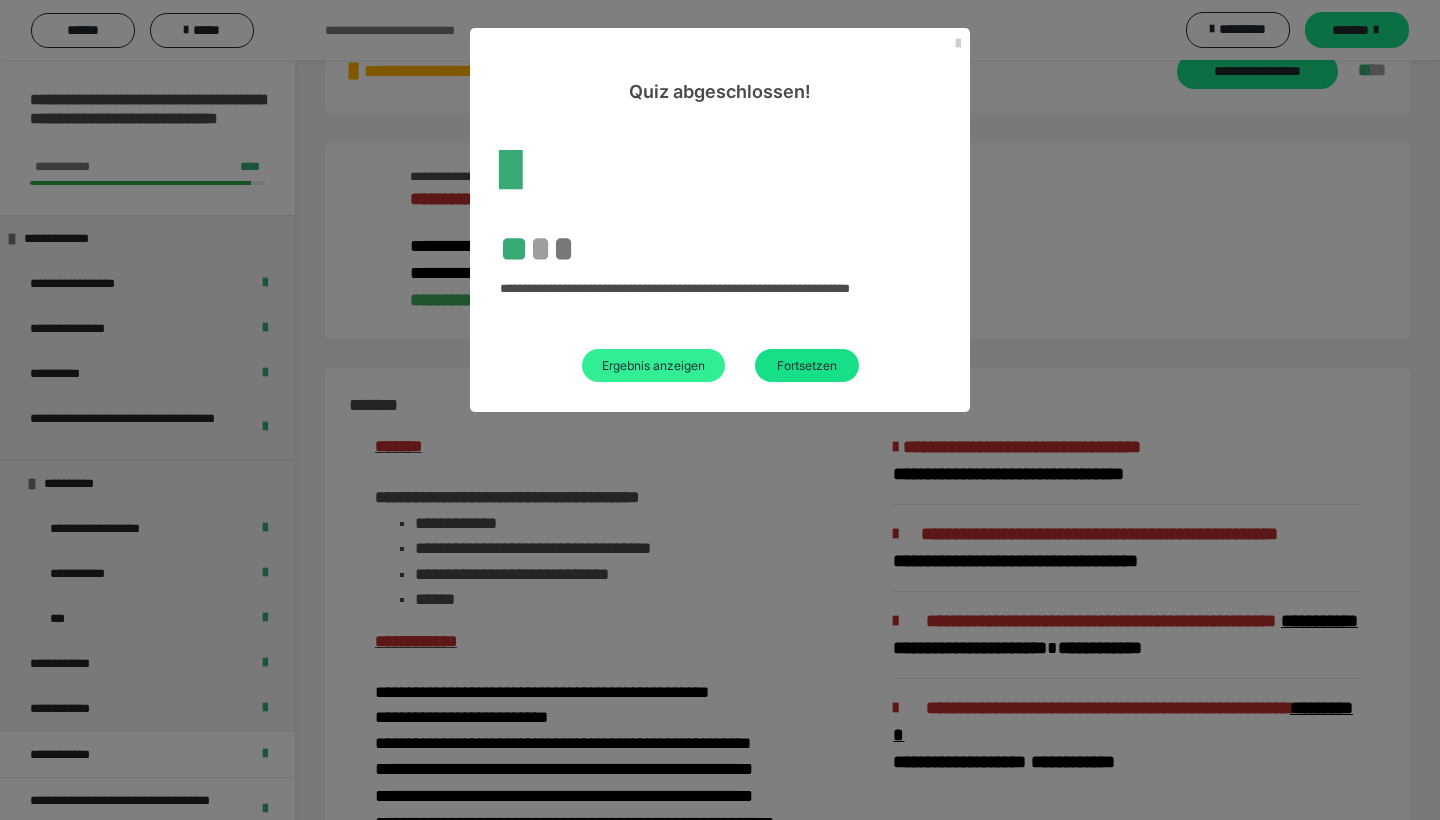 click on "Ergebnis anzeigen" at bounding box center [653, 365] 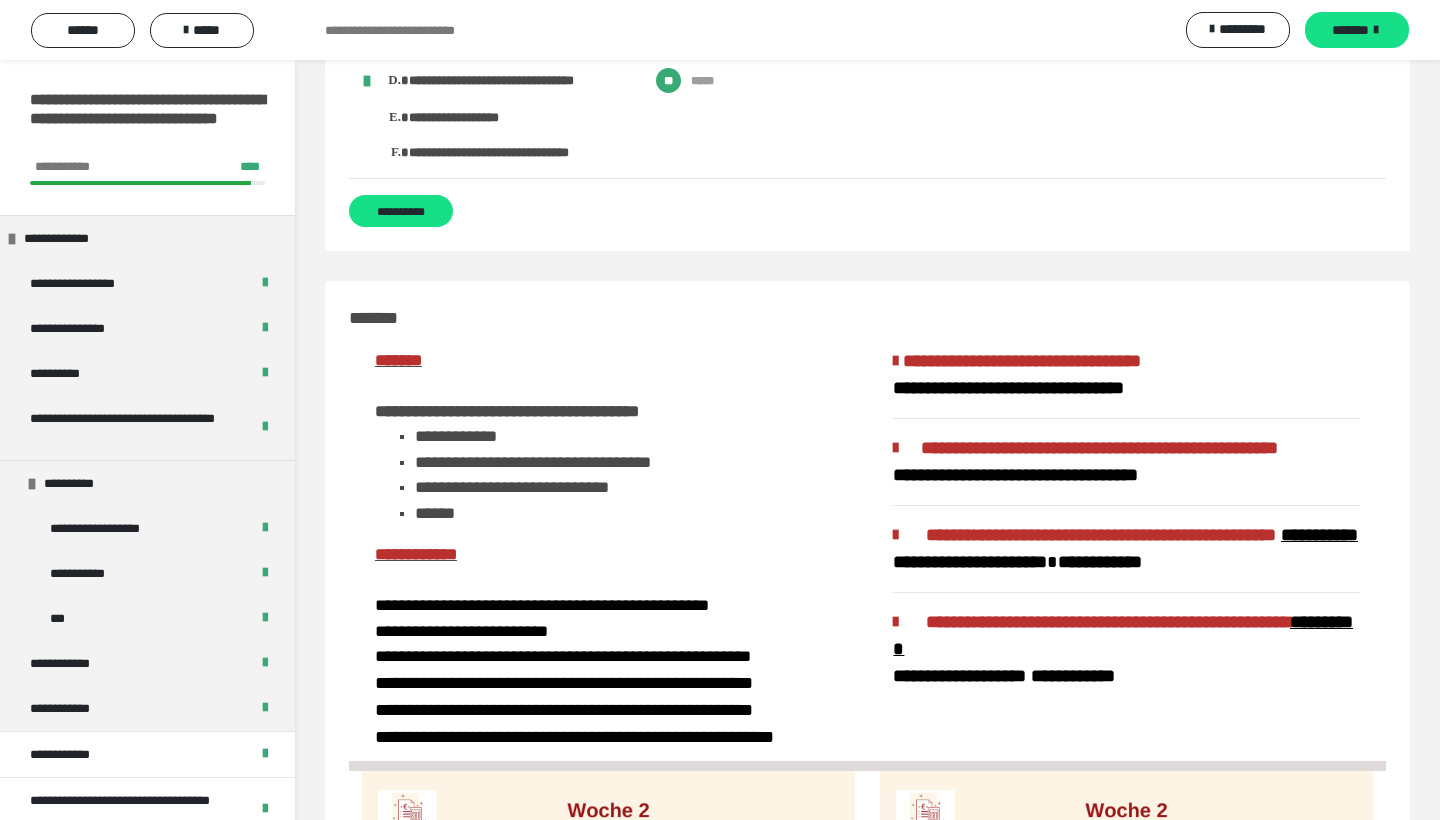 scroll, scrollTop: 3561, scrollLeft: 0, axis: vertical 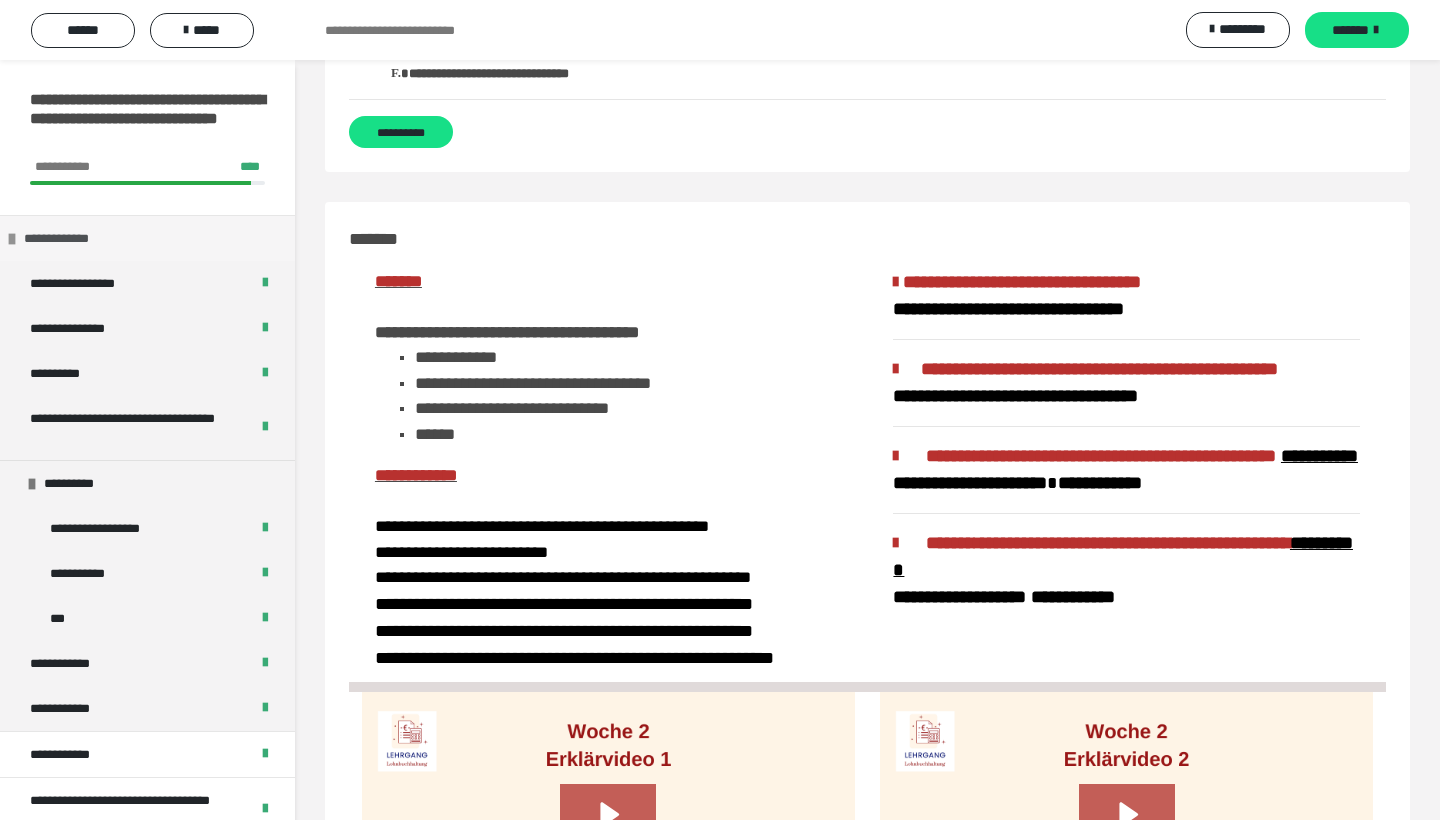 click at bounding box center [12, 239] 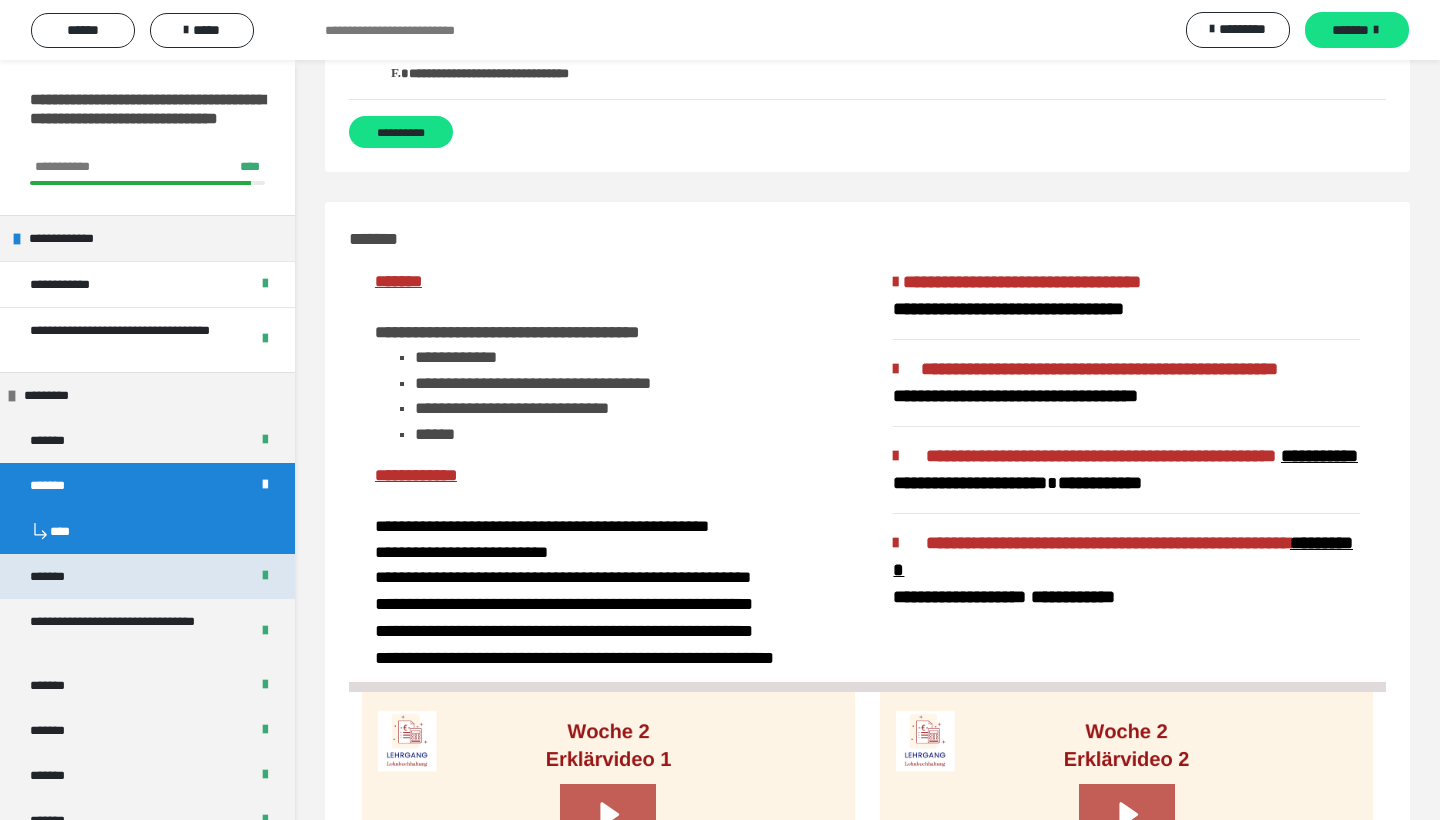click on "*******" at bounding box center (147, 576) 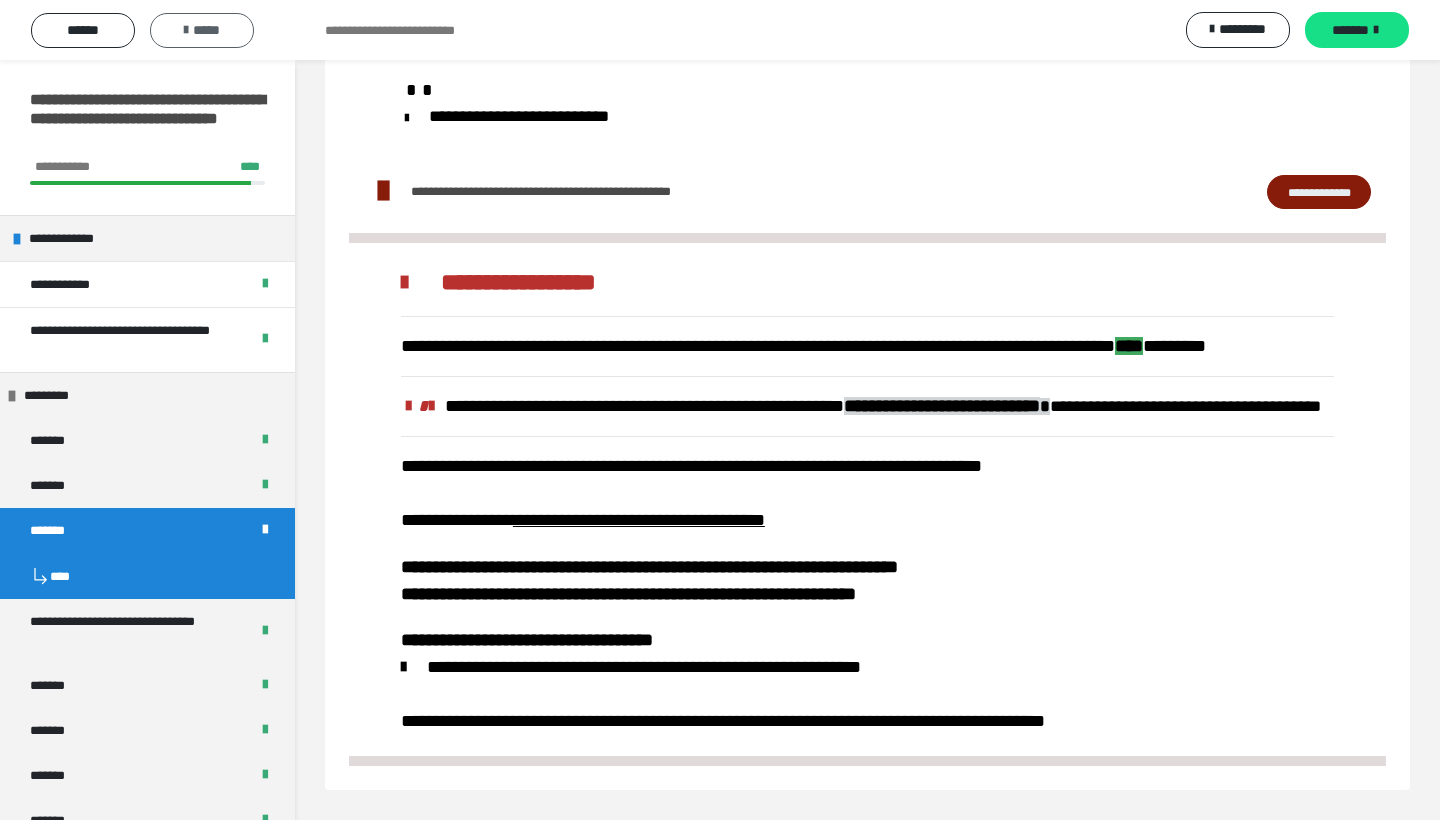 scroll, scrollTop: 2535, scrollLeft: 0, axis: vertical 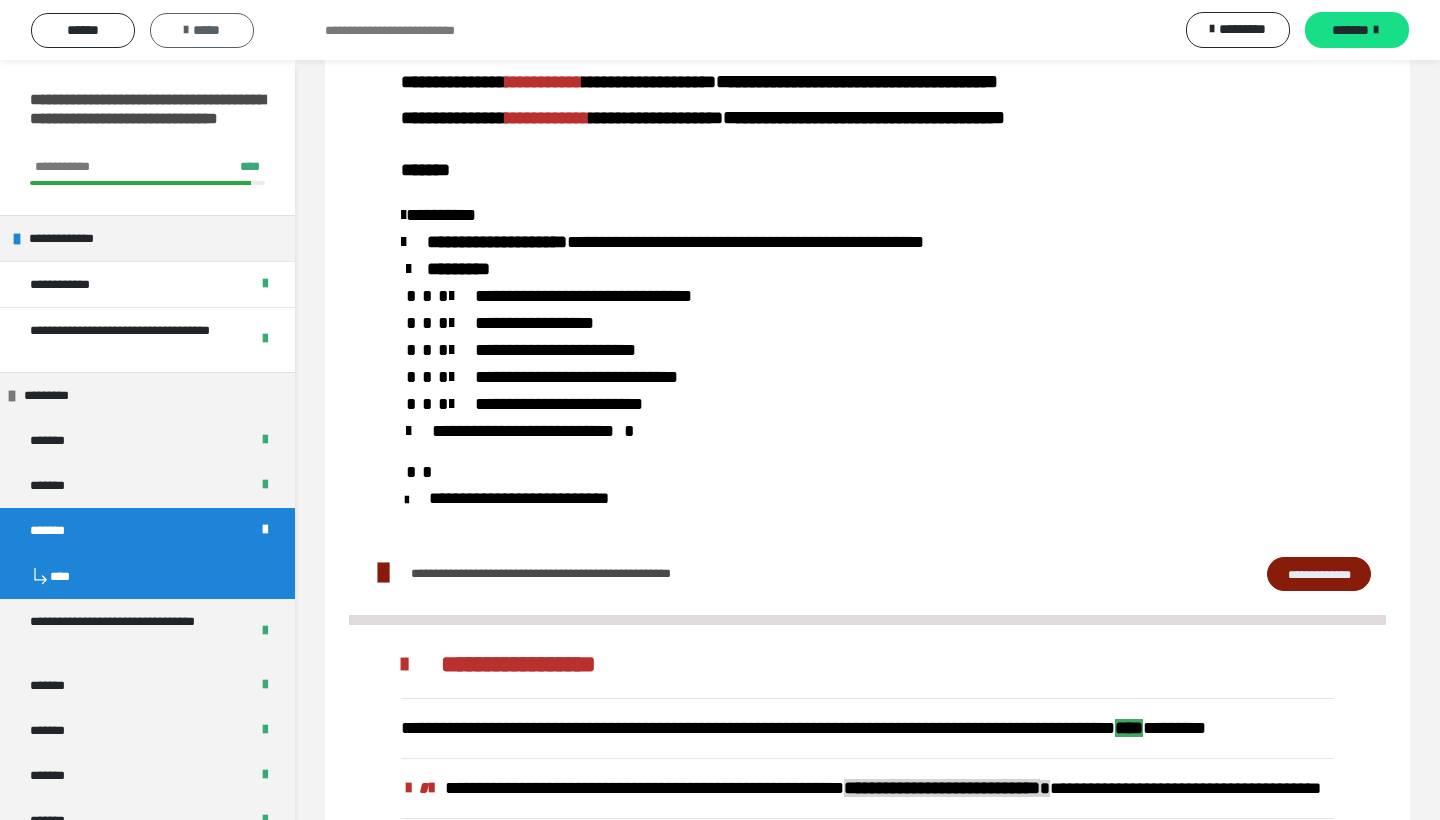 click on "*****" at bounding box center [202, 30] 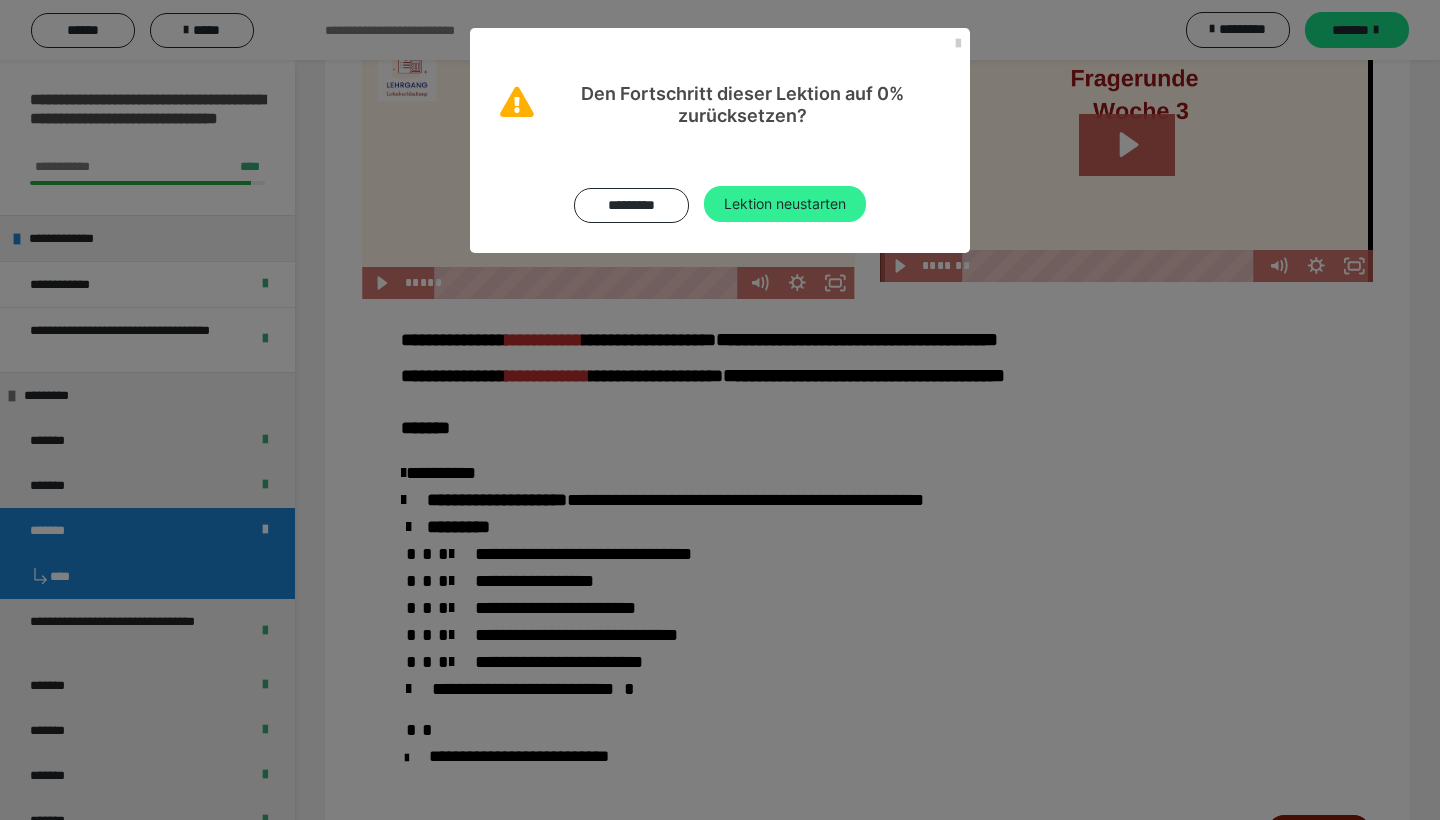 click on "Lektion neustarten" at bounding box center [785, 204] 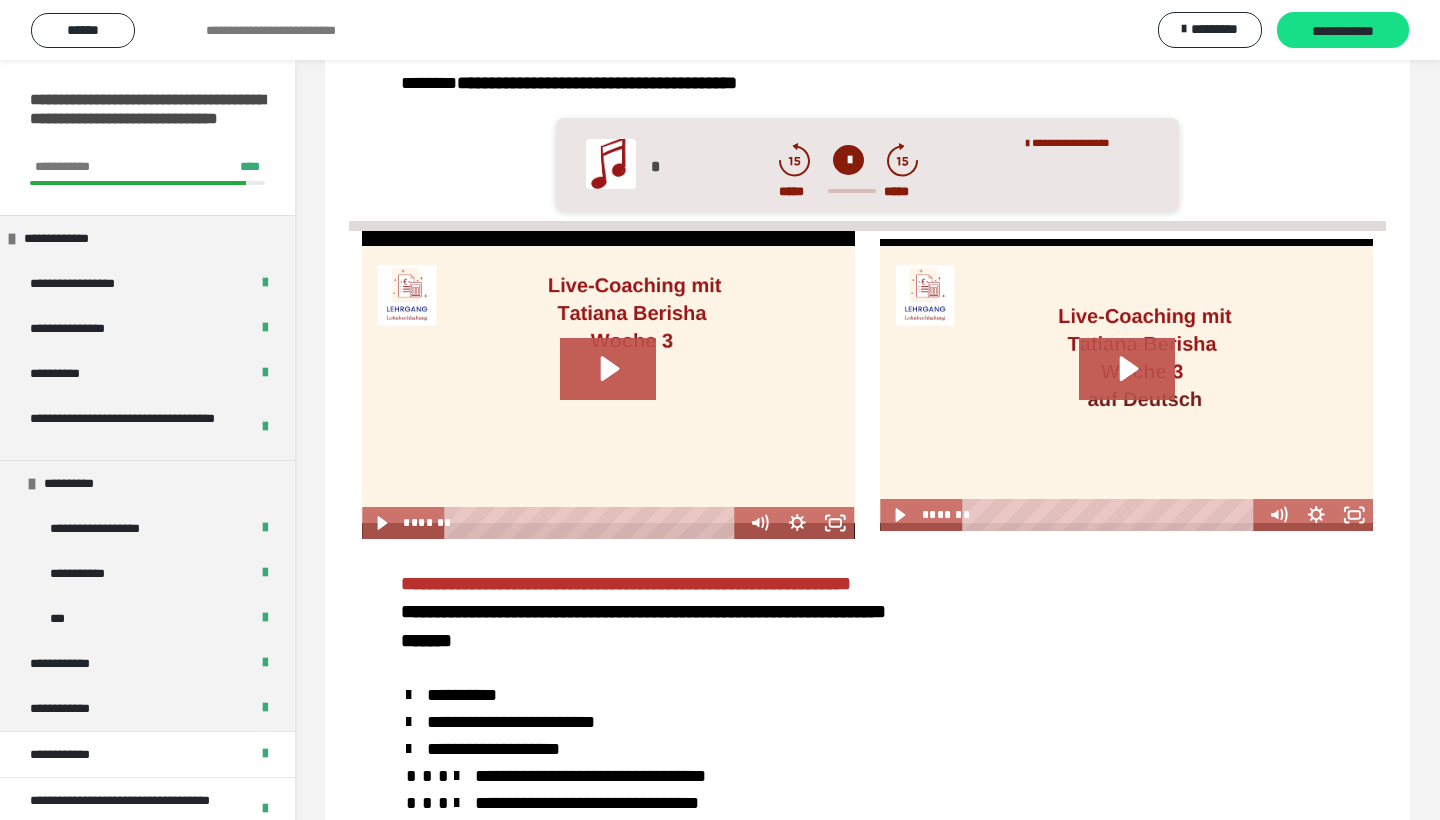 scroll, scrollTop: 1282, scrollLeft: 0, axis: vertical 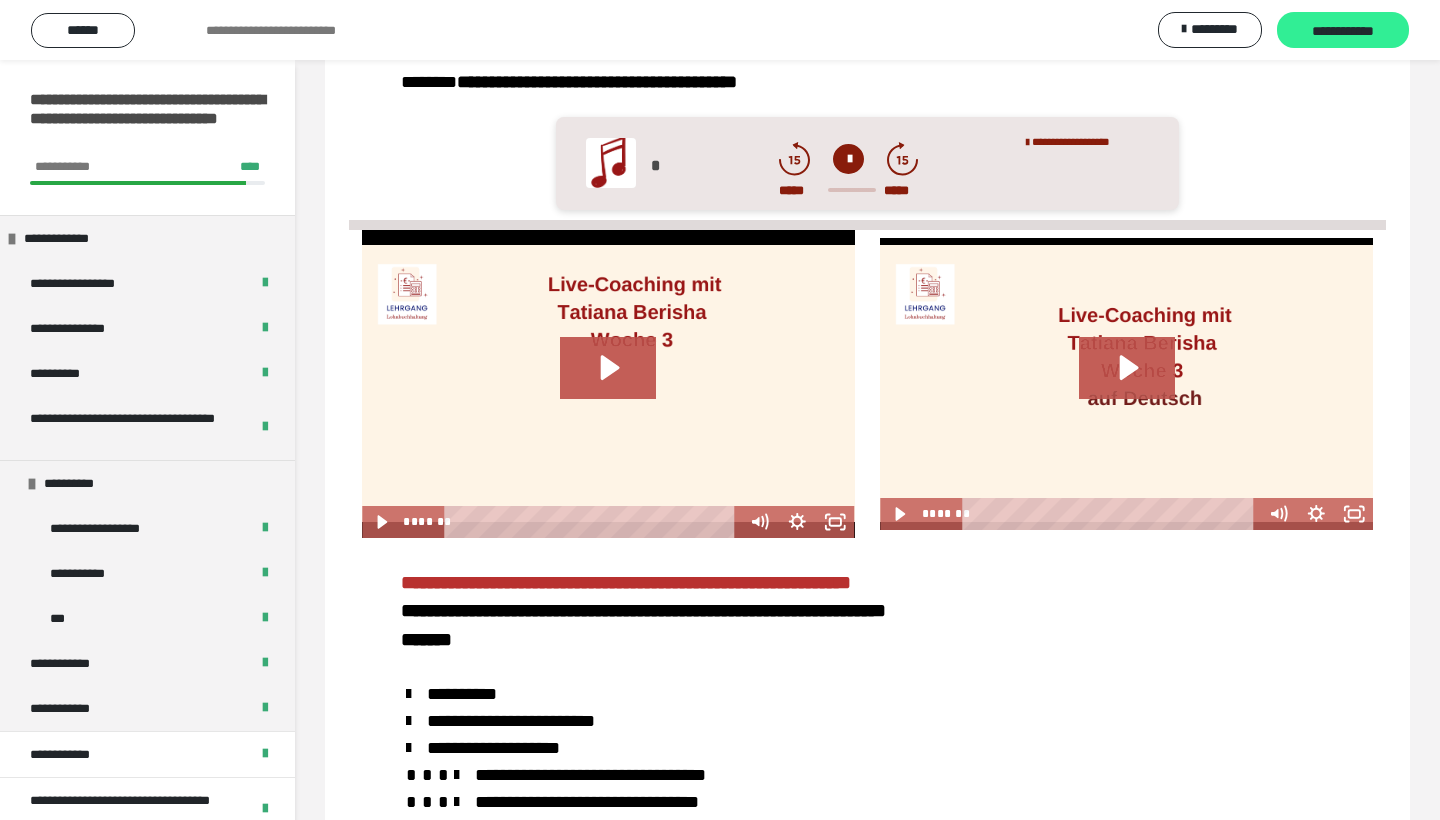 click on "**********" at bounding box center (1343, 31) 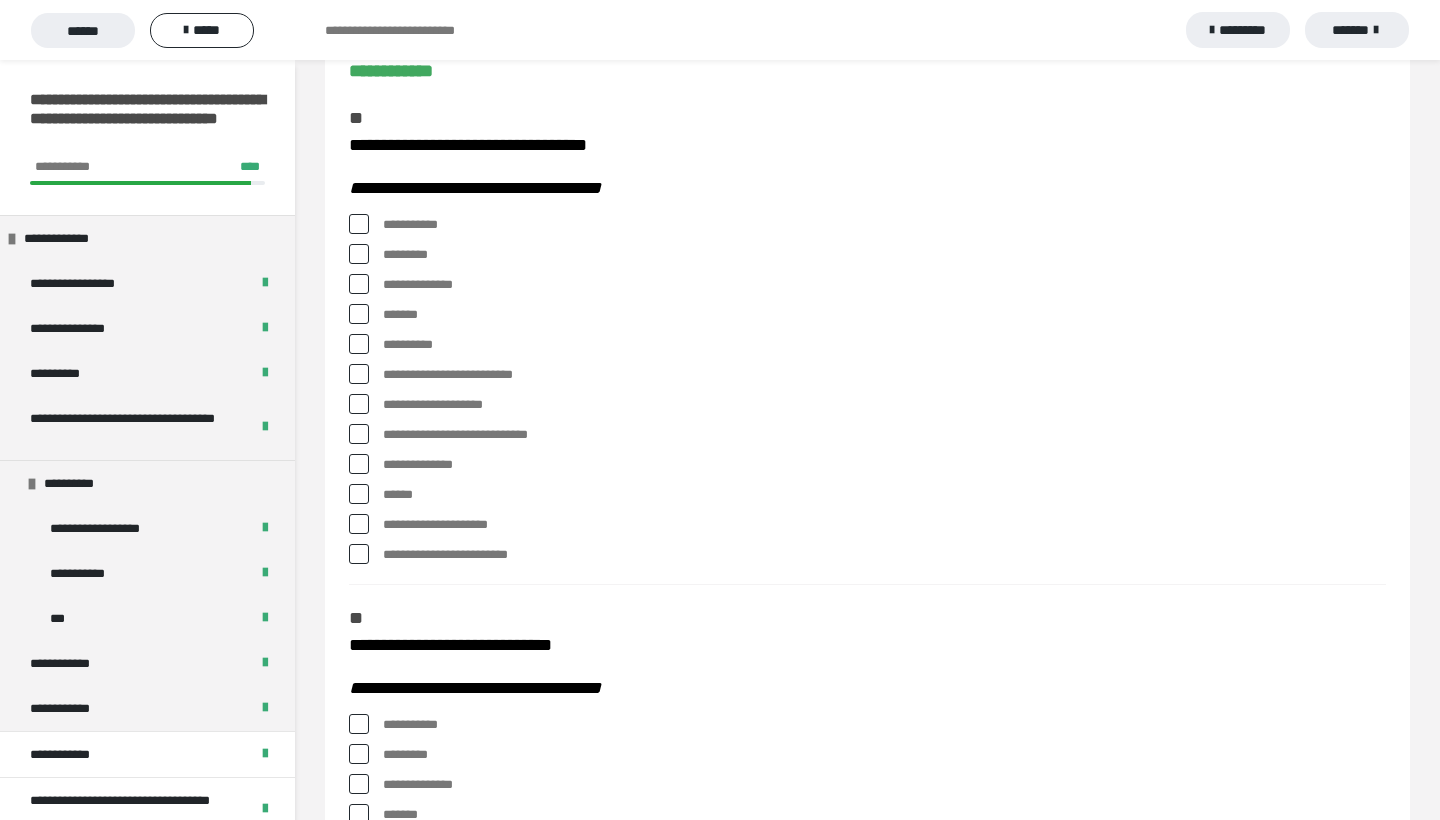 scroll, scrollTop: 201, scrollLeft: 0, axis: vertical 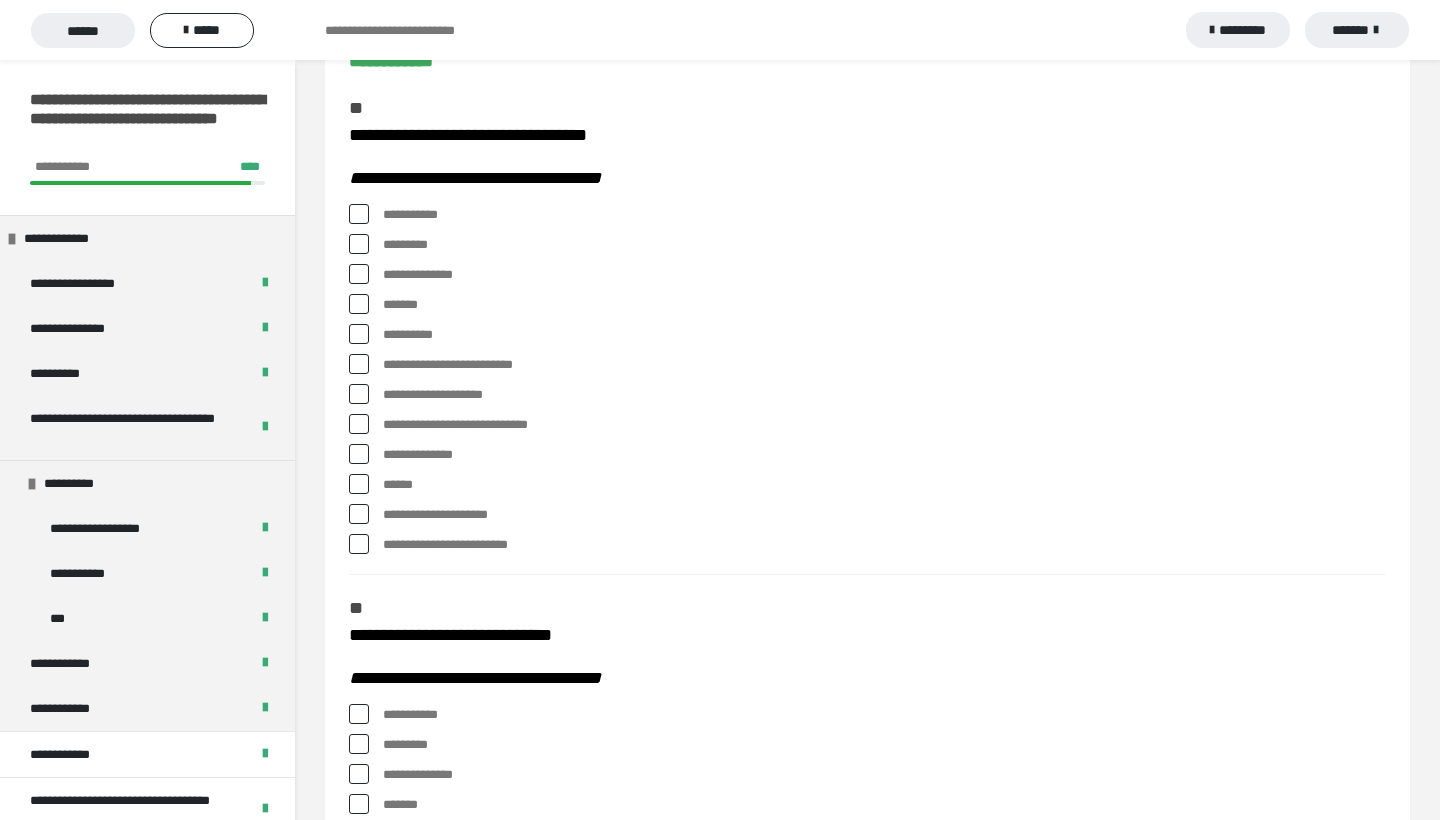 click at bounding box center (359, 244) 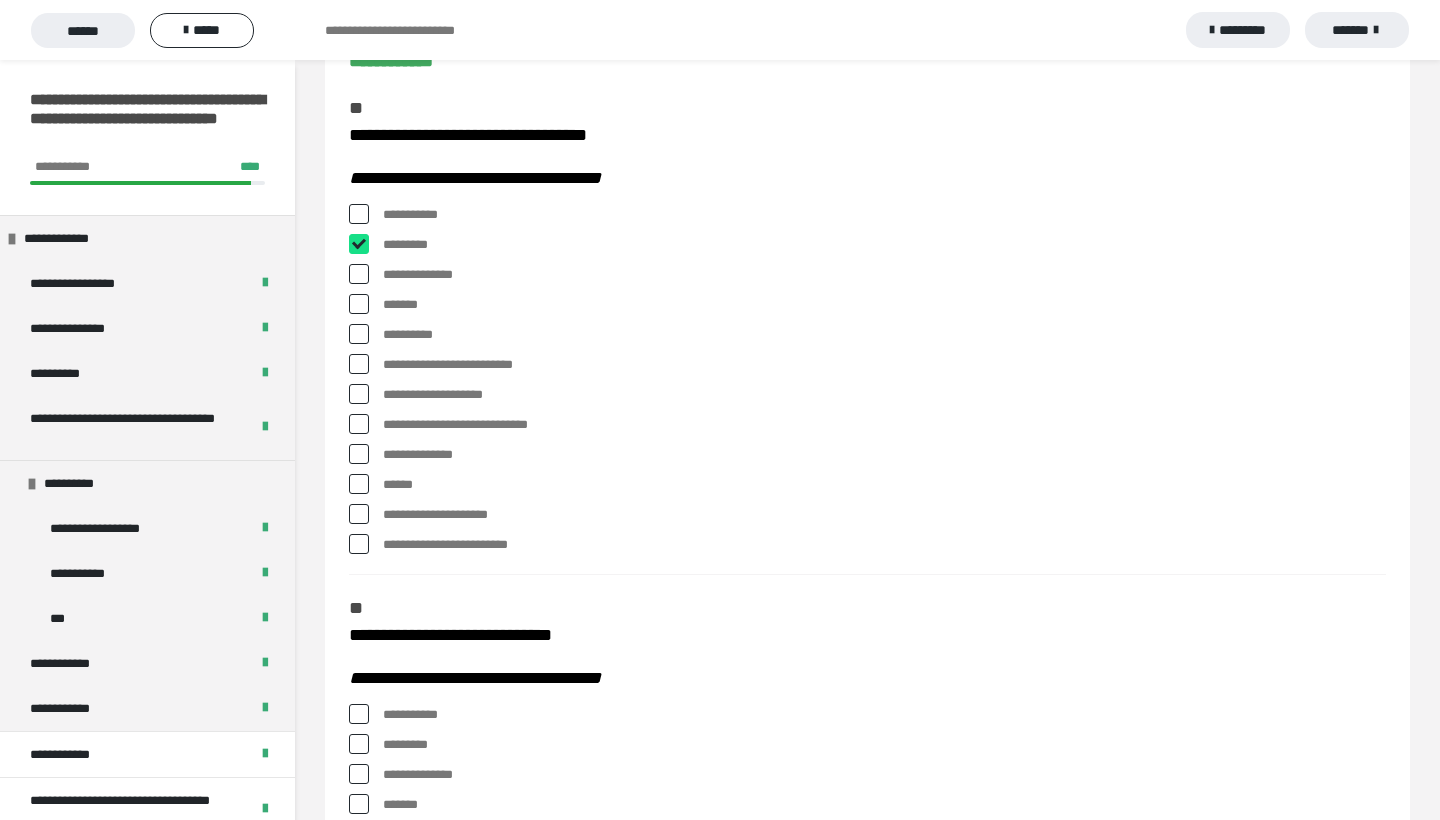 checkbox on "****" 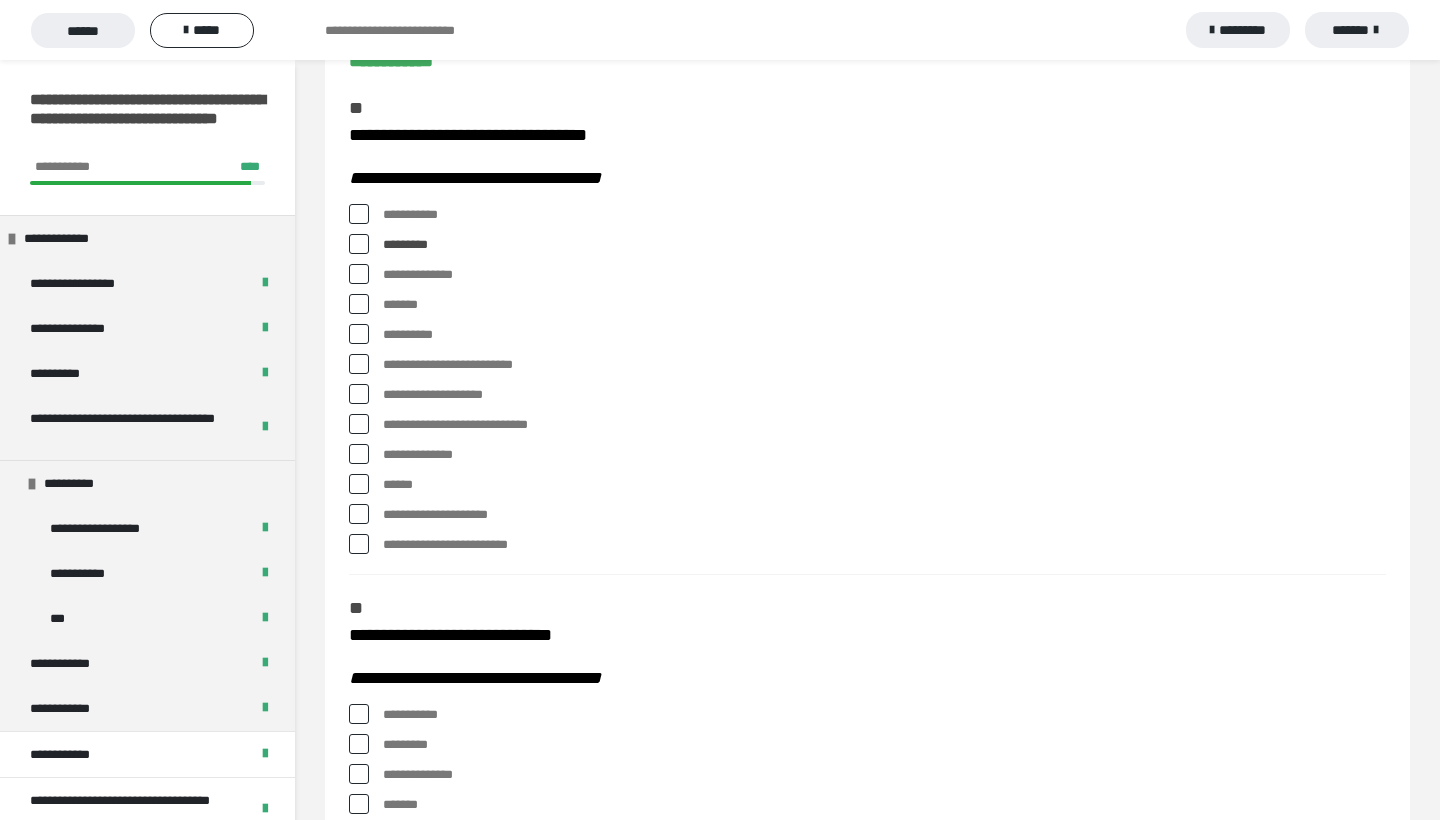 click at bounding box center [359, 334] 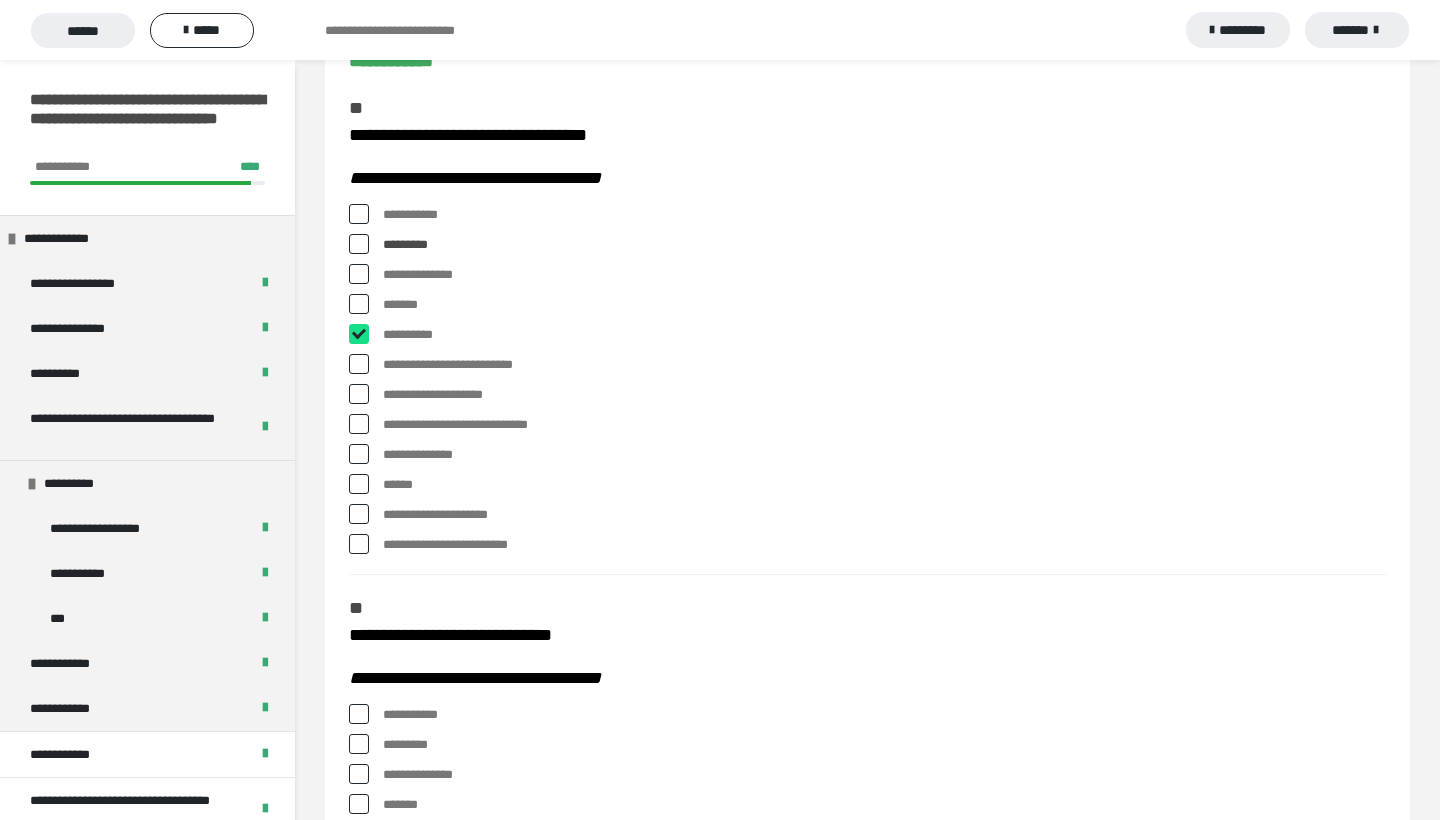 checkbox on "****" 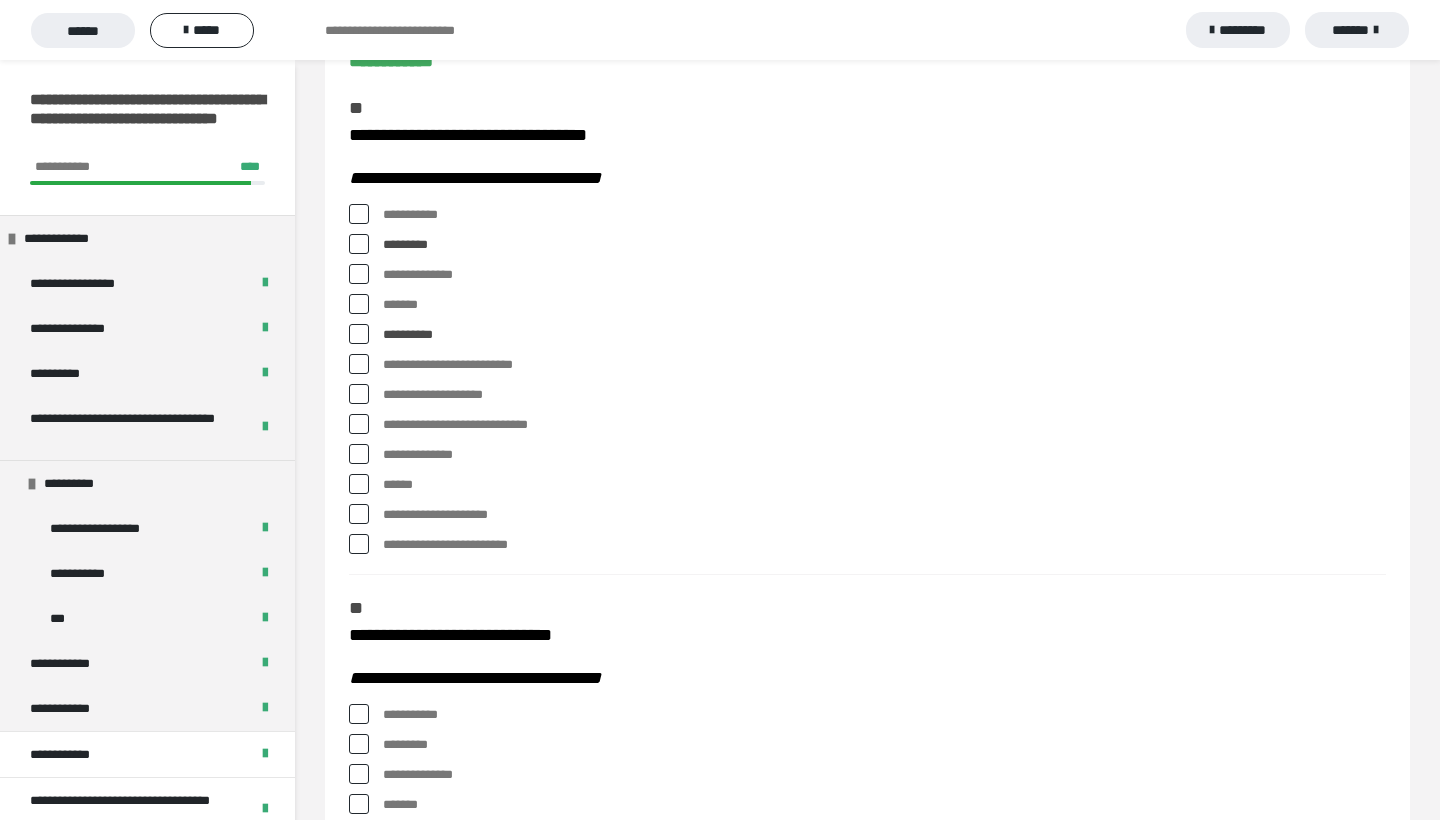 click at bounding box center [359, 484] 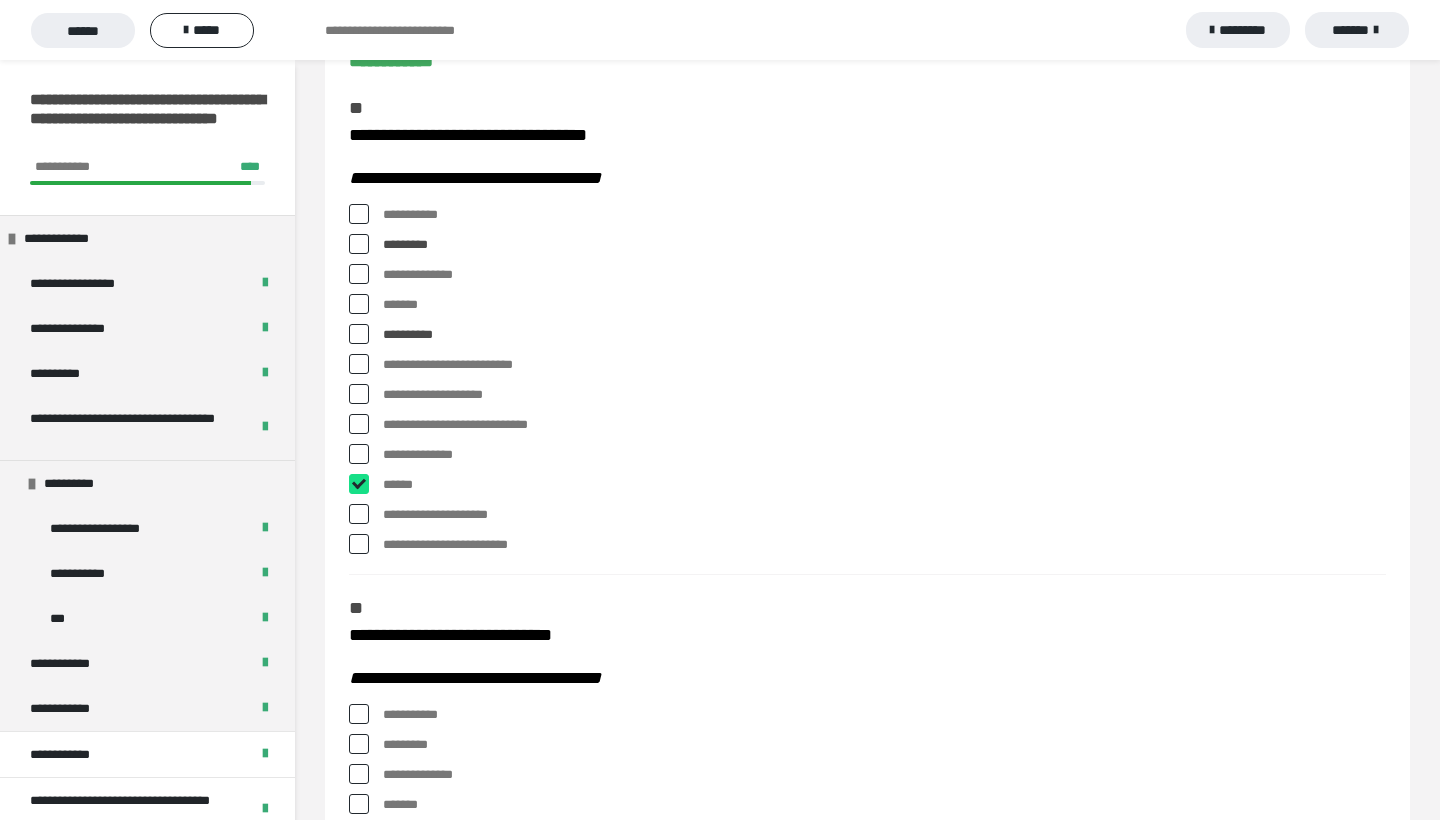 checkbox on "****" 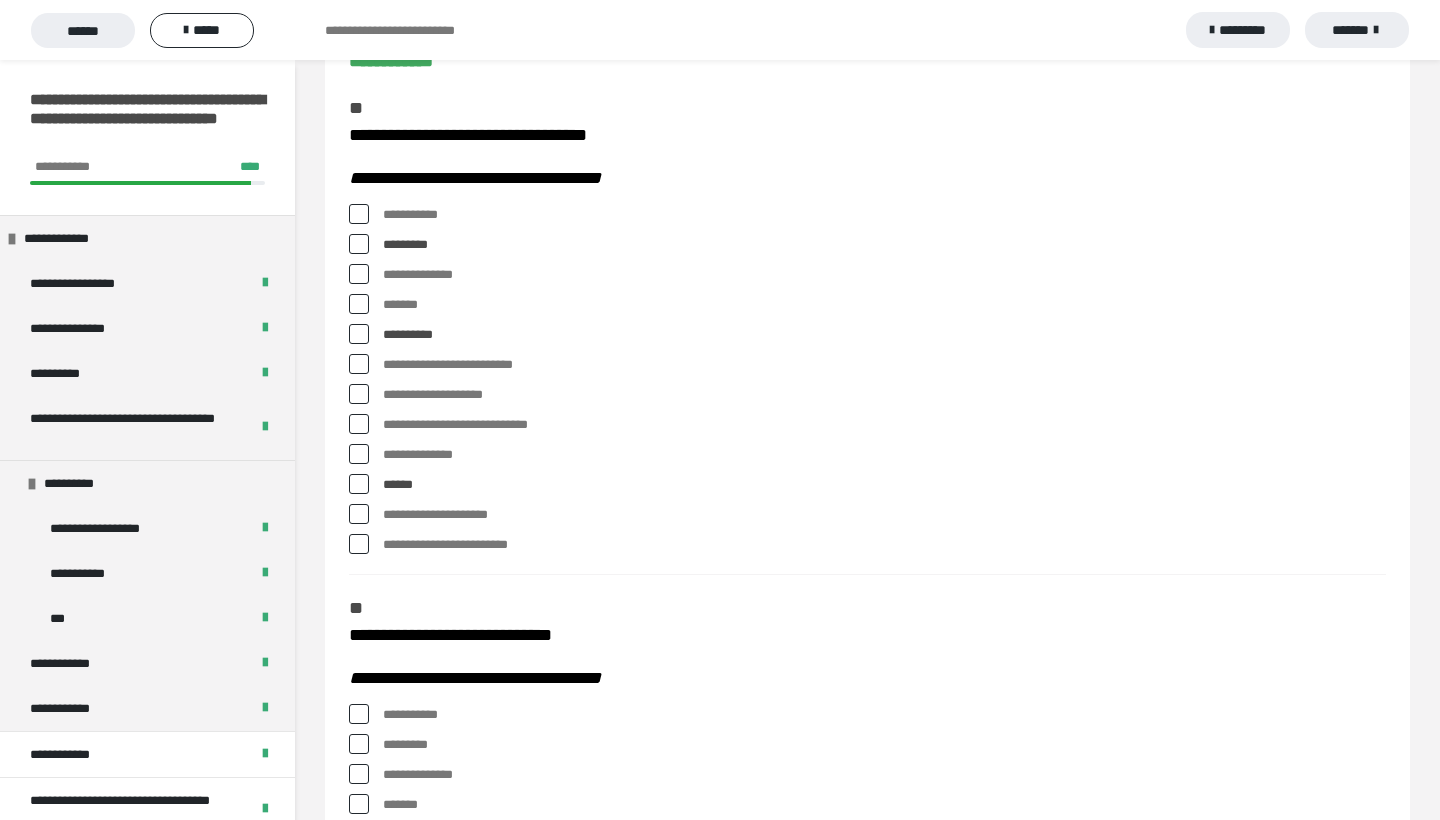 click at bounding box center [359, 514] 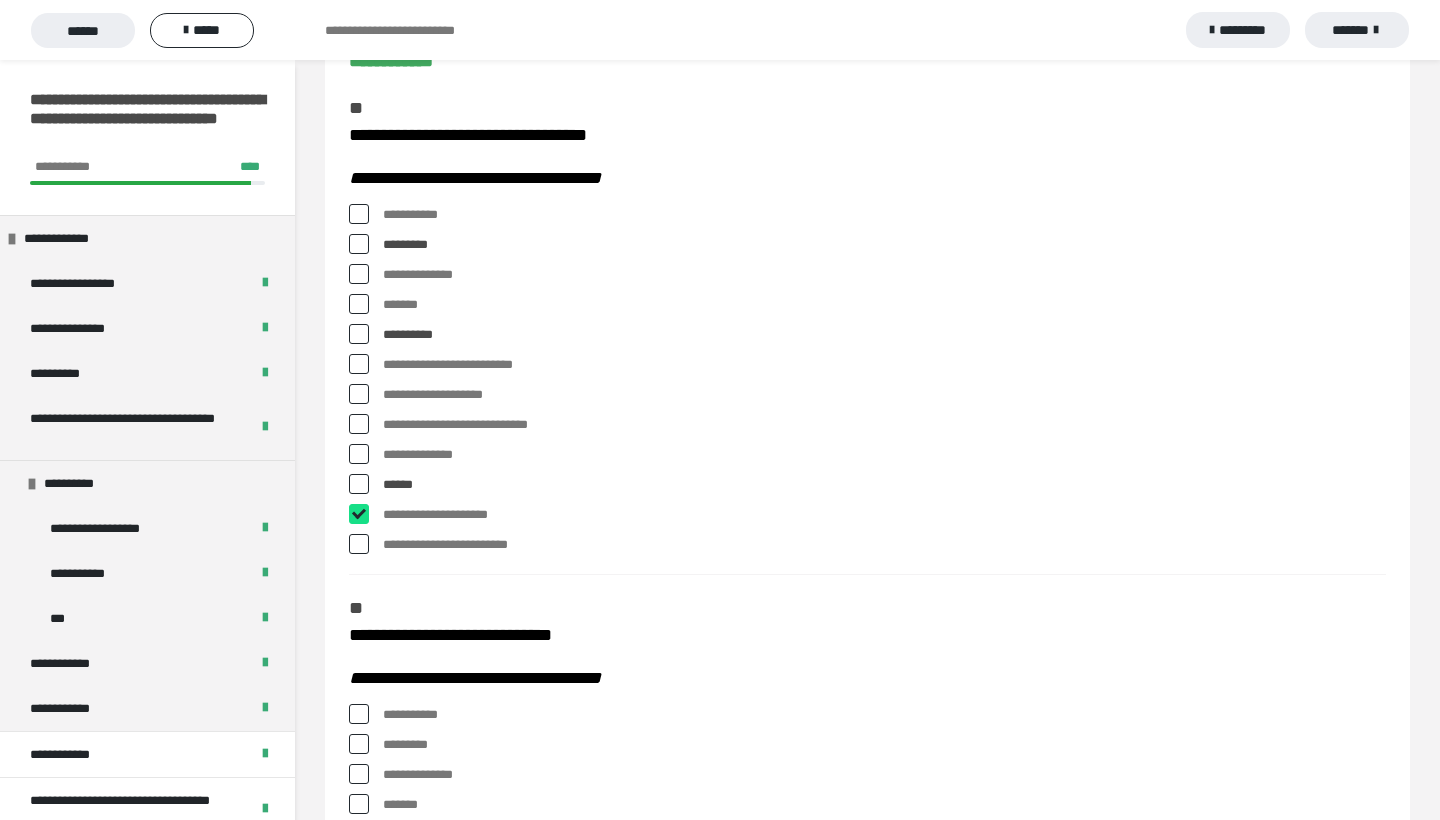 checkbox on "****" 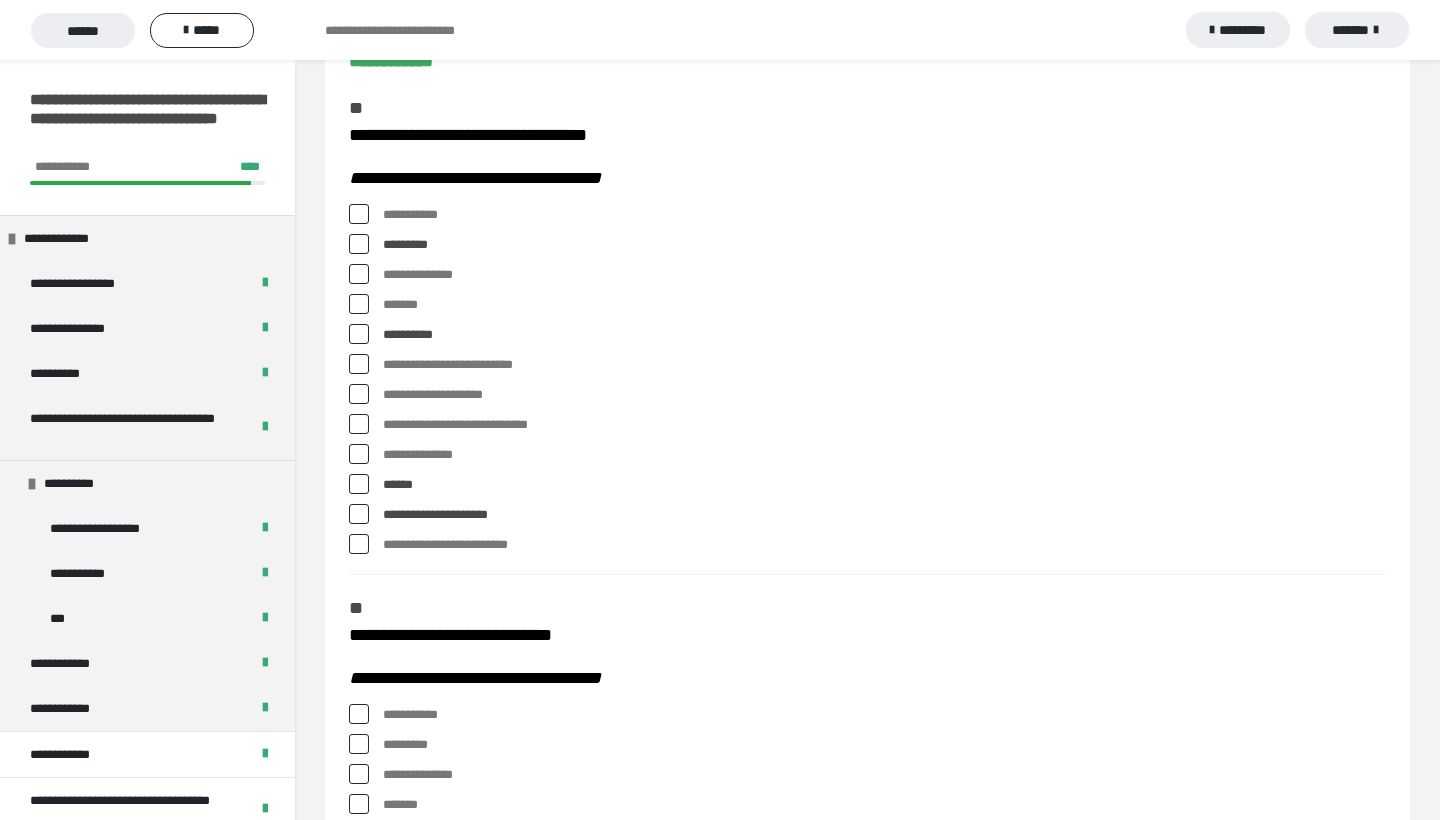 click at bounding box center [359, 454] 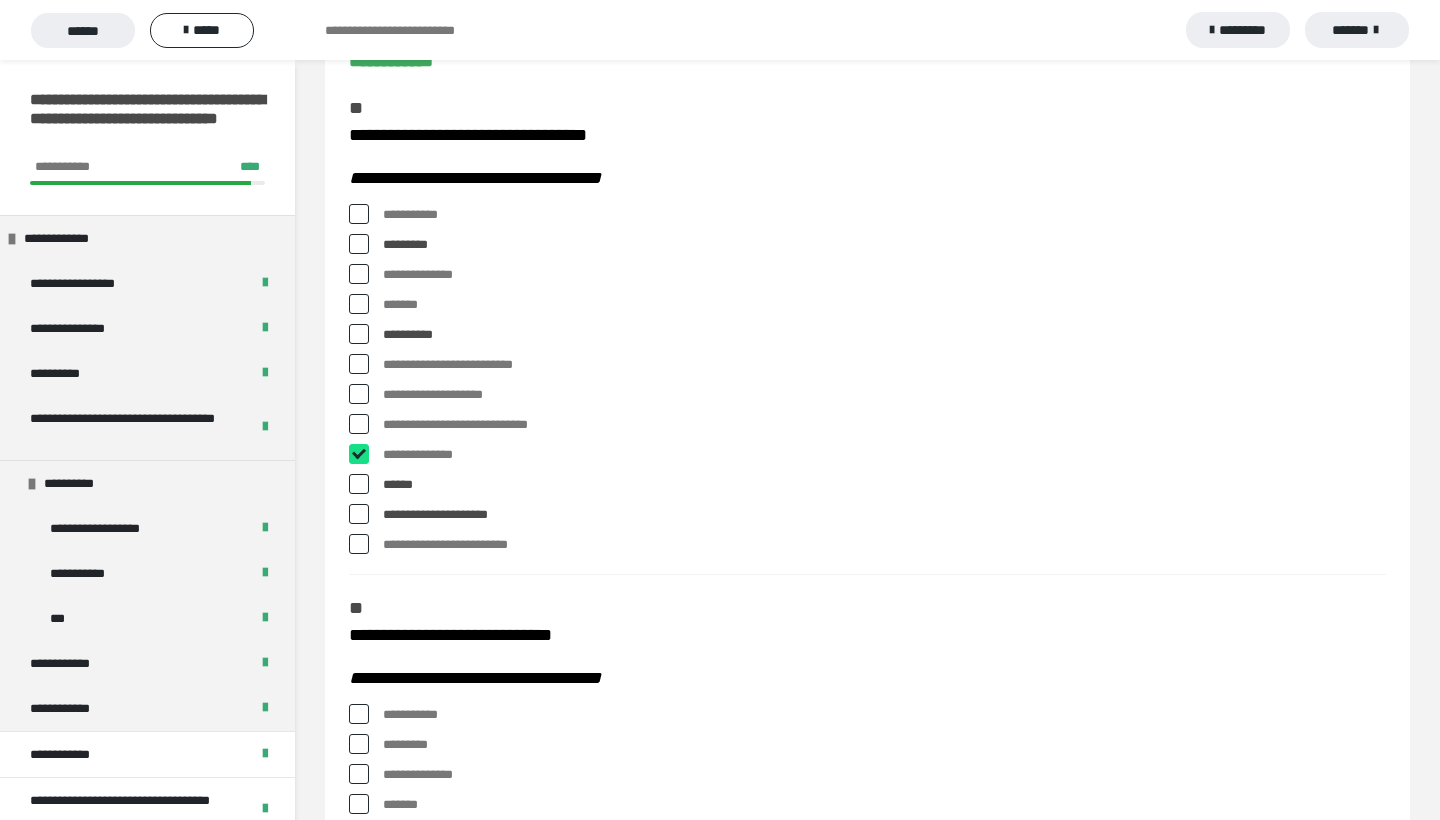 checkbox on "****" 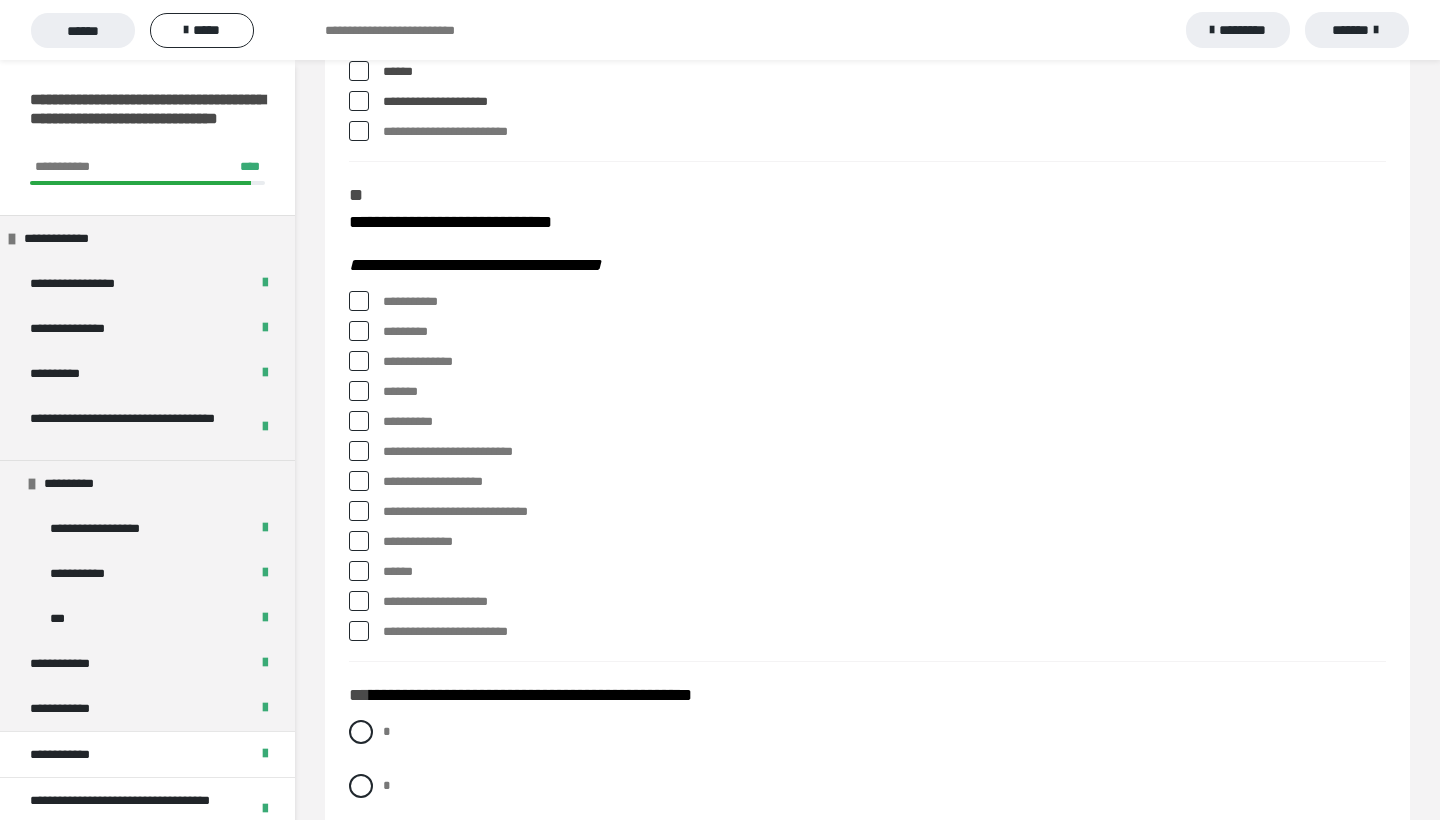 scroll, scrollTop: 626, scrollLeft: 0, axis: vertical 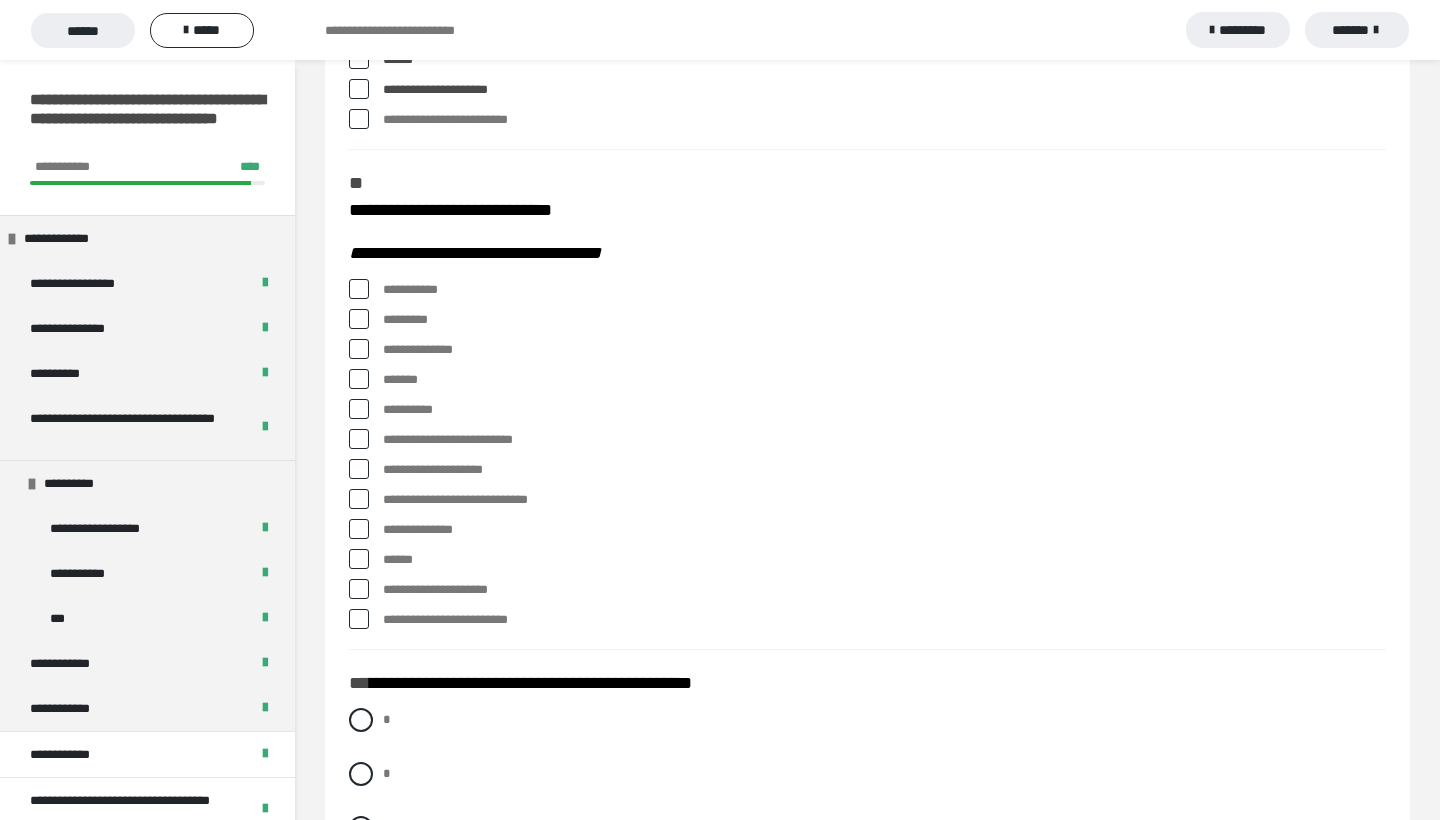 click at bounding box center (359, 289) 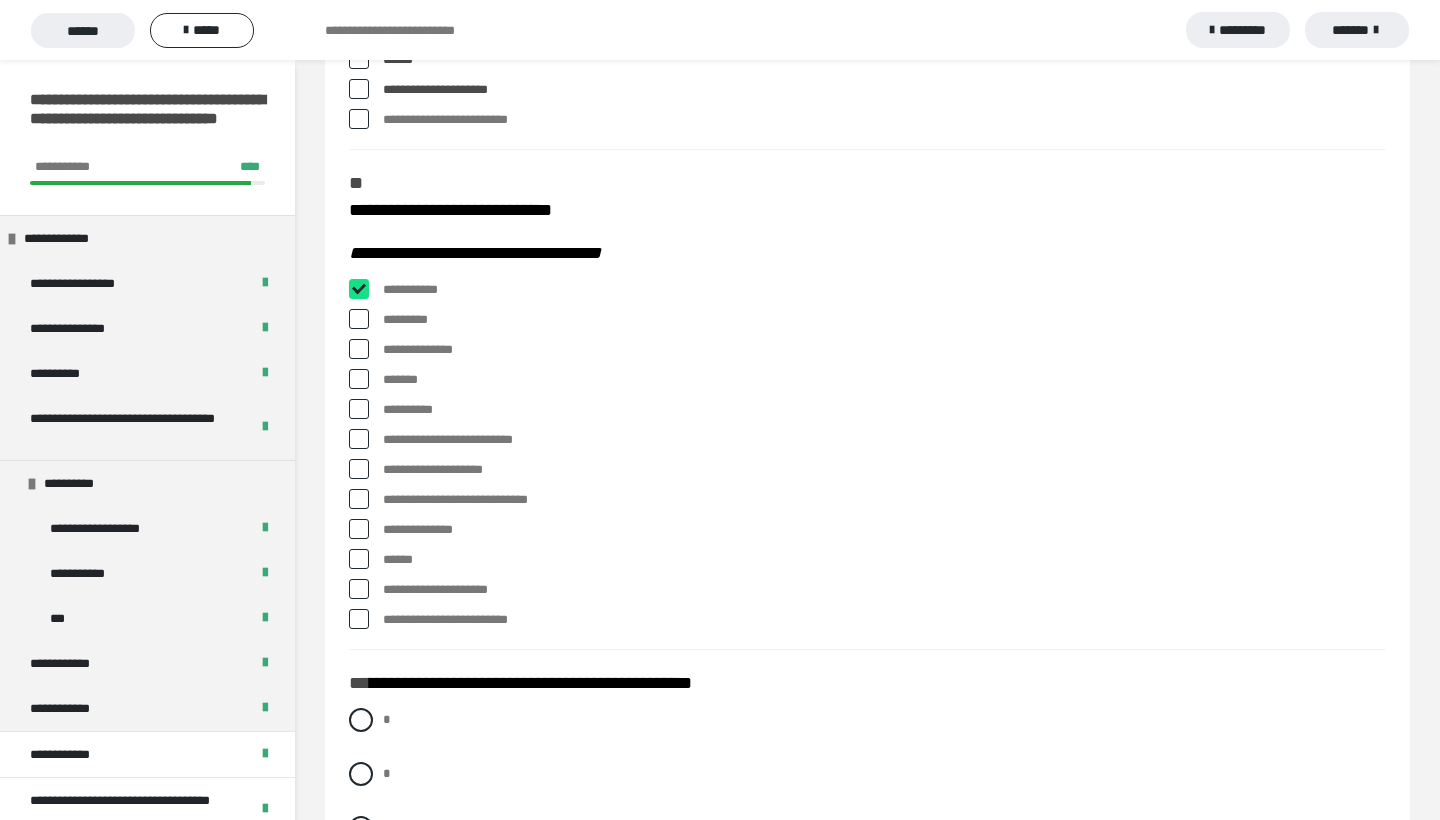 checkbox on "****" 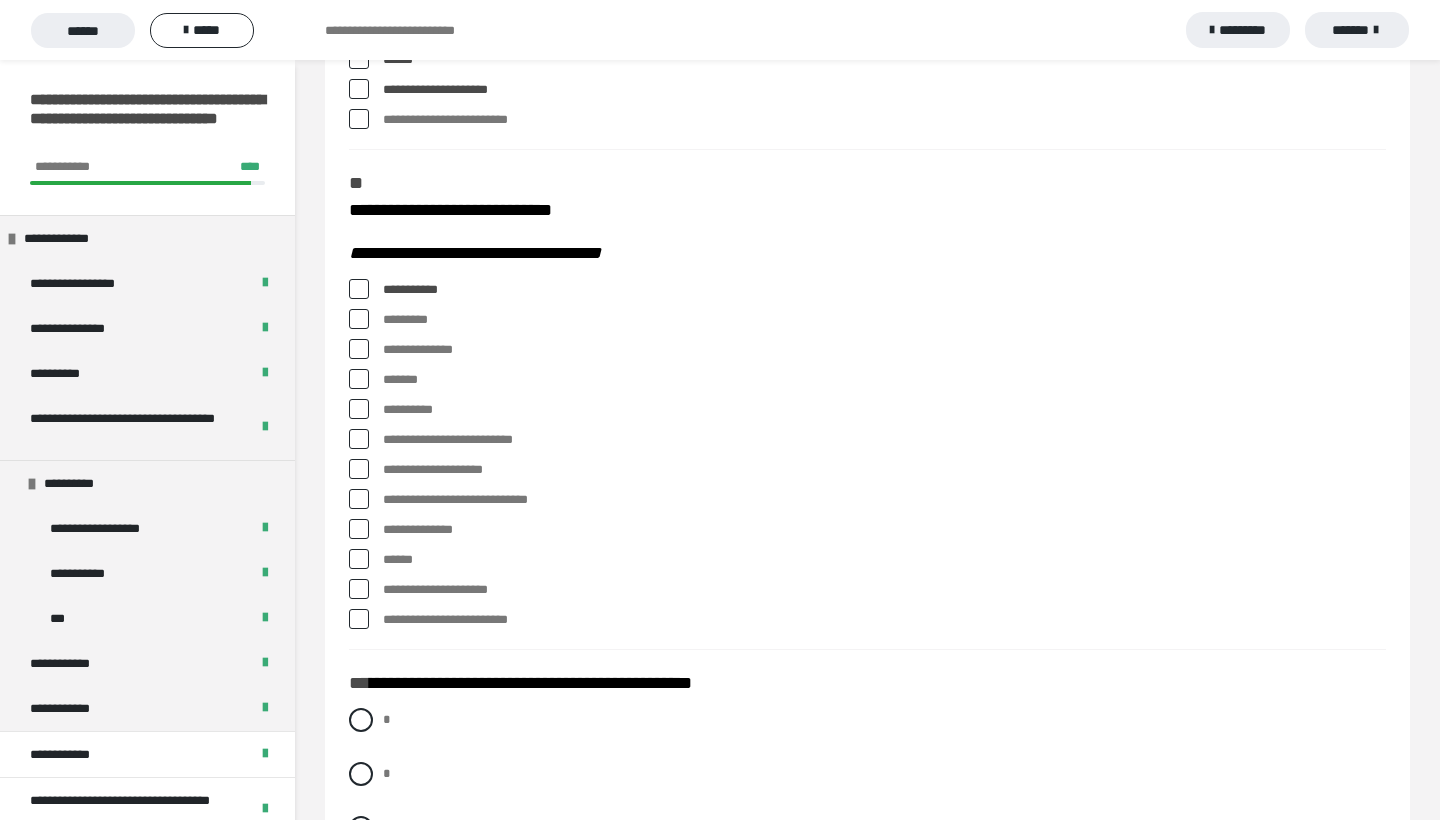 click at bounding box center (359, 349) 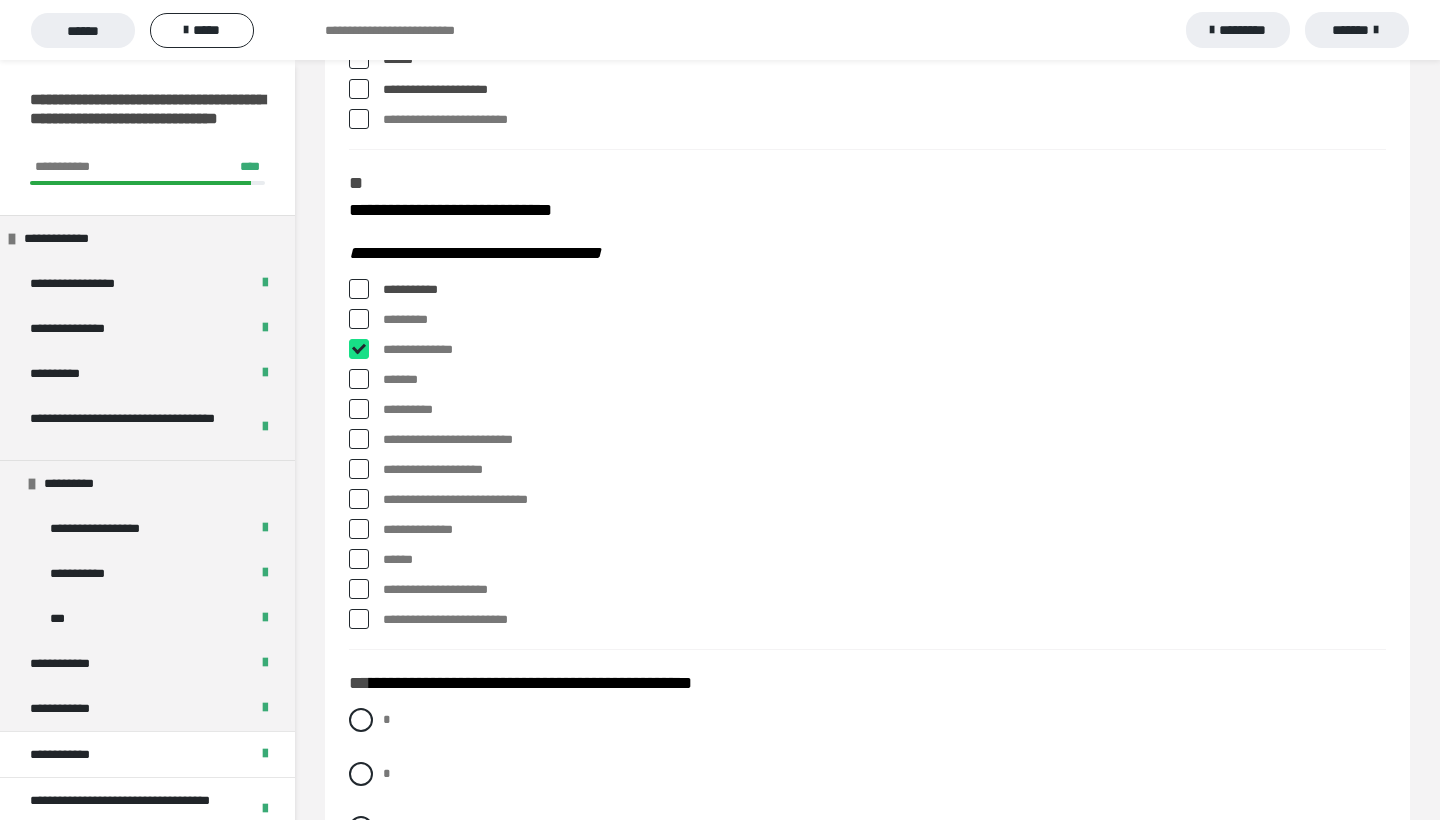 checkbox on "****" 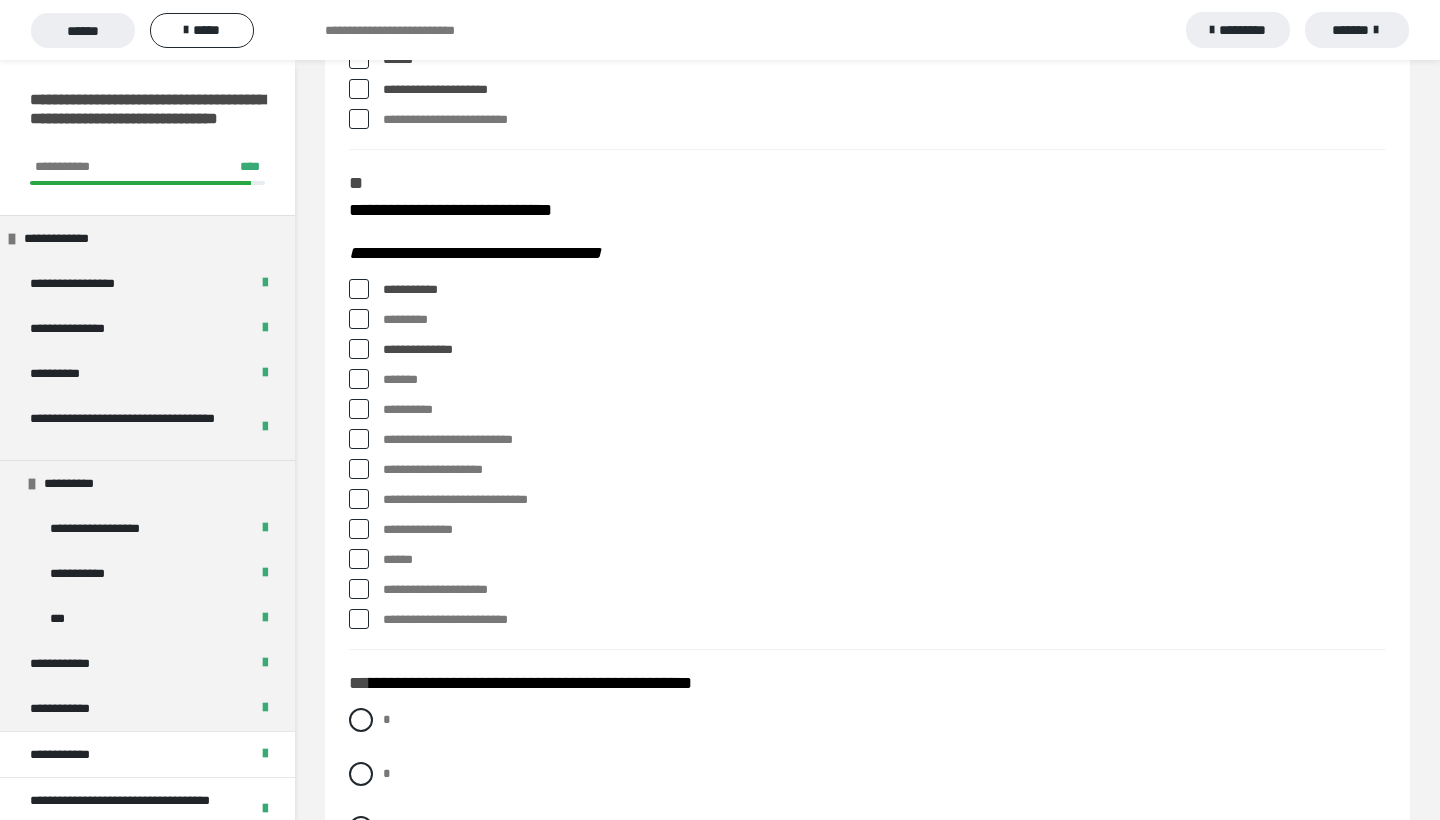 click at bounding box center [359, 379] 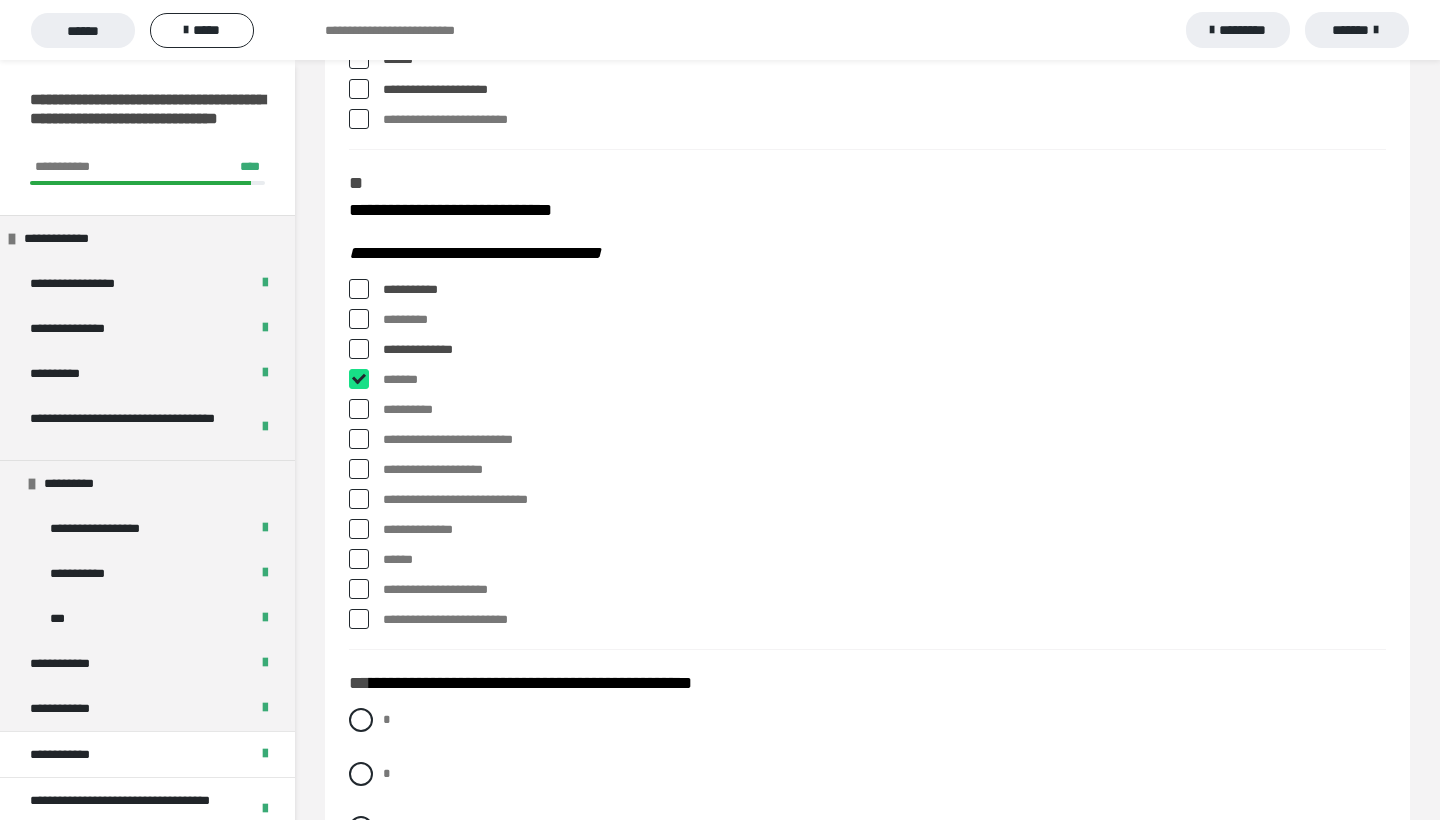 checkbox on "****" 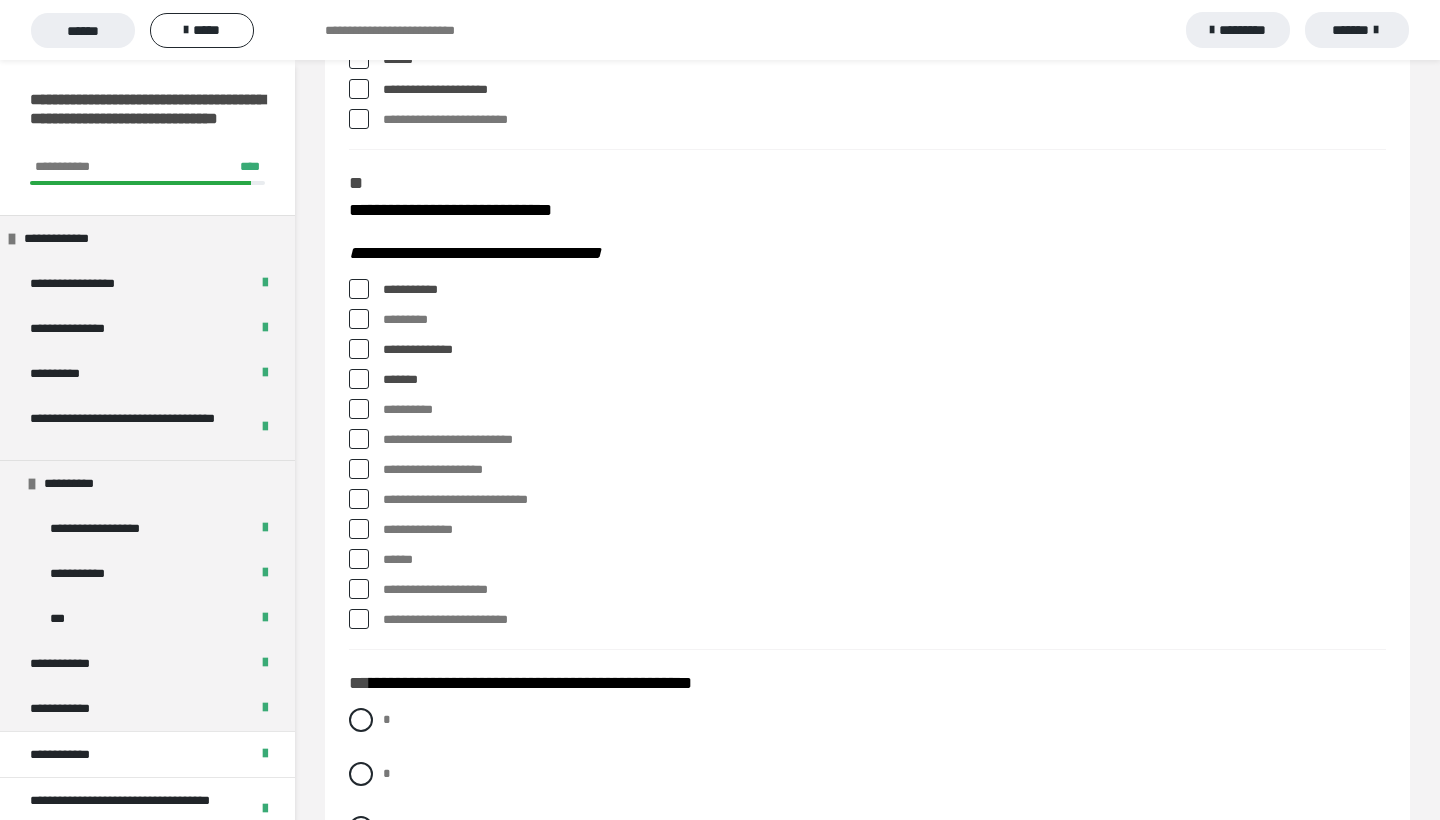 click at bounding box center [359, 439] 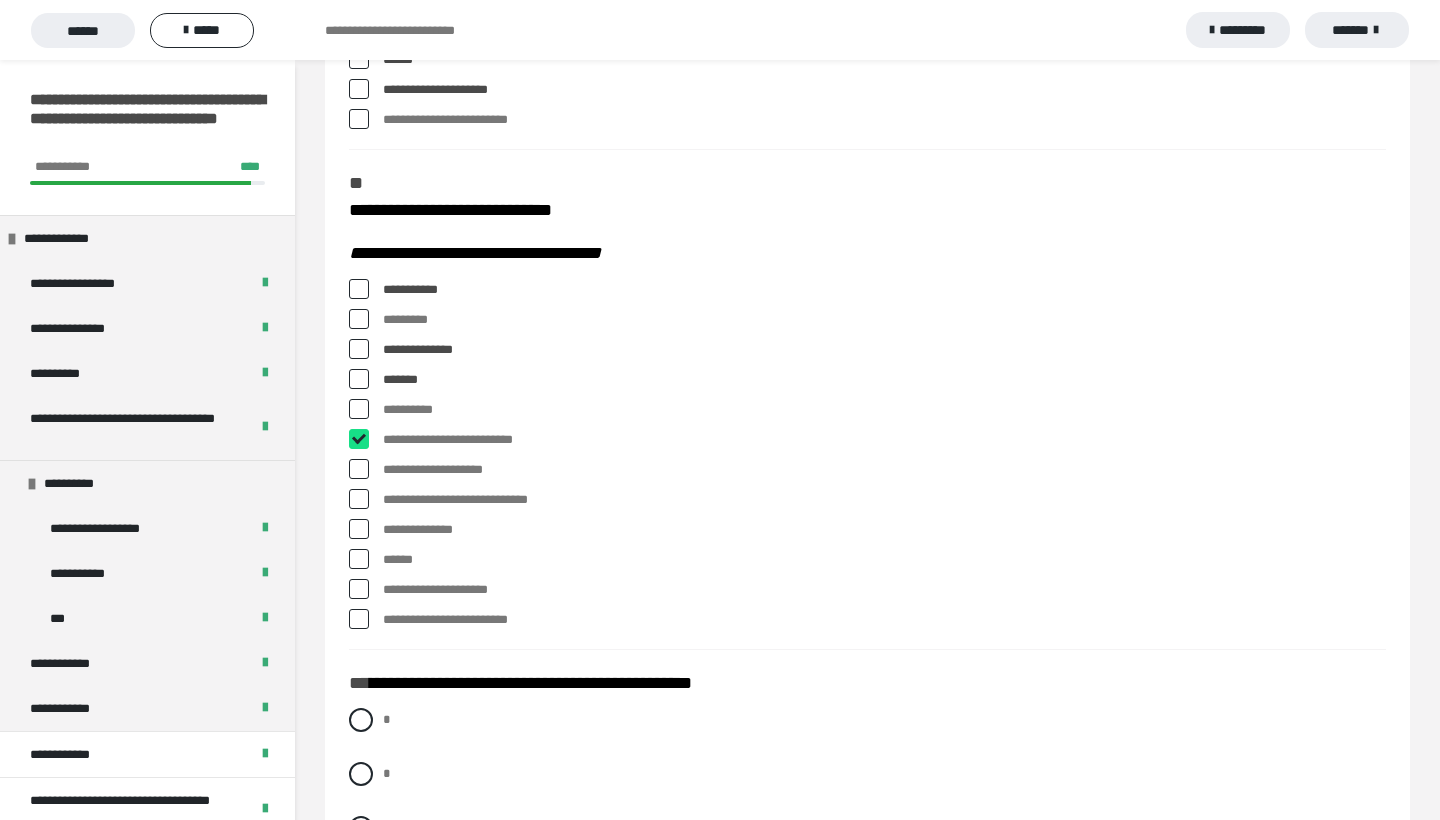 checkbox on "****" 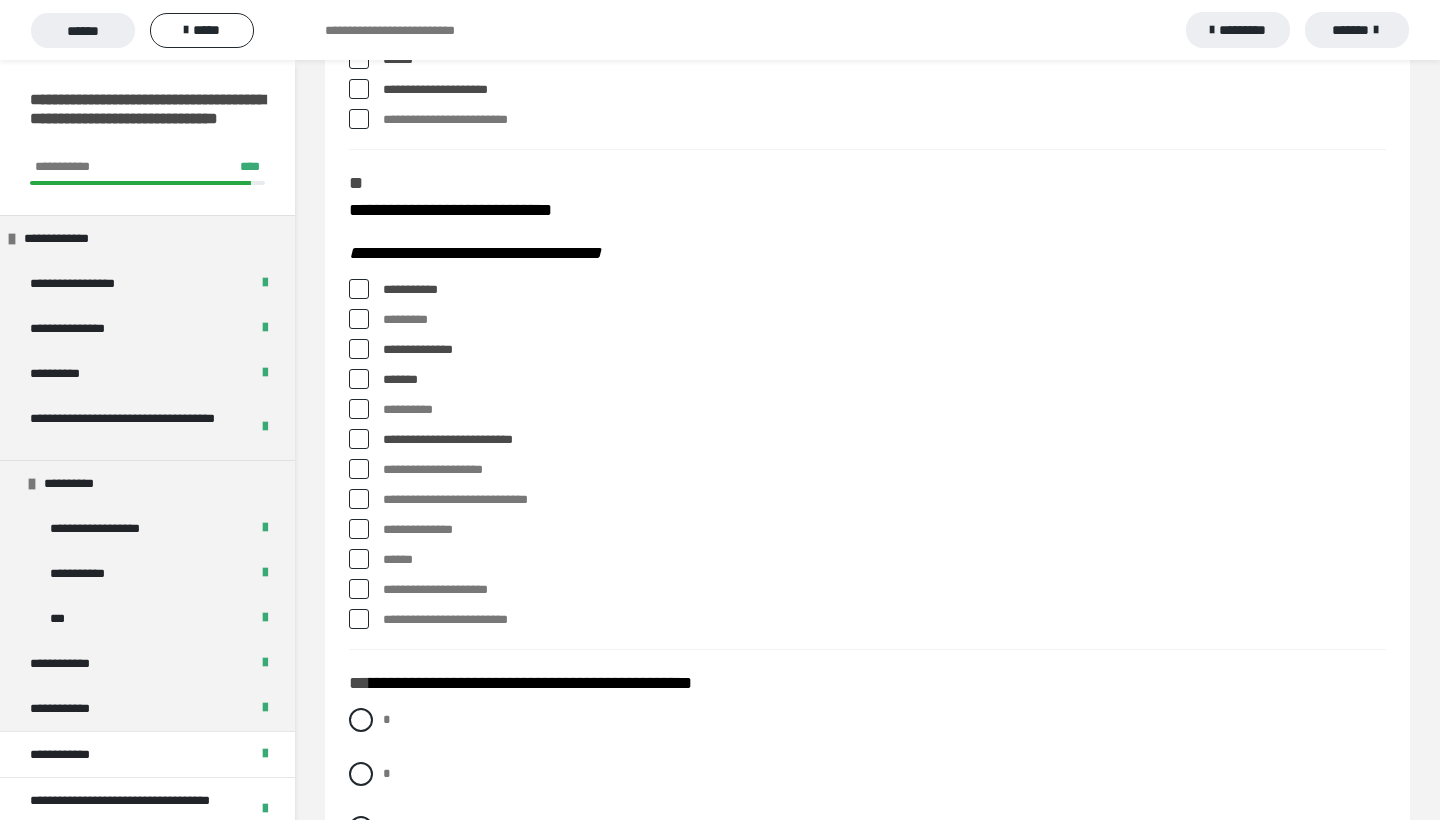 click at bounding box center (359, 469) 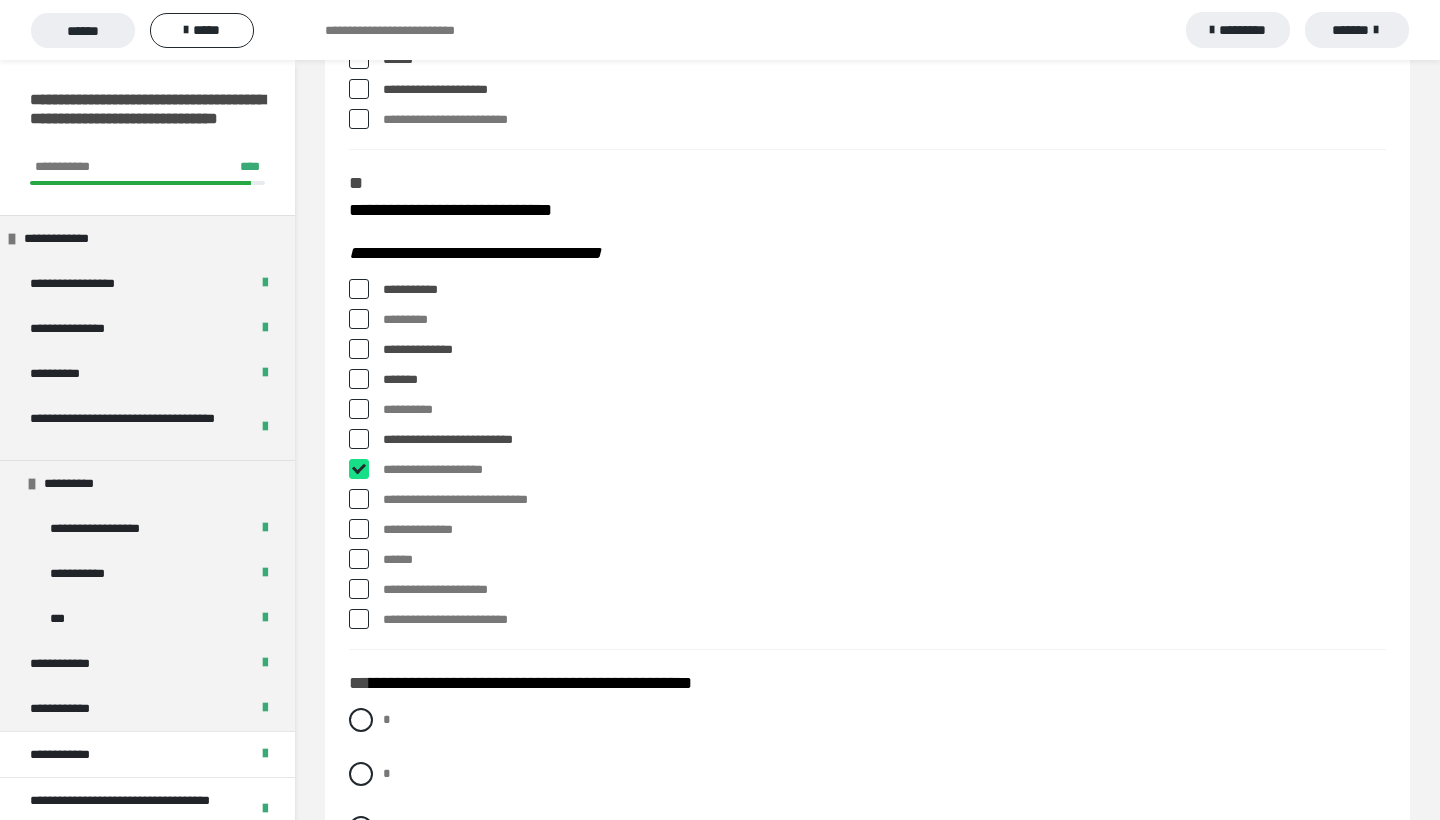 checkbox on "****" 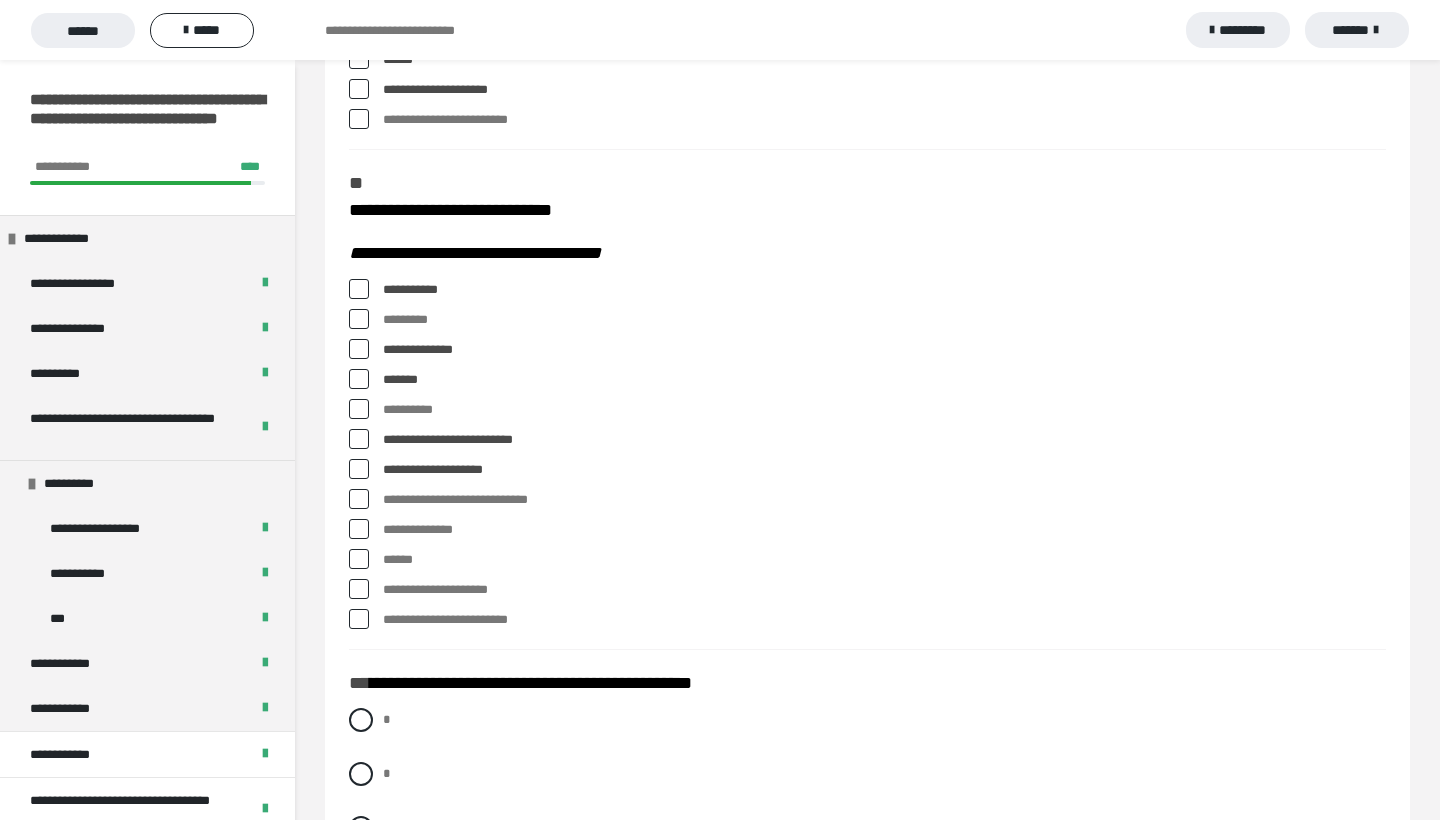 click at bounding box center (359, 499) 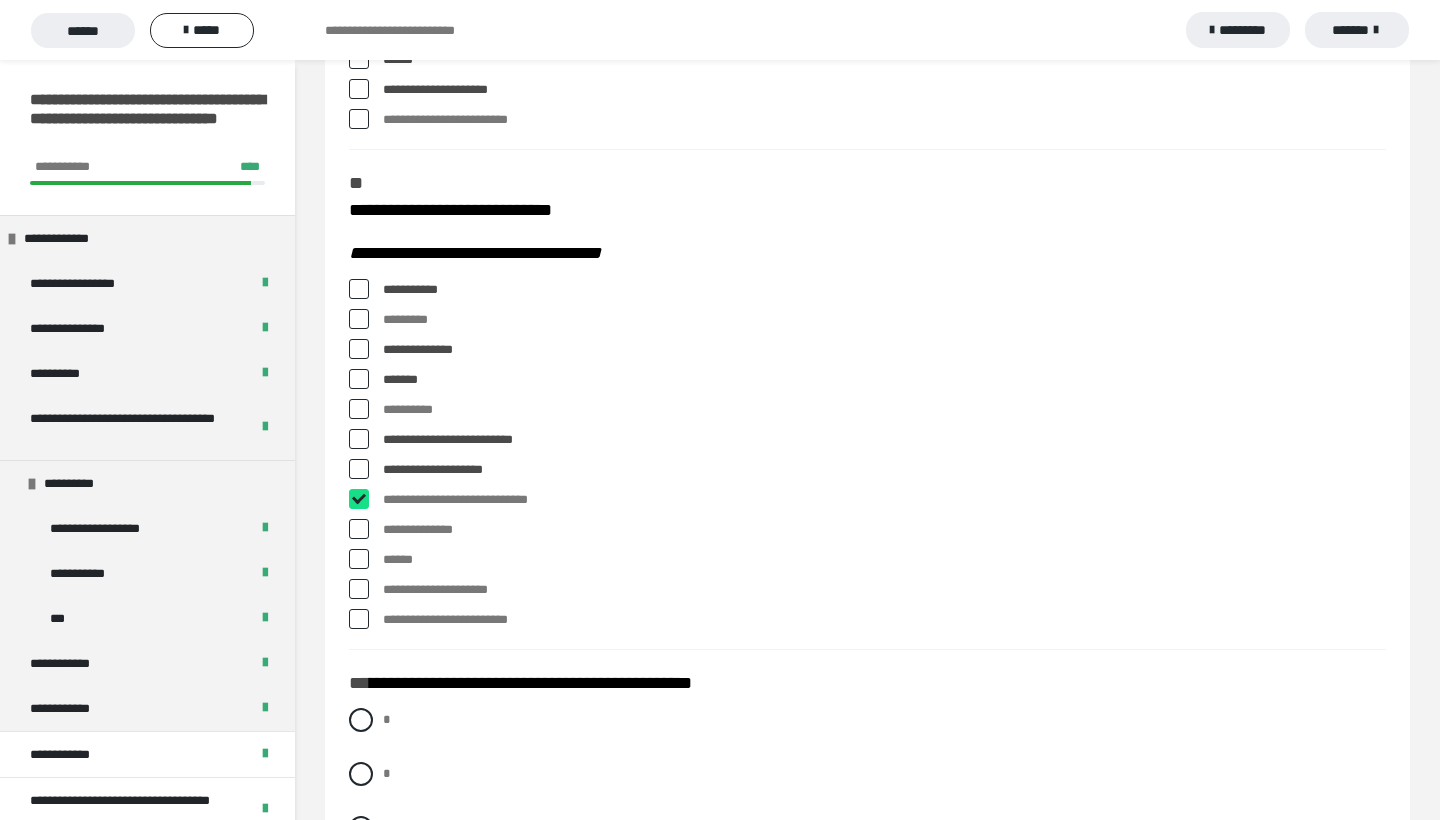 checkbox on "****" 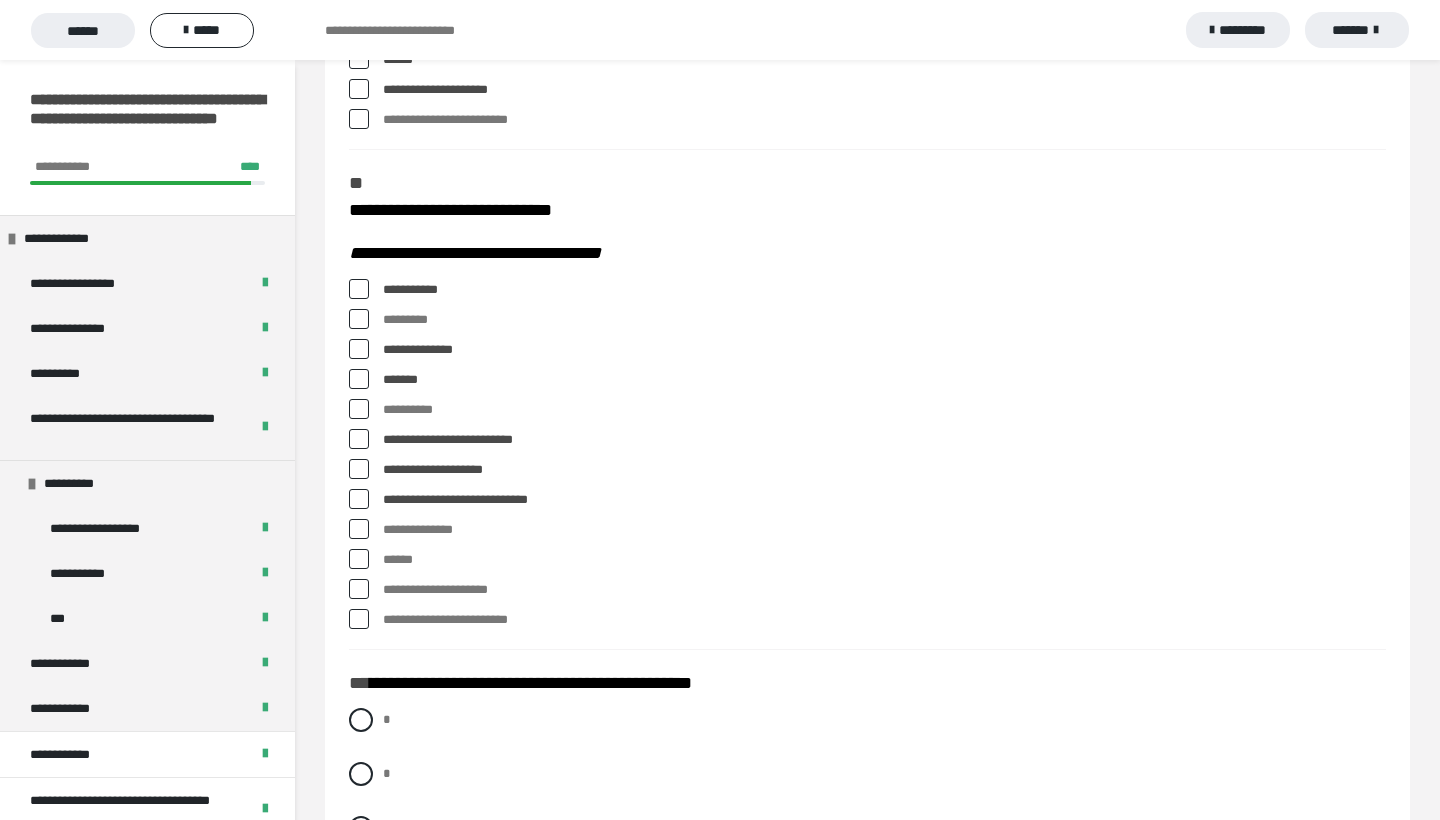 click at bounding box center [359, 619] 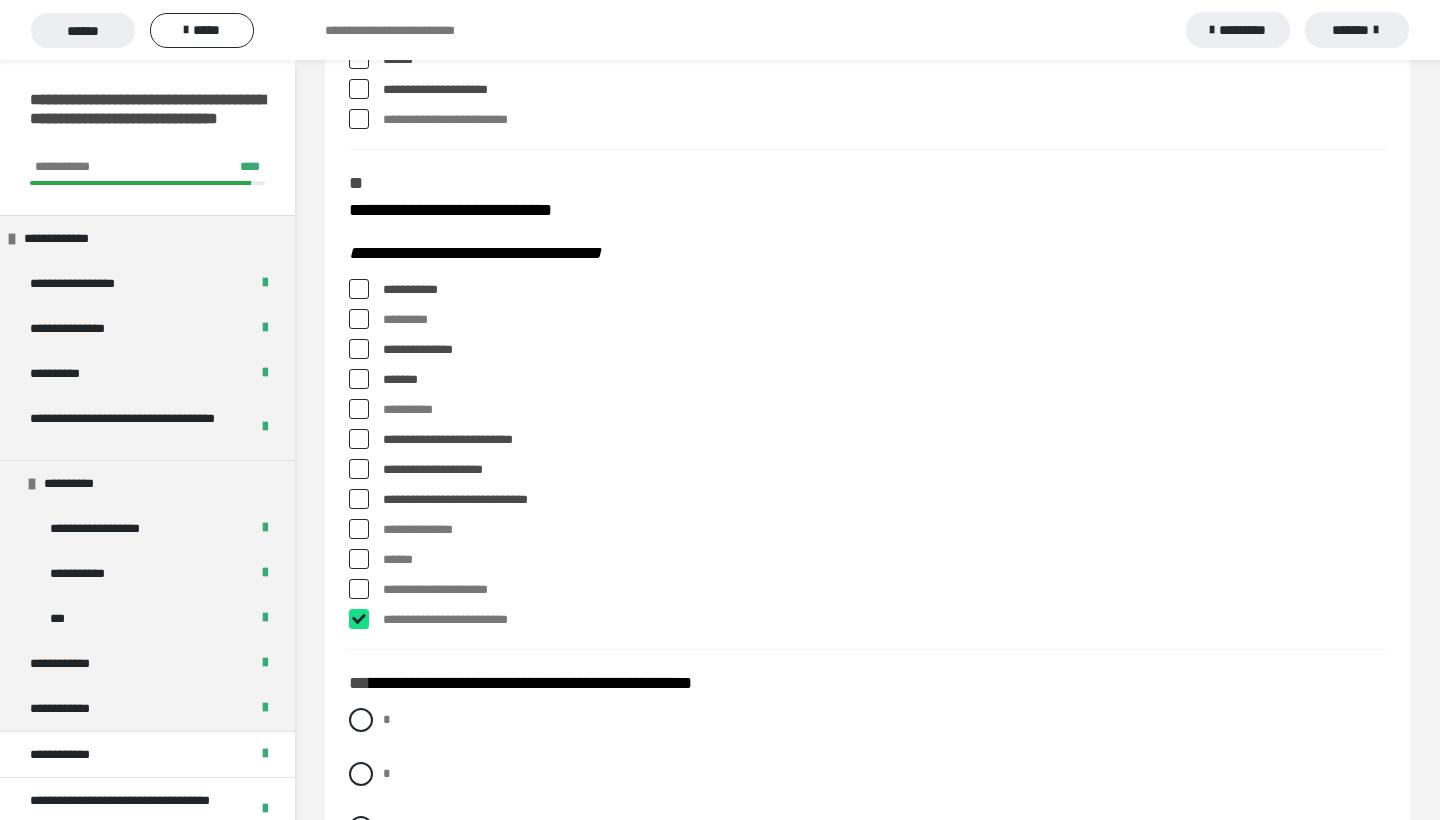checkbox on "****" 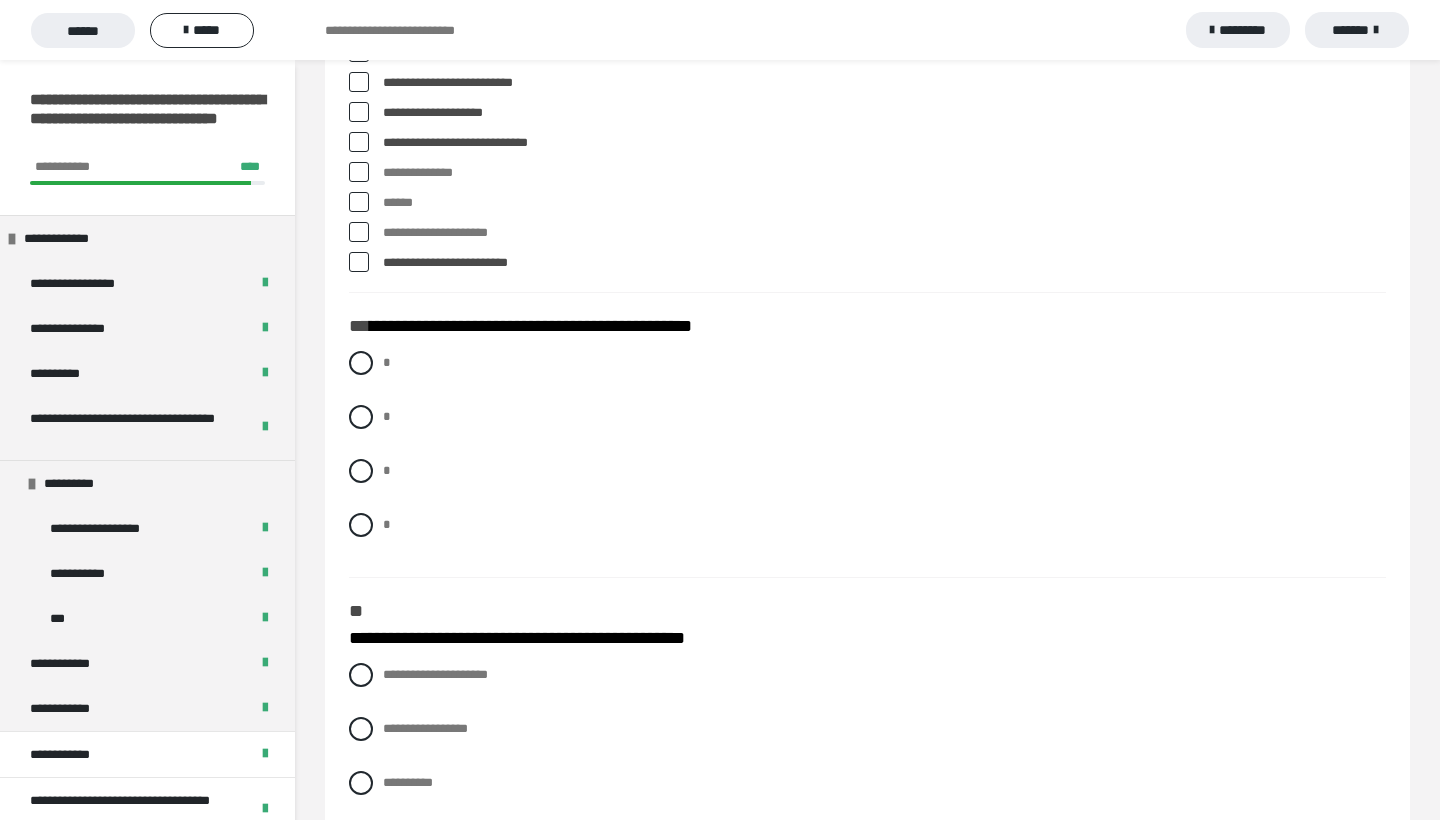 scroll, scrollTop: 984, scrollLeft: 0, axis: vertical 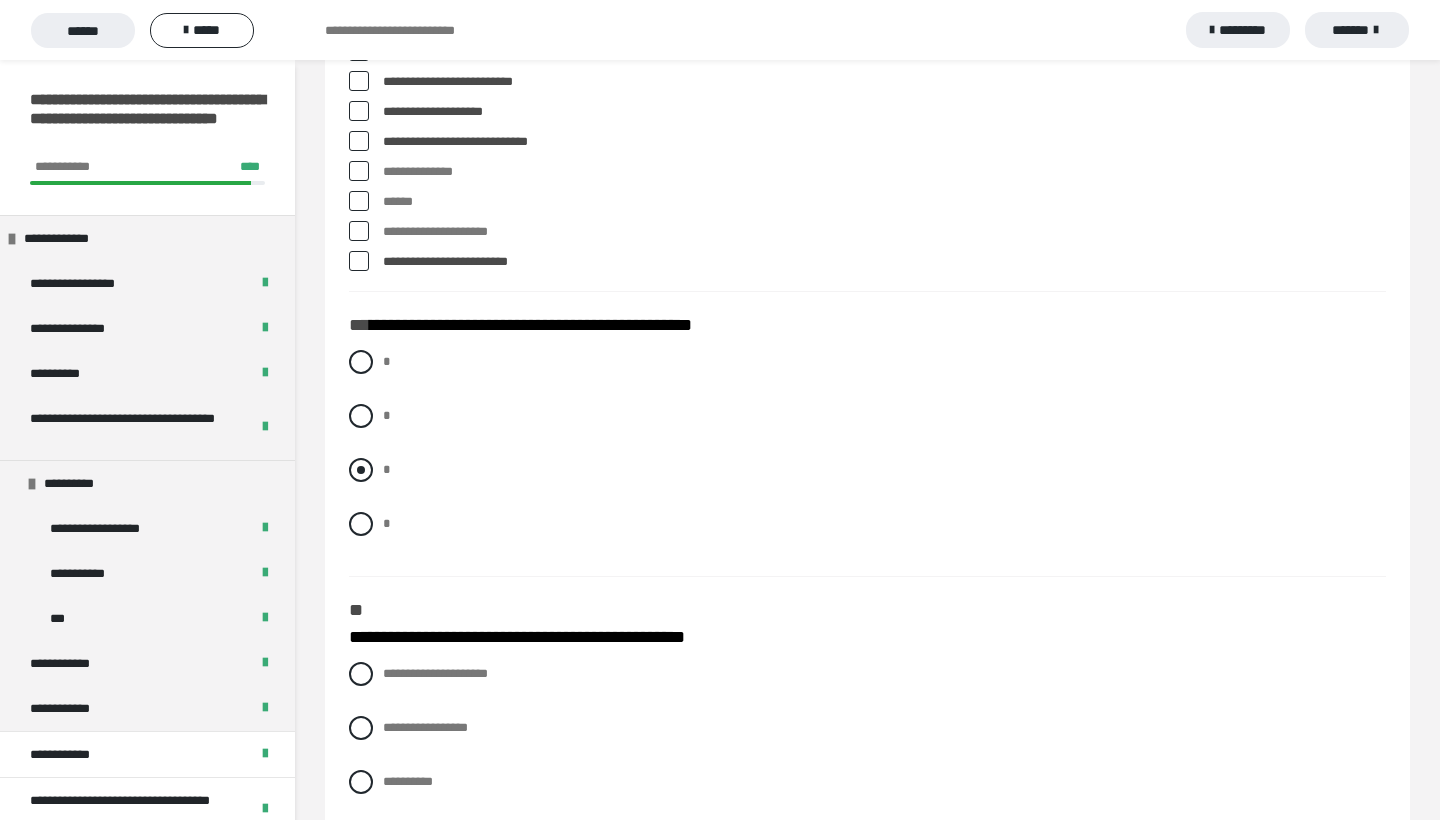 click at bounding box center [361, 470] 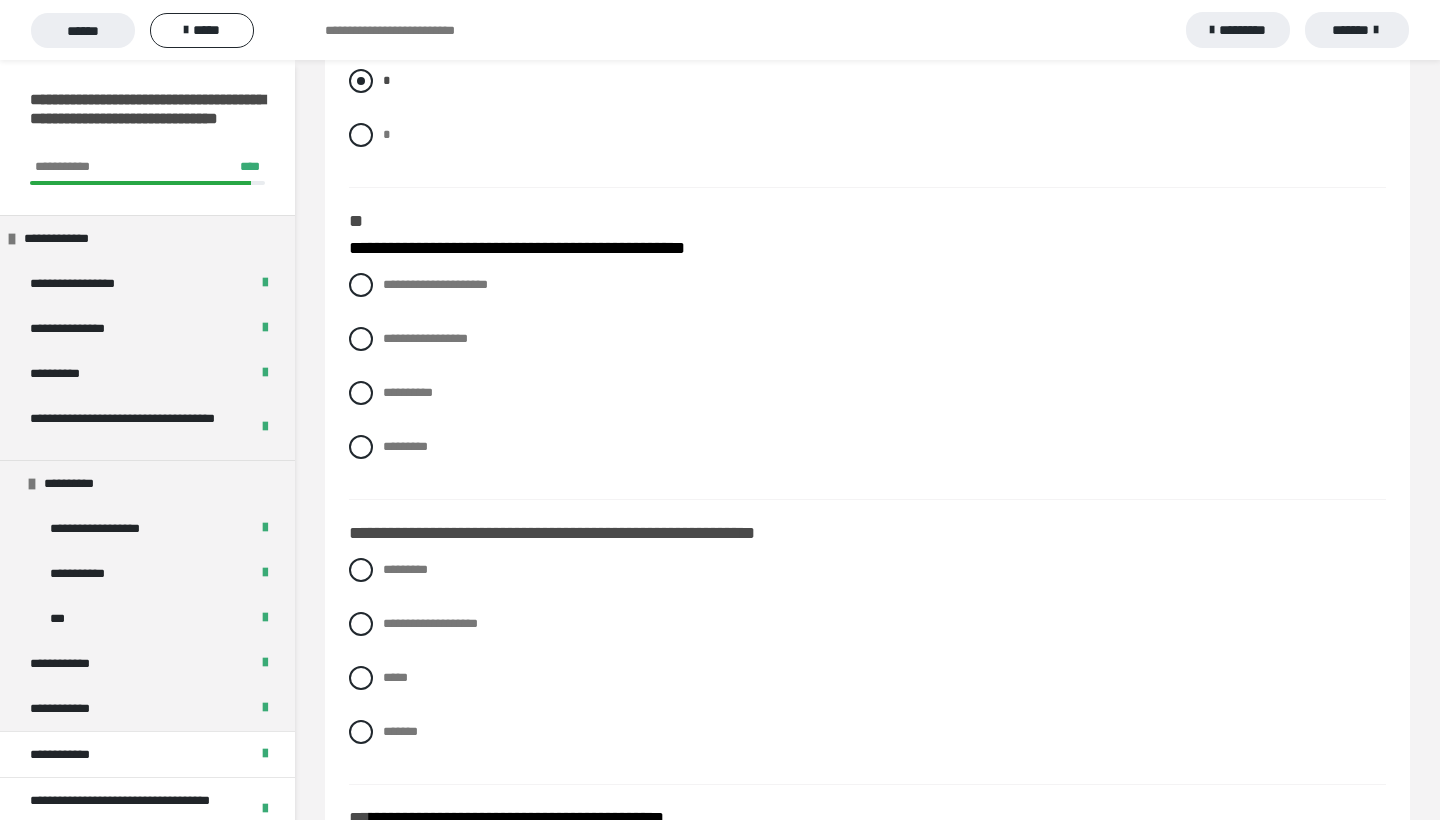 scroll, scrollTop: 1374, scrollLeft: 0, axis: vertical 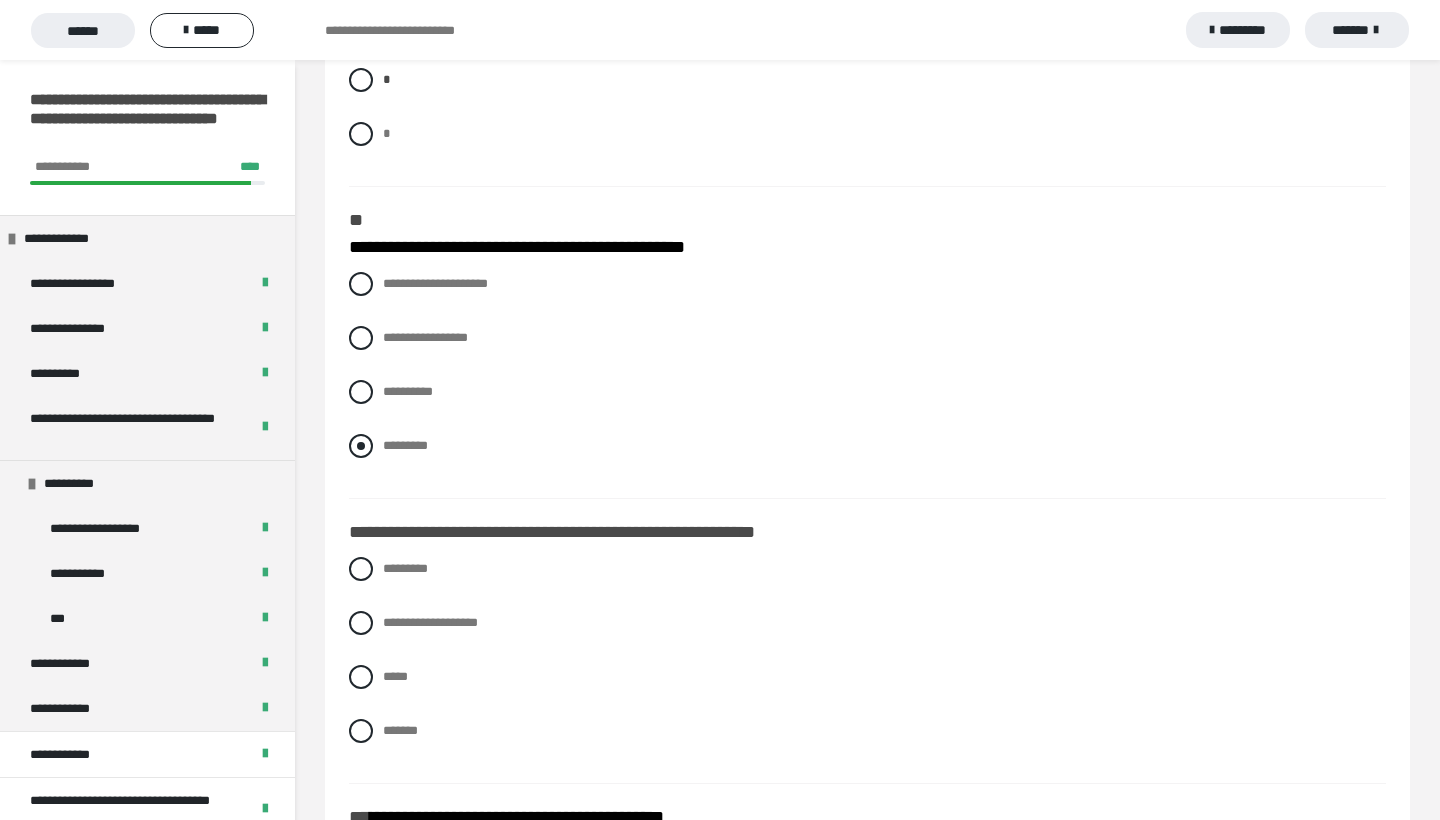 click at bounding box center [361, 446] 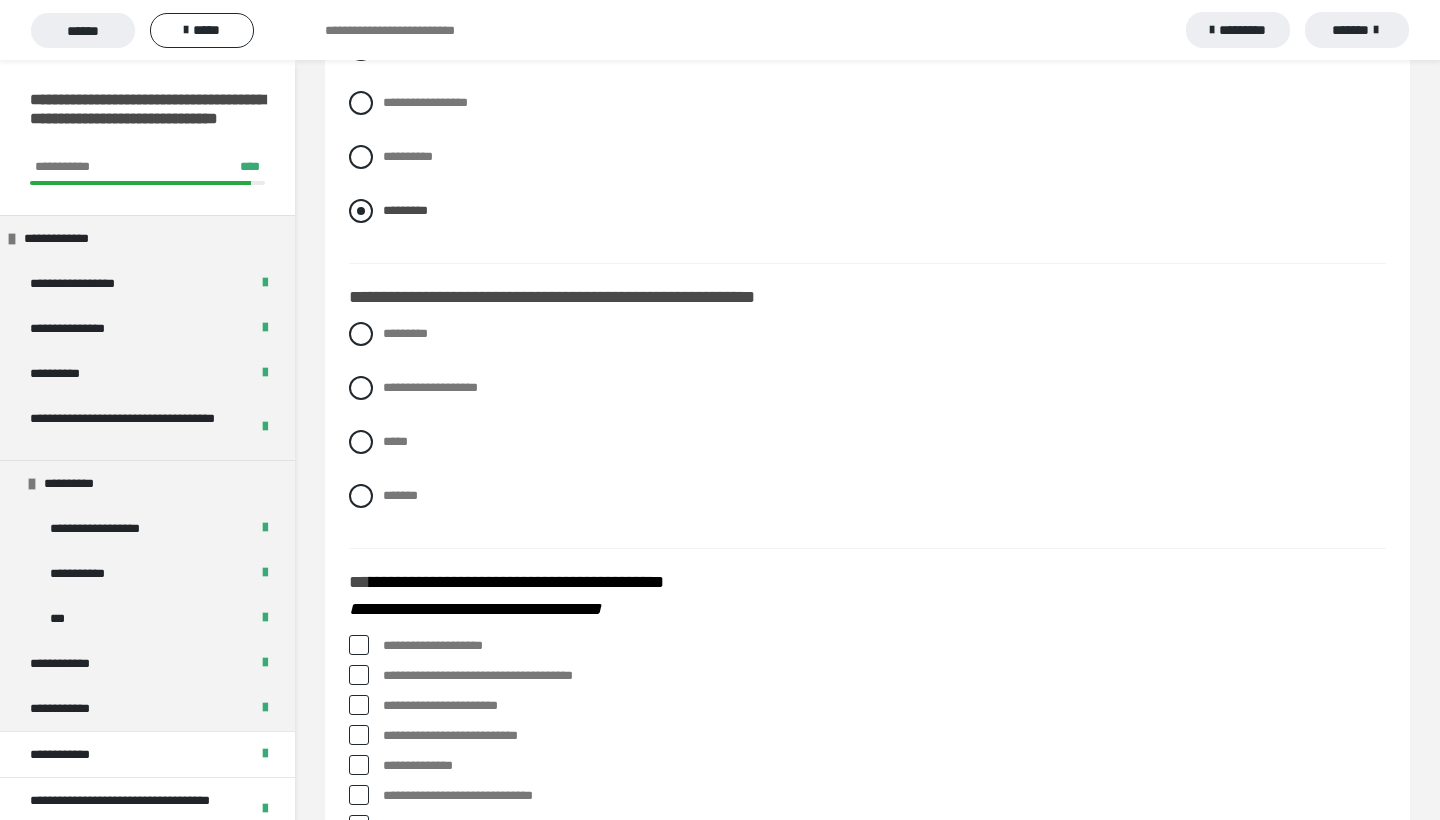 scroll, scrollTop: 1610, scrollLeft: 0, axis: vertical 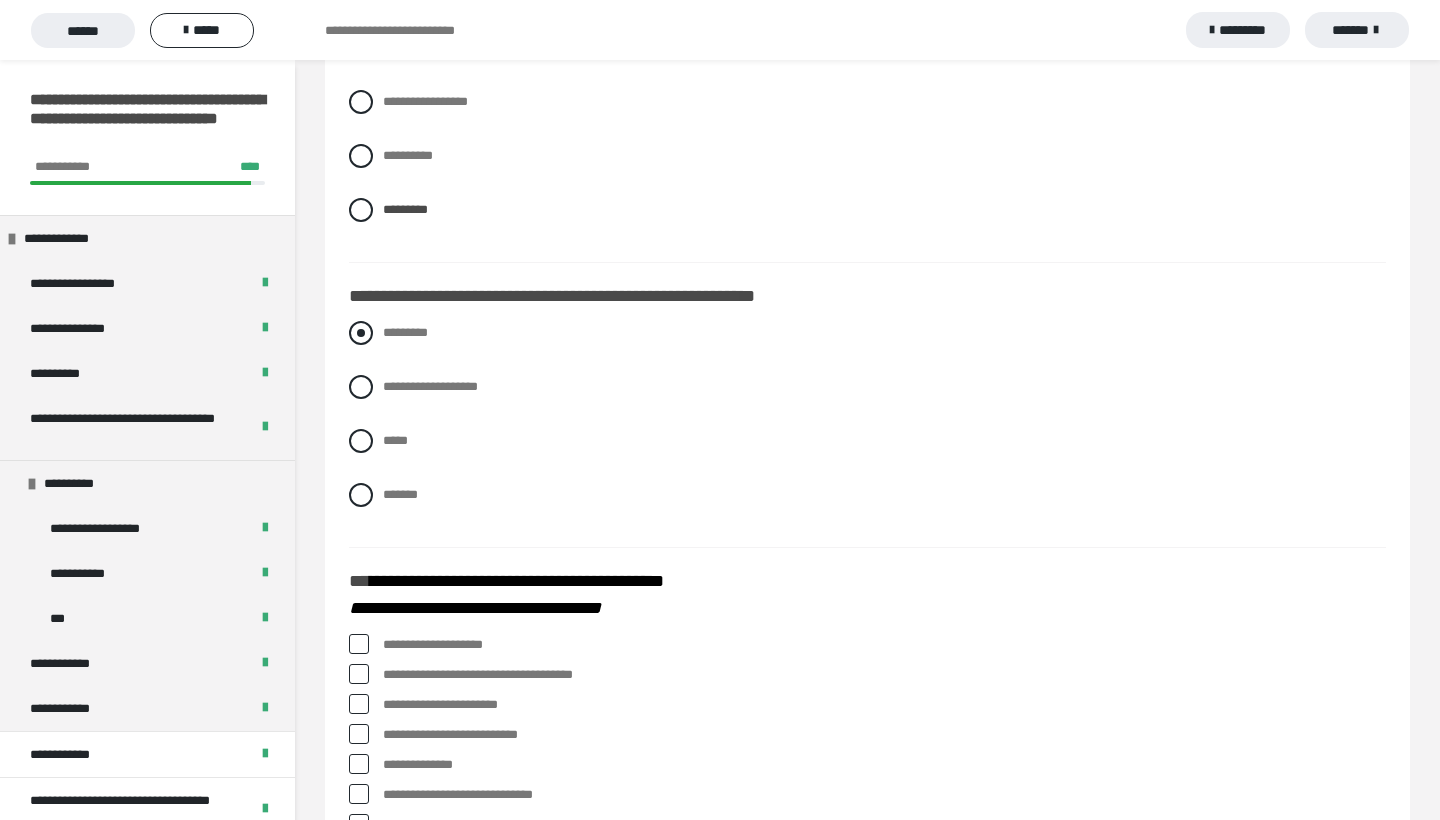 click at bounding box center (361, 333) 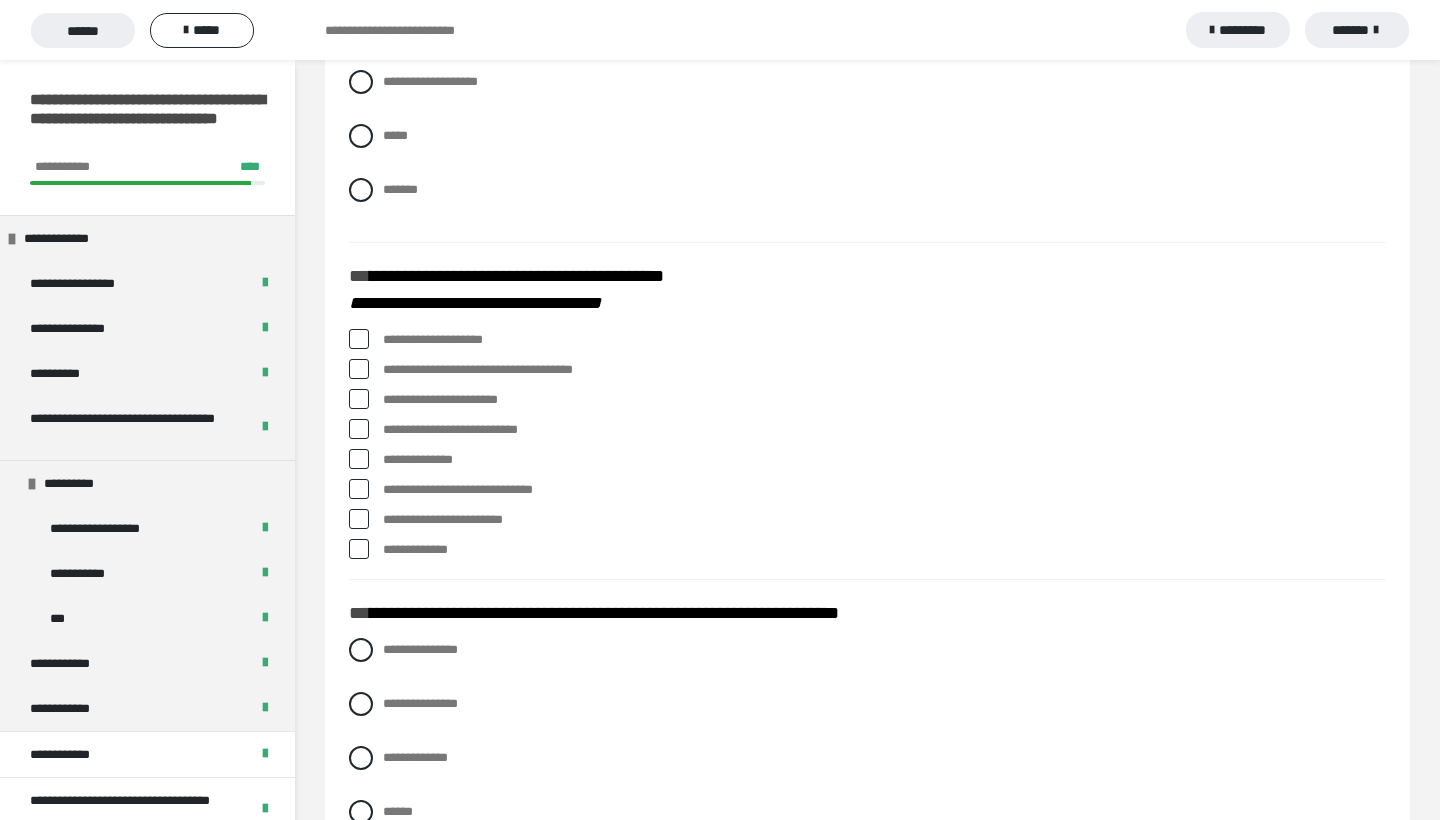 scroll, scrollTop: 1920, scrollLeft: 0, axis: vertical 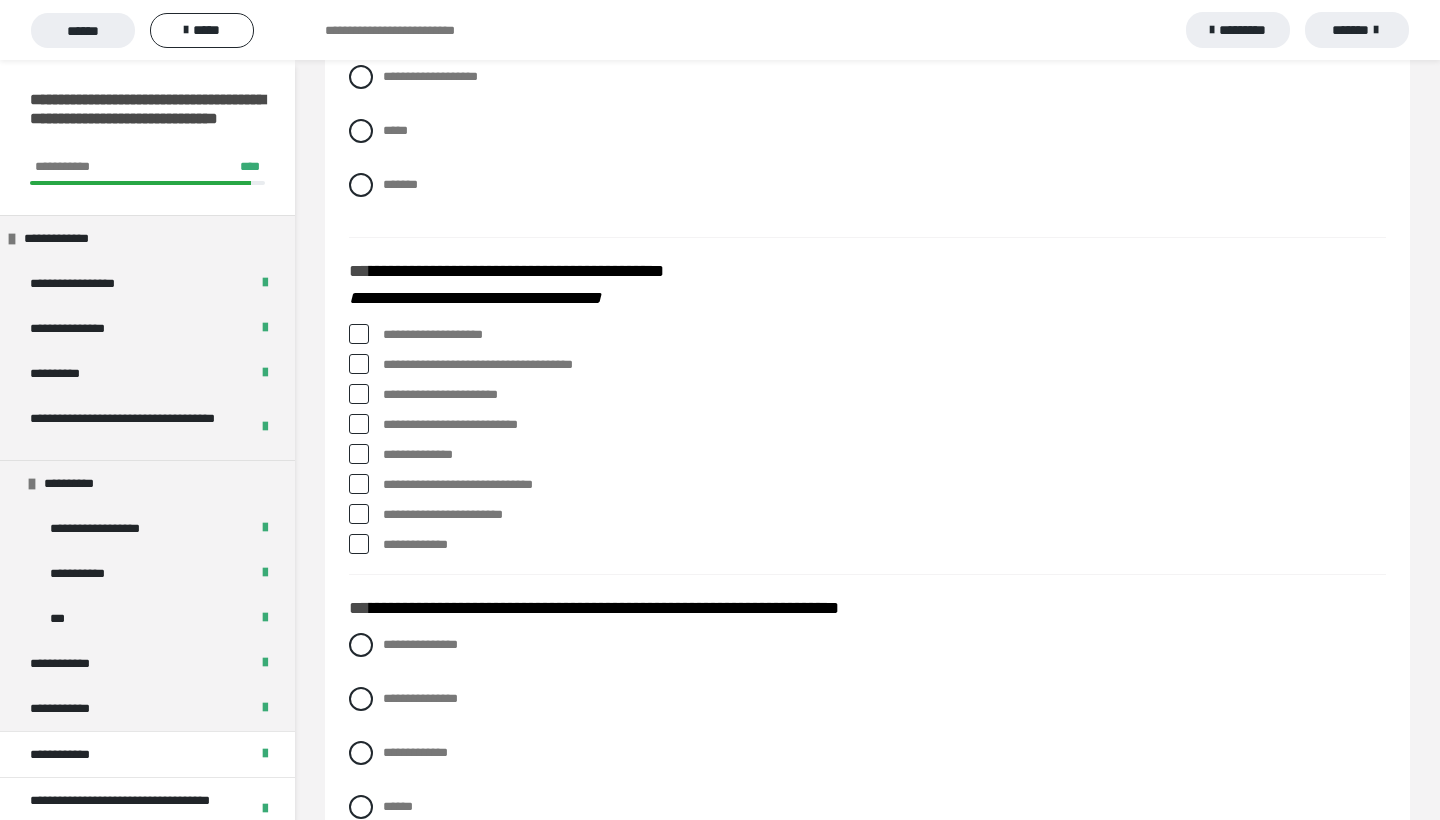 click at bounding box center [359, 514] 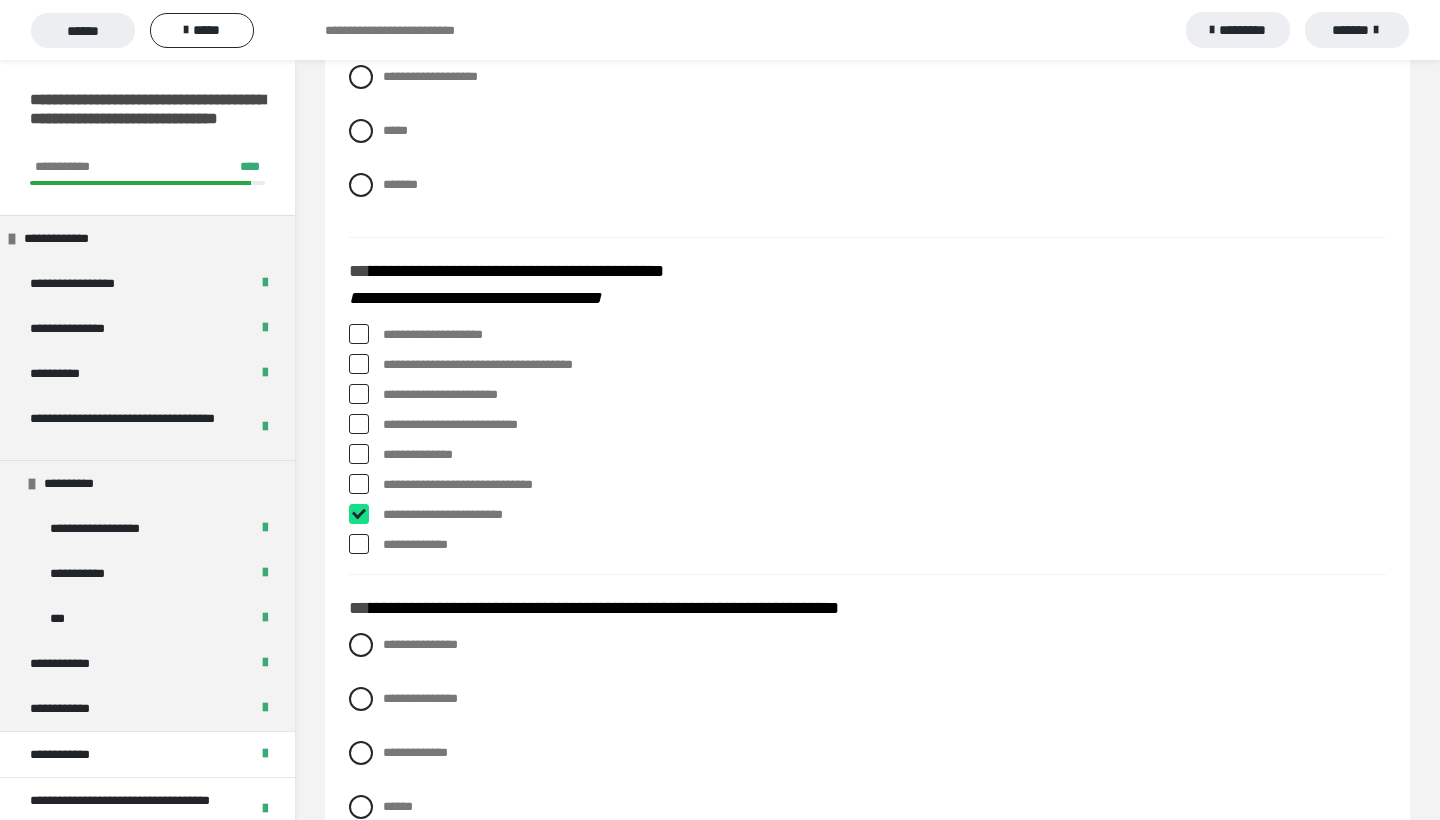 checkbox on "****" 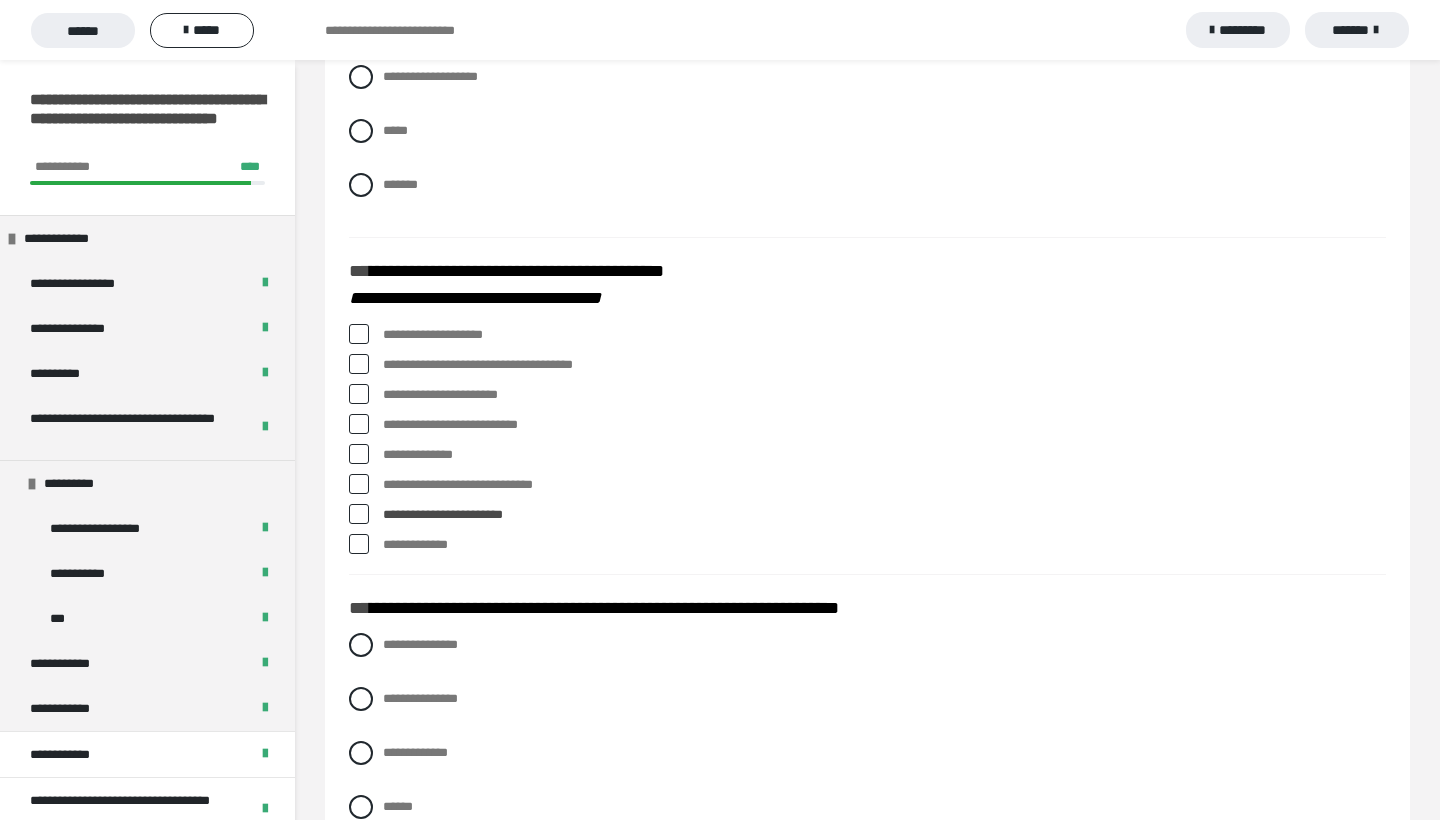 click at bounding box center (359, 424) 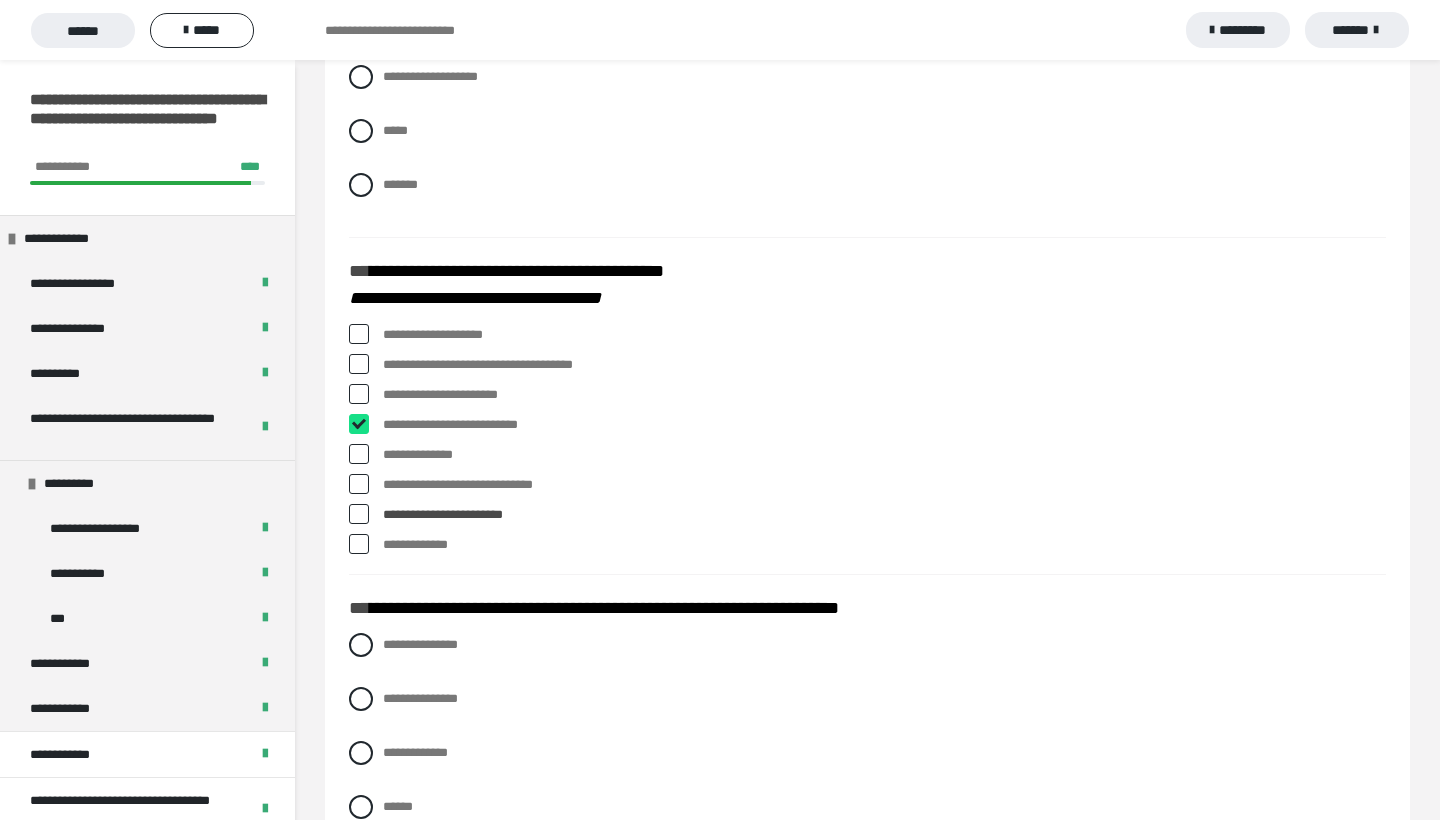checkbox on "****" 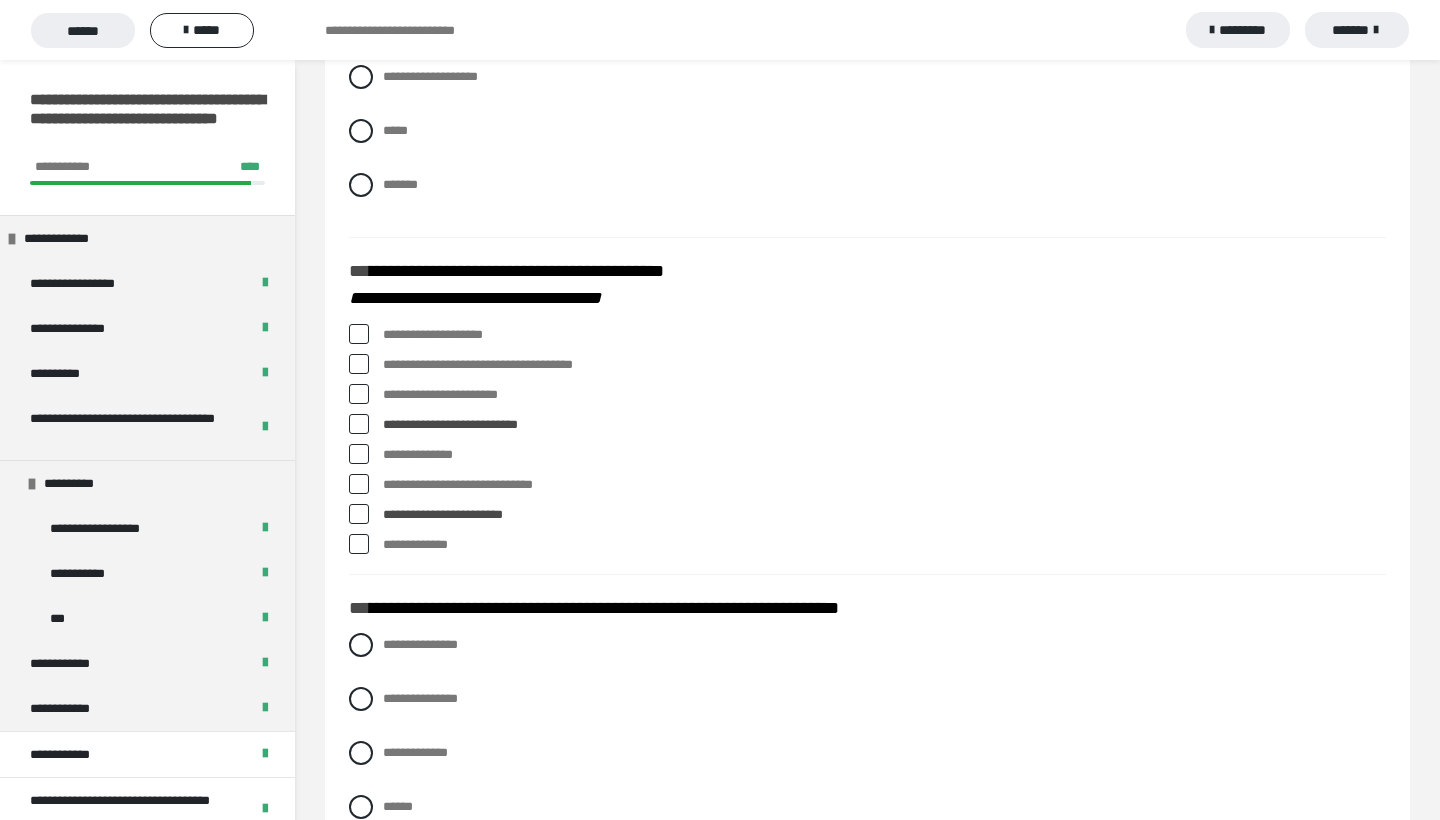 click at bounding box center [359, 394] 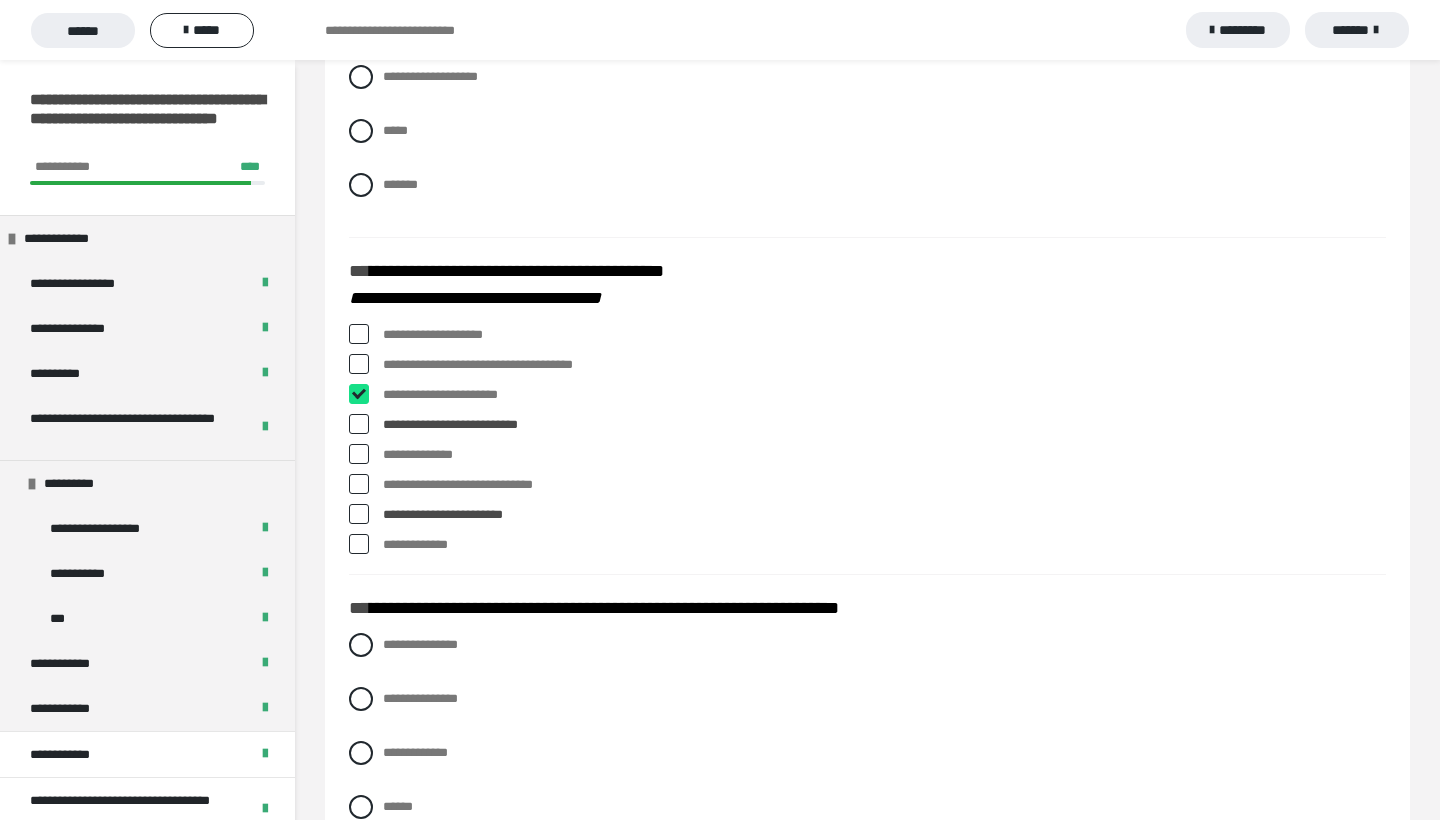 checkbox on "****" 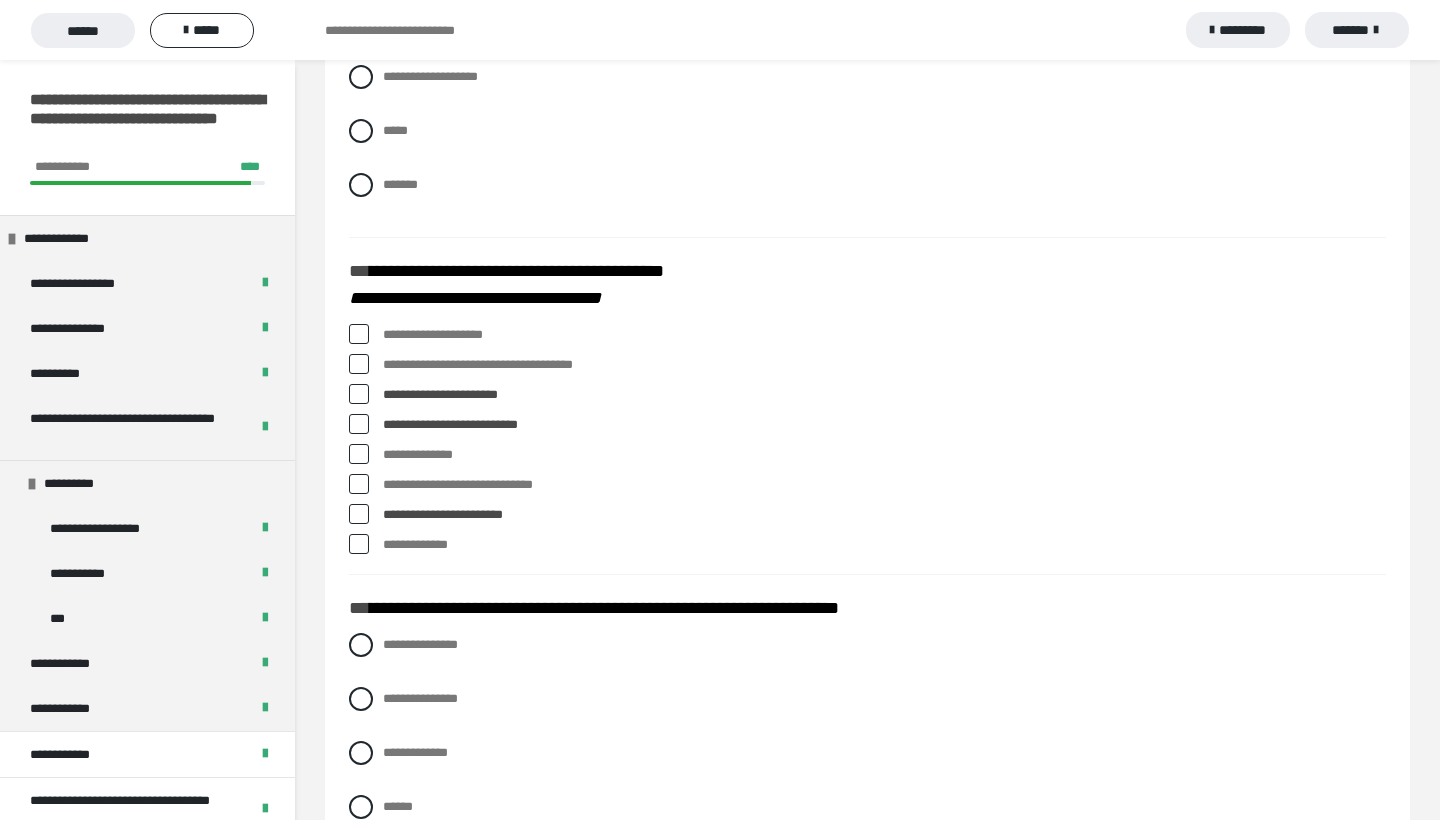 click at bounding box center (359, 364) 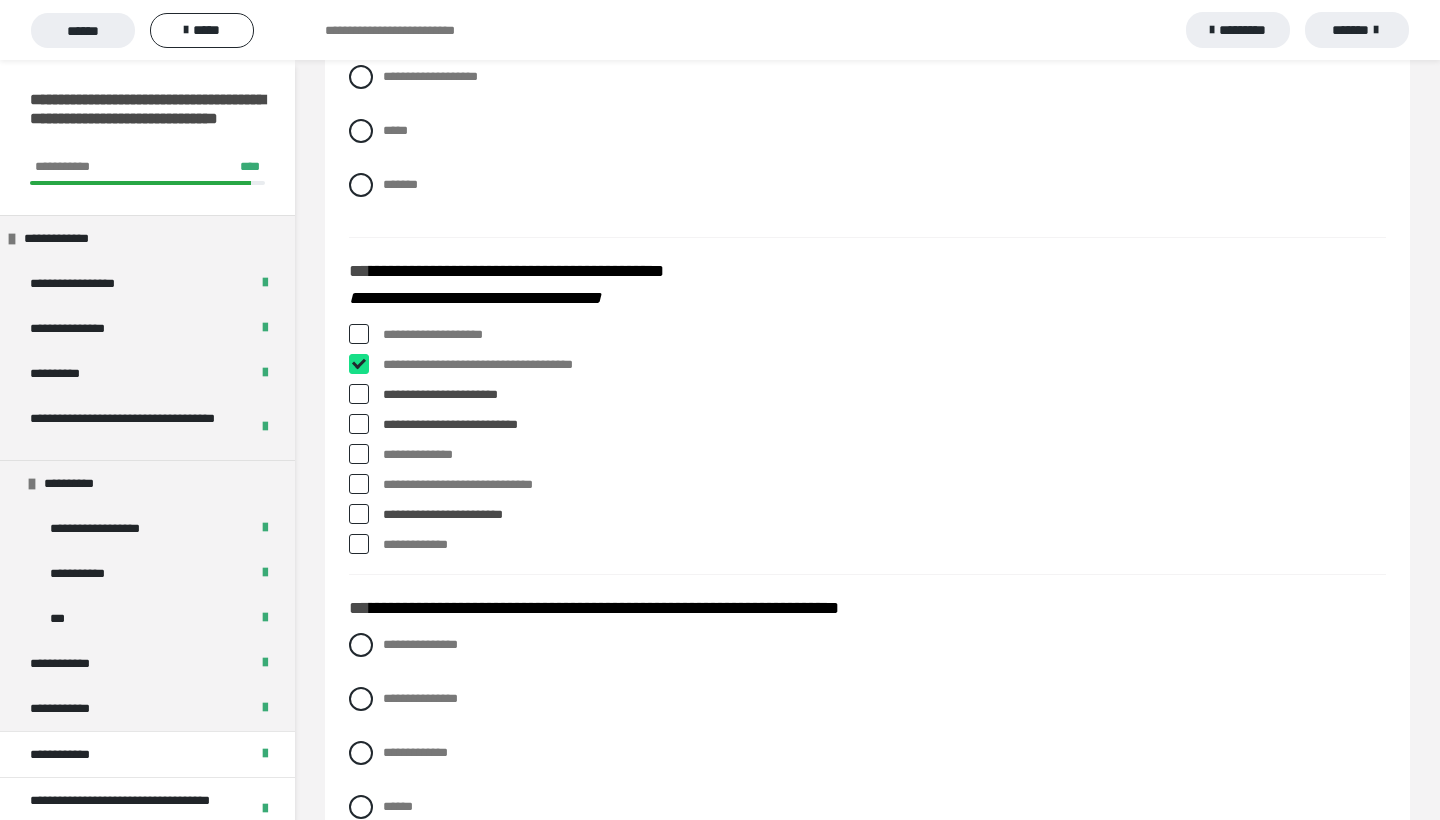 checkbox on "****" 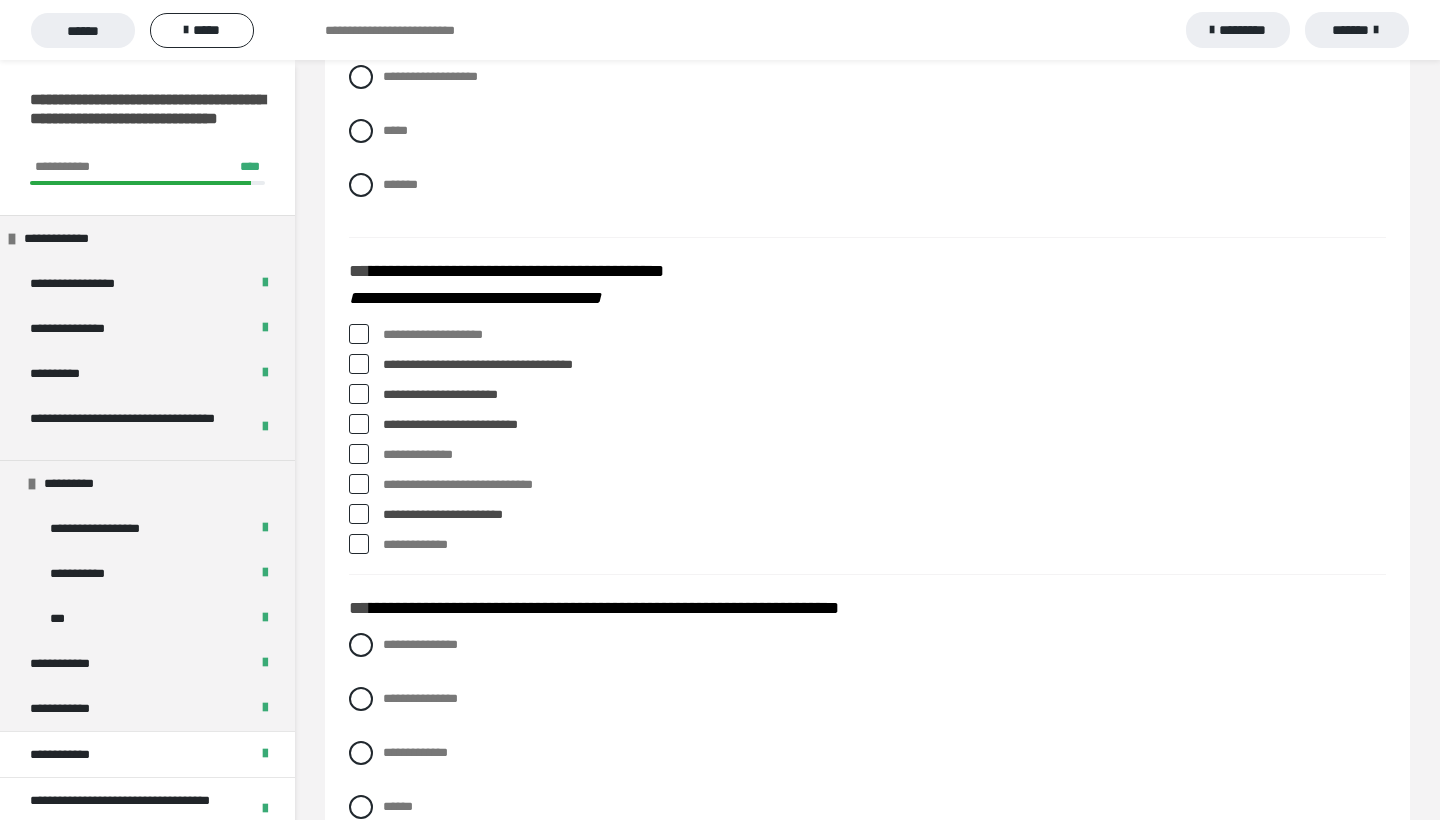 click at bounding box center (359, 334) 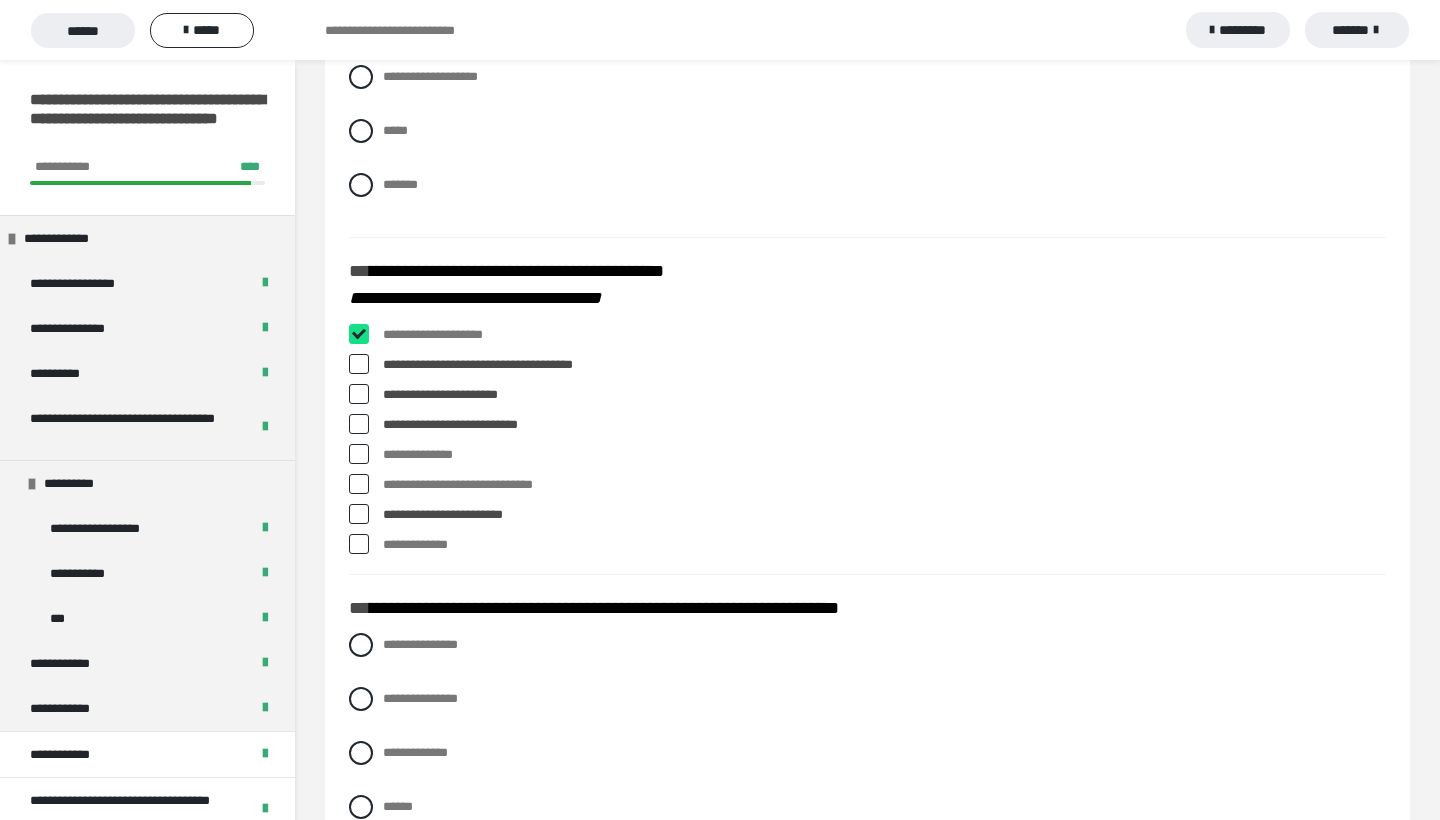 checkbox on "****" 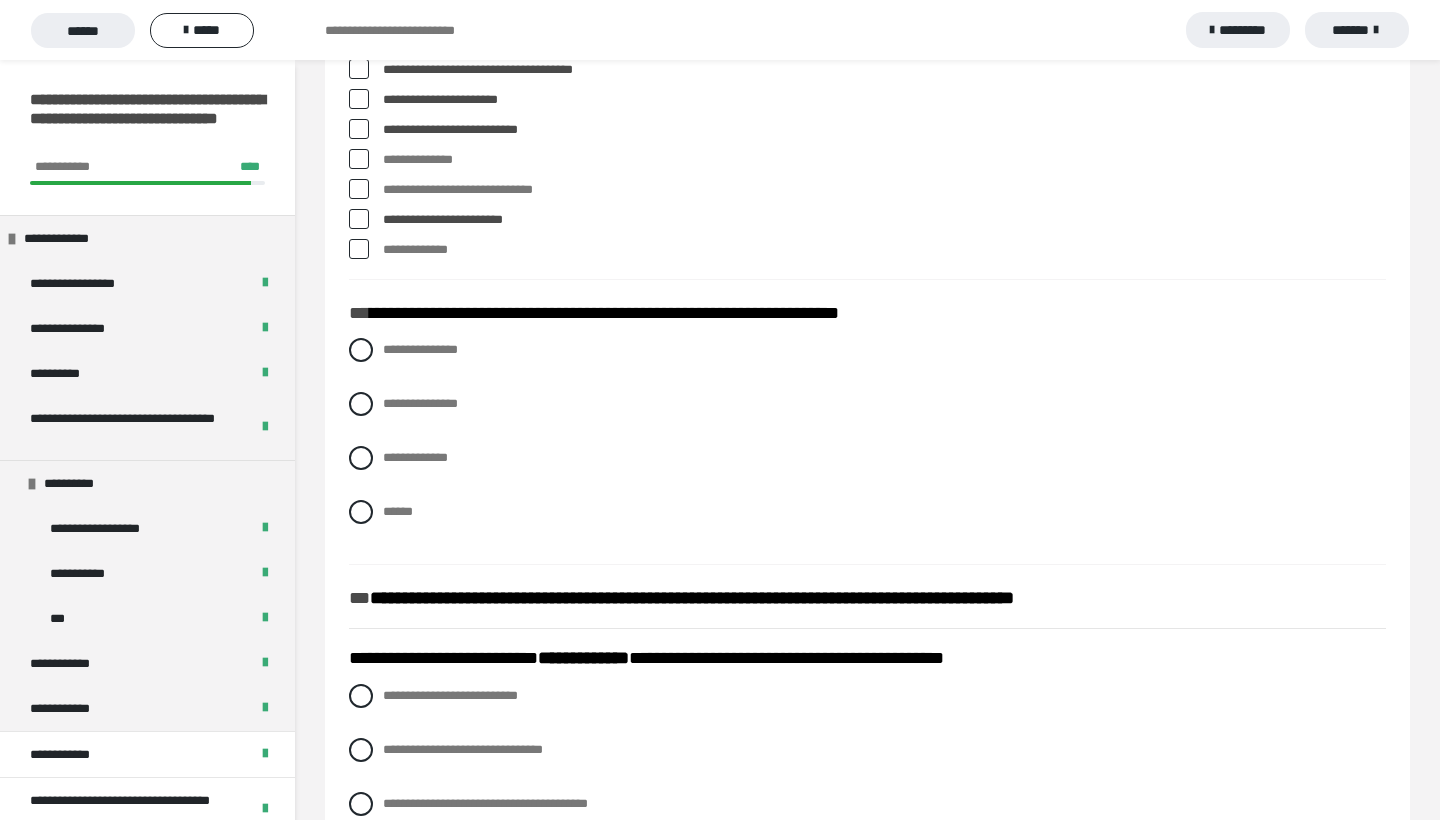scroll, scrollTop: 2222, scrollLeft: 0, axis: vertical 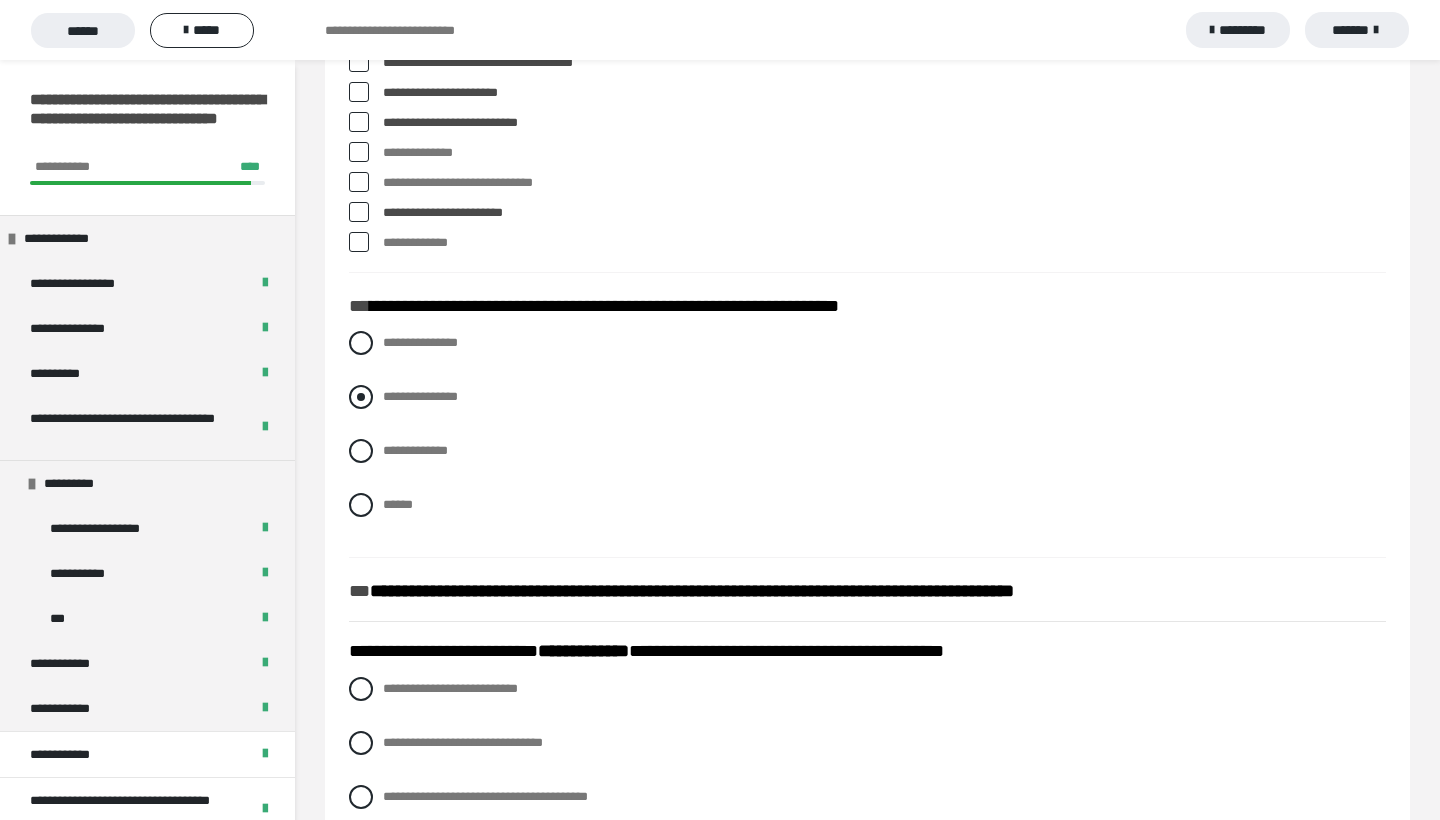 click at bounding box center [361, 397] 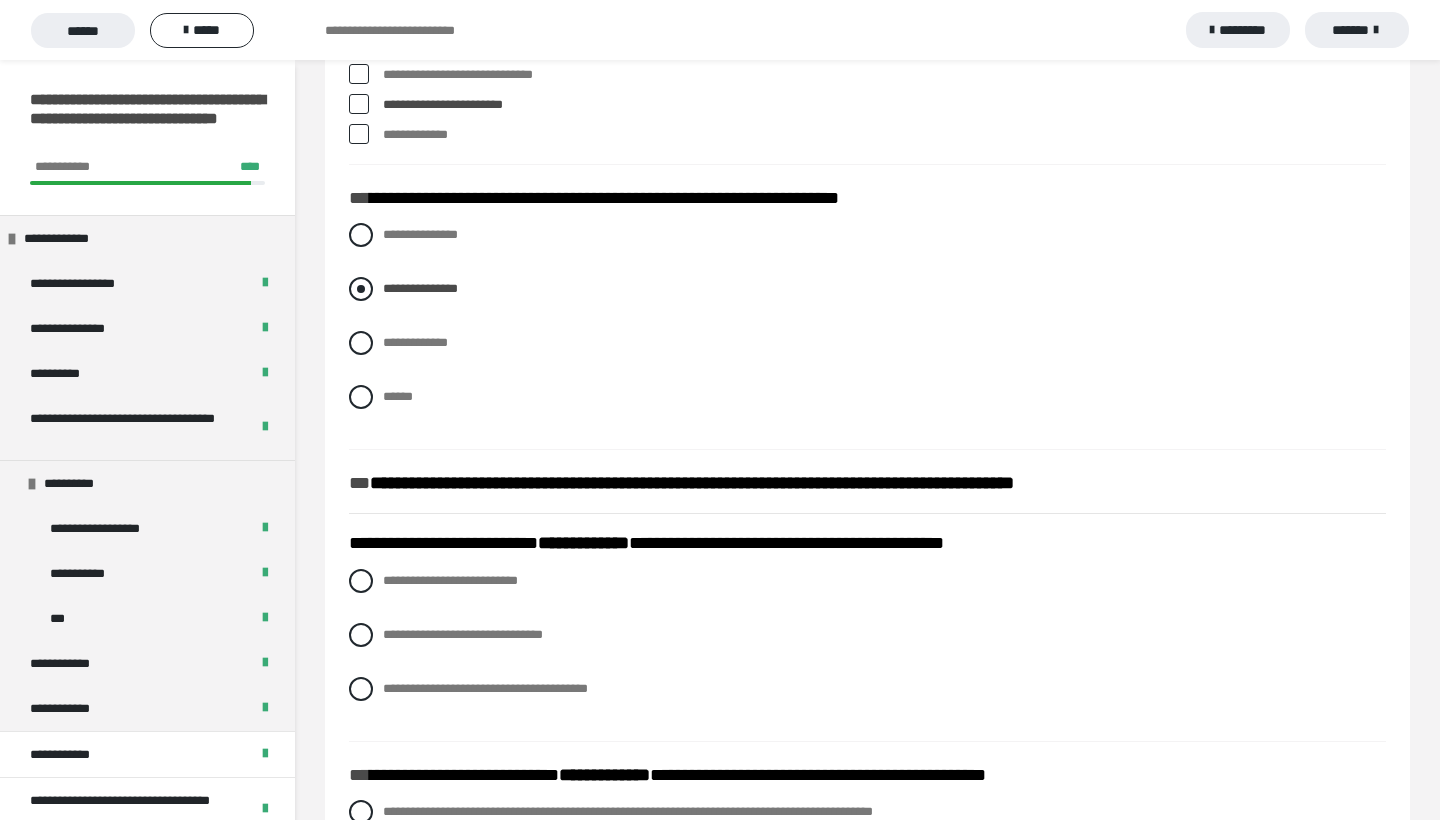 scroll, scrollTop: 2362, scrollLeft: 0, axis: vertical 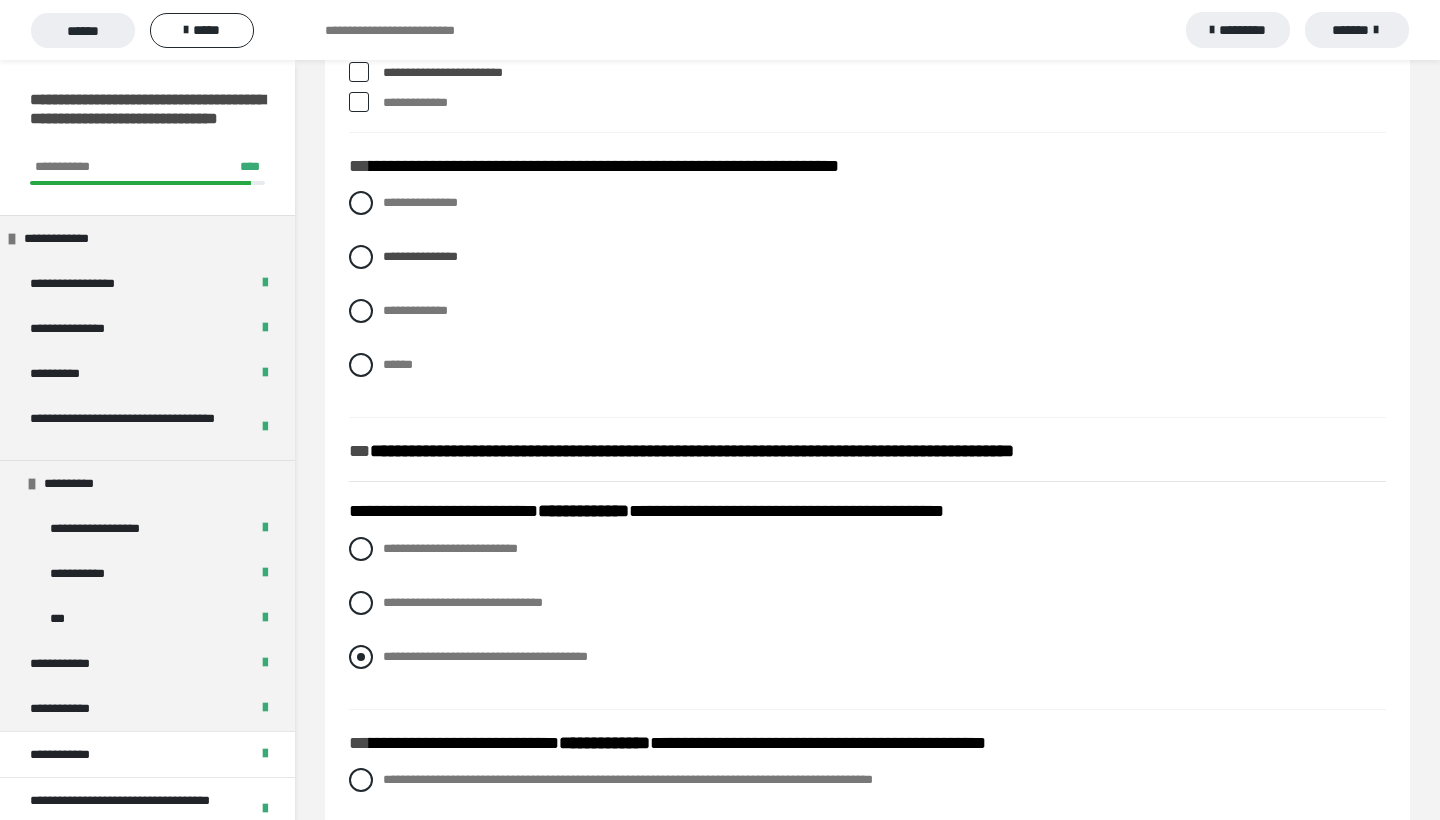 click at bounding box center (361, 657) 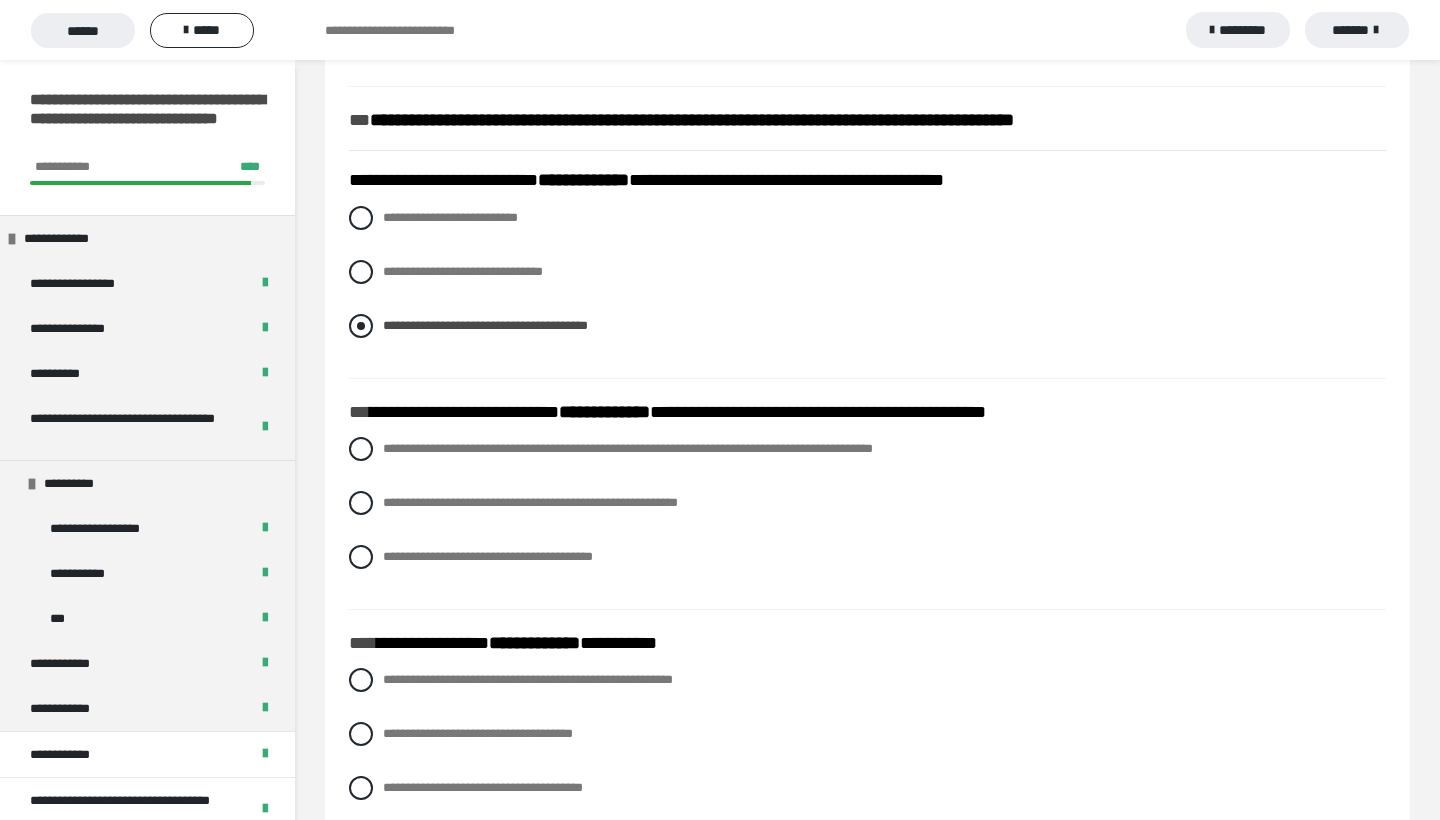 scroll, scrollTop: 2716, scrollLeft: 0, axis: vertical 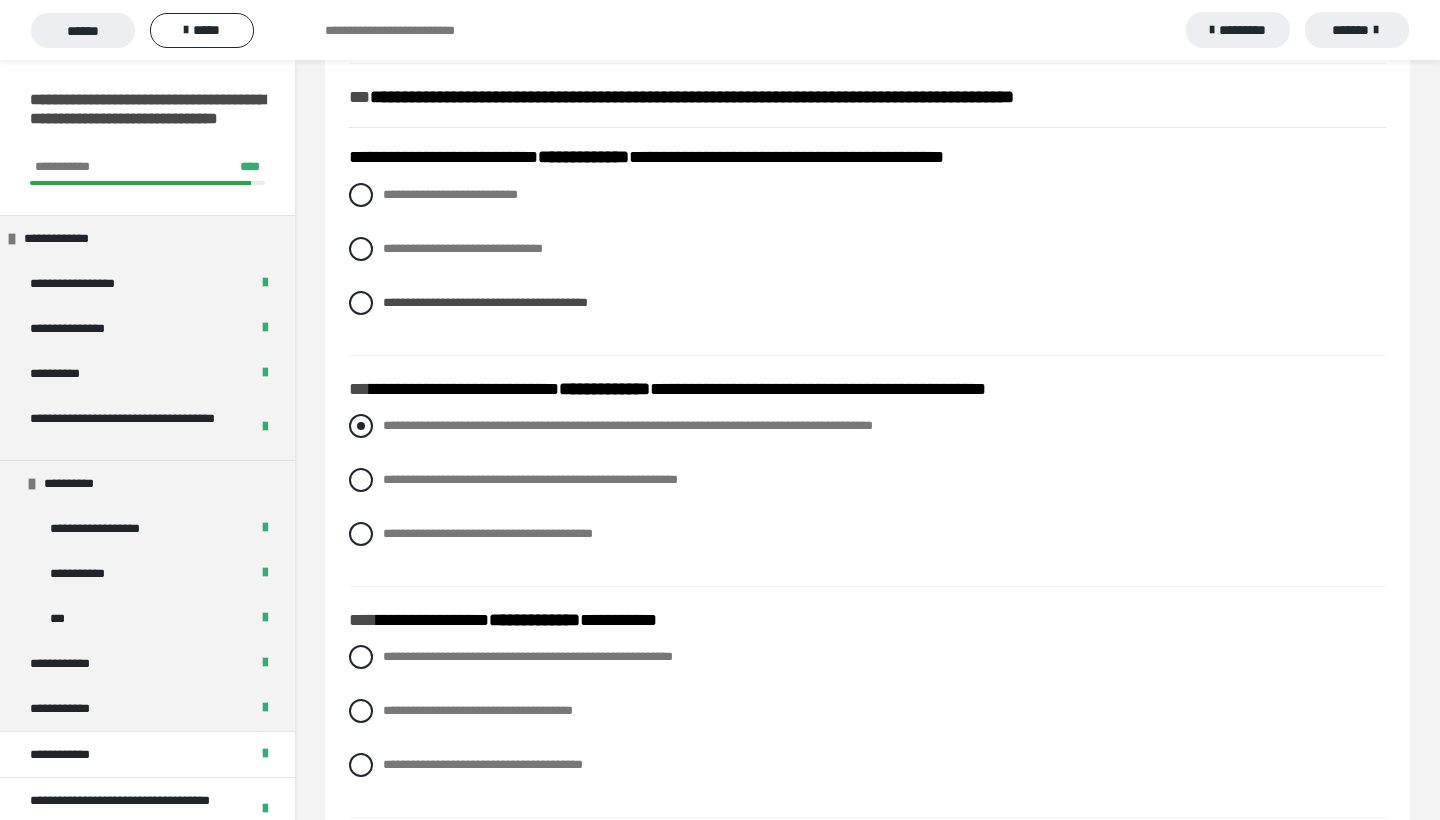 click at bounding box center [361, 426] 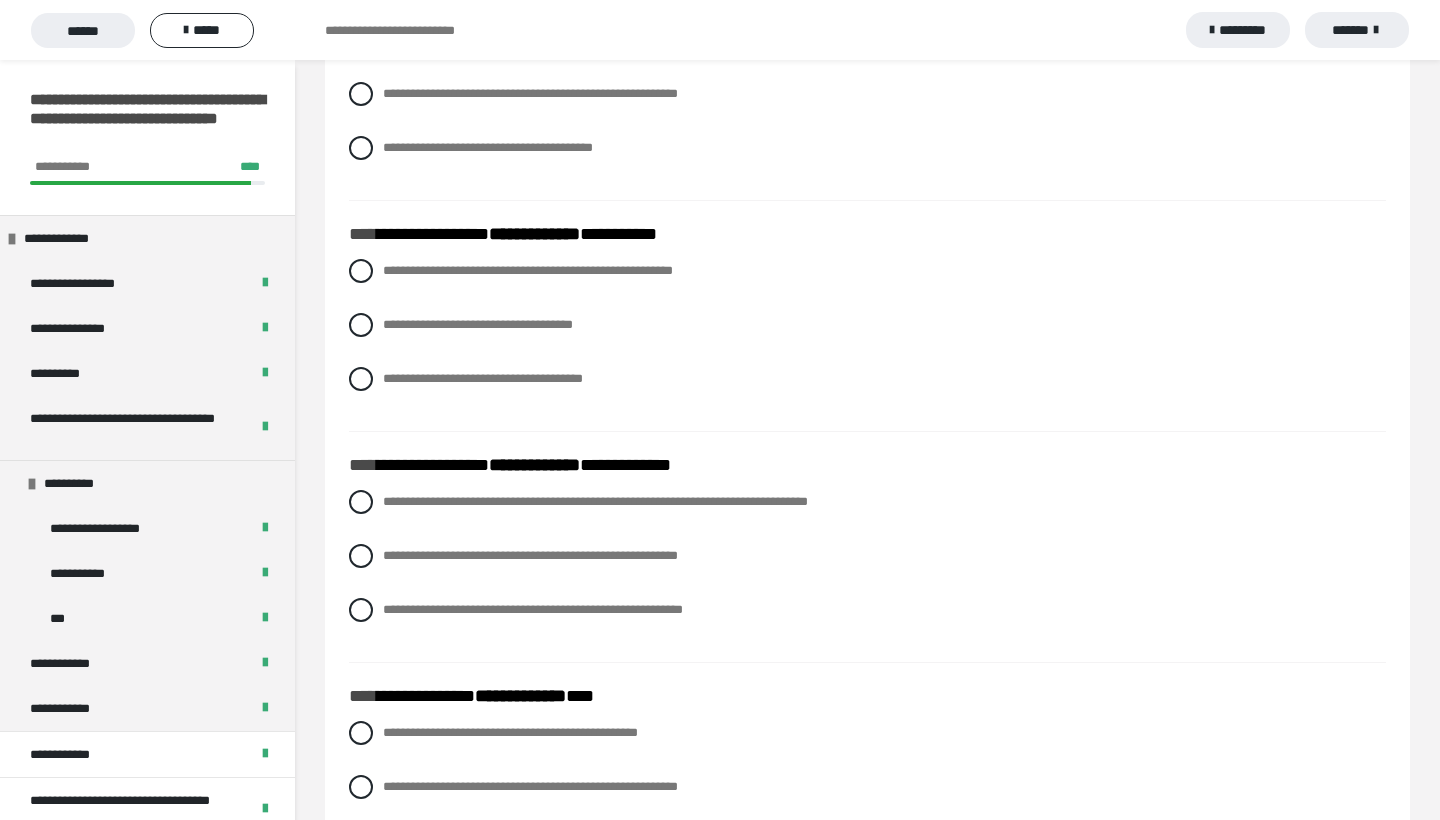scroll, scrollTop: 3110, scrollLeft: 0, axis: vertical 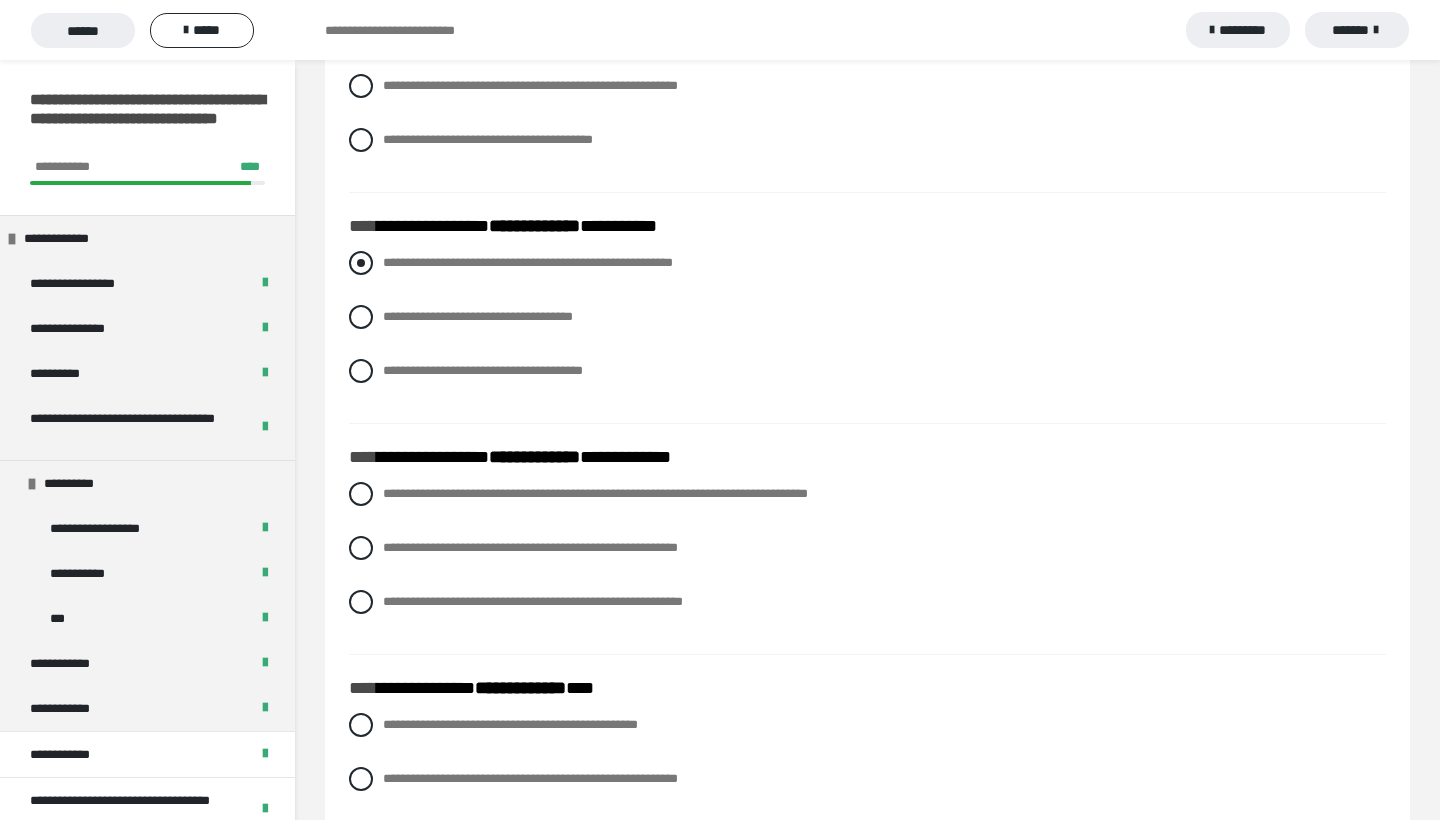 click at bounding box center [361, 263] 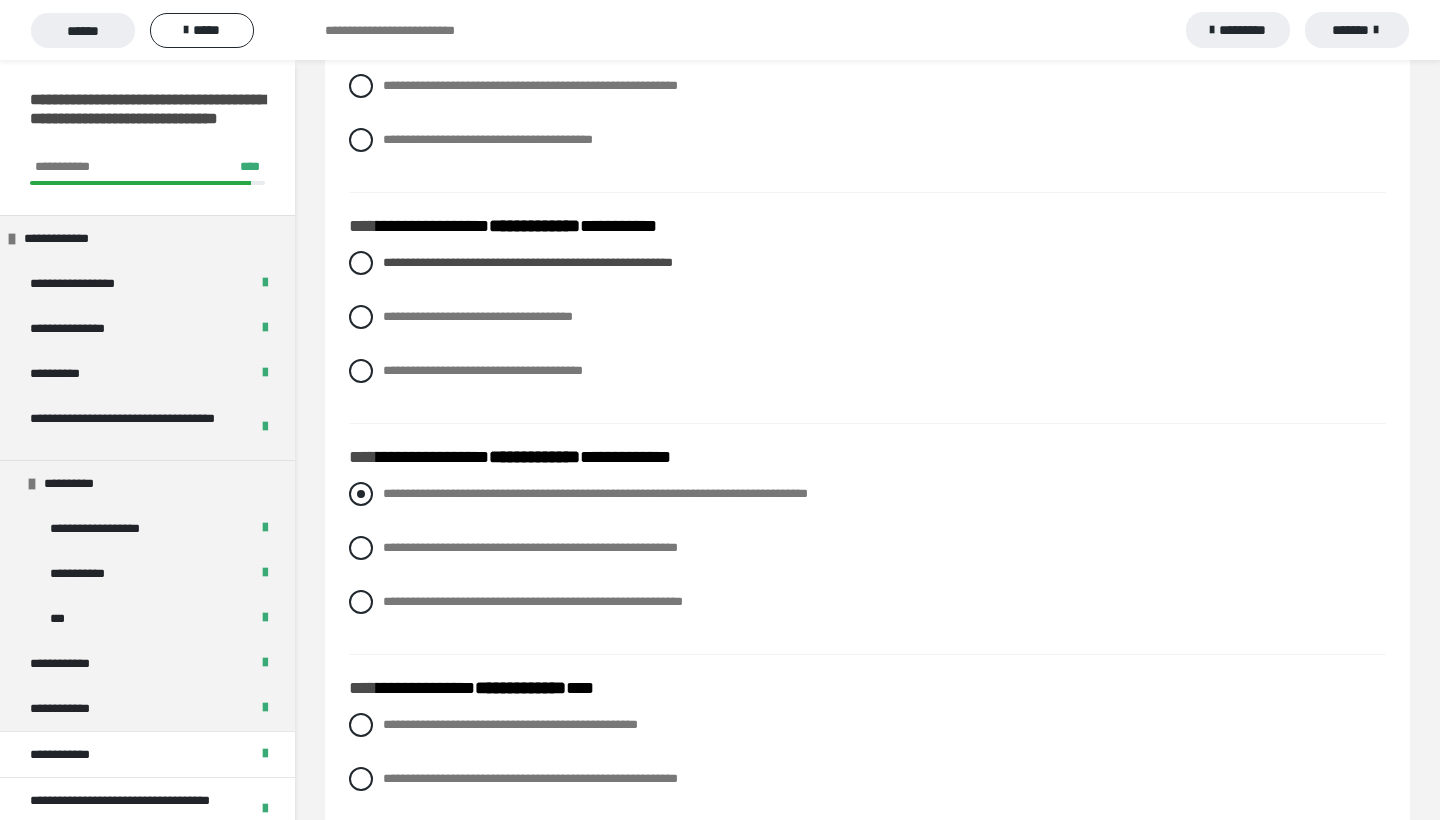 click at bounding box center [361, 494] 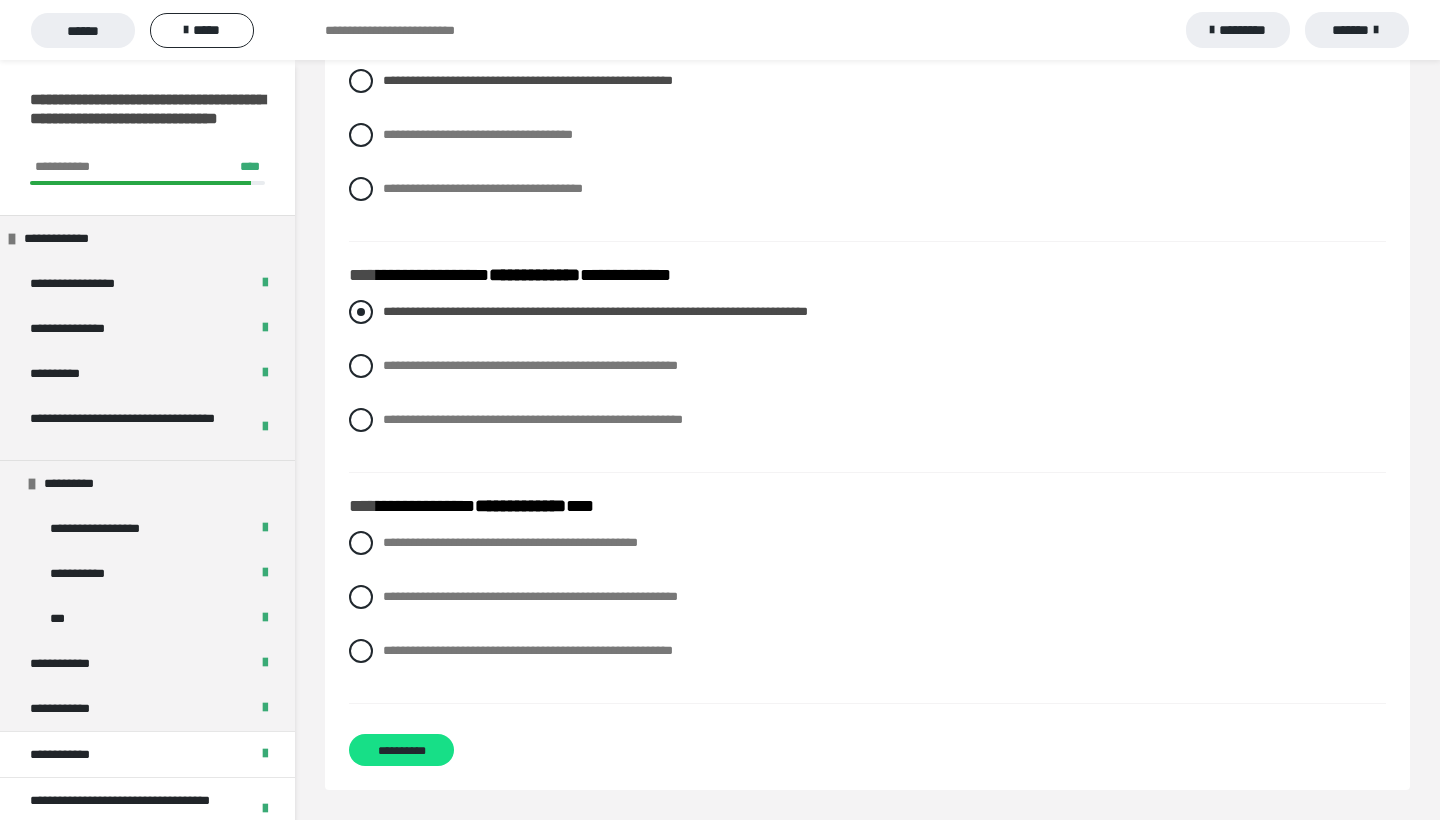 scroll, scrollTop: 3357, scrollLeft: 0, axis: vertical 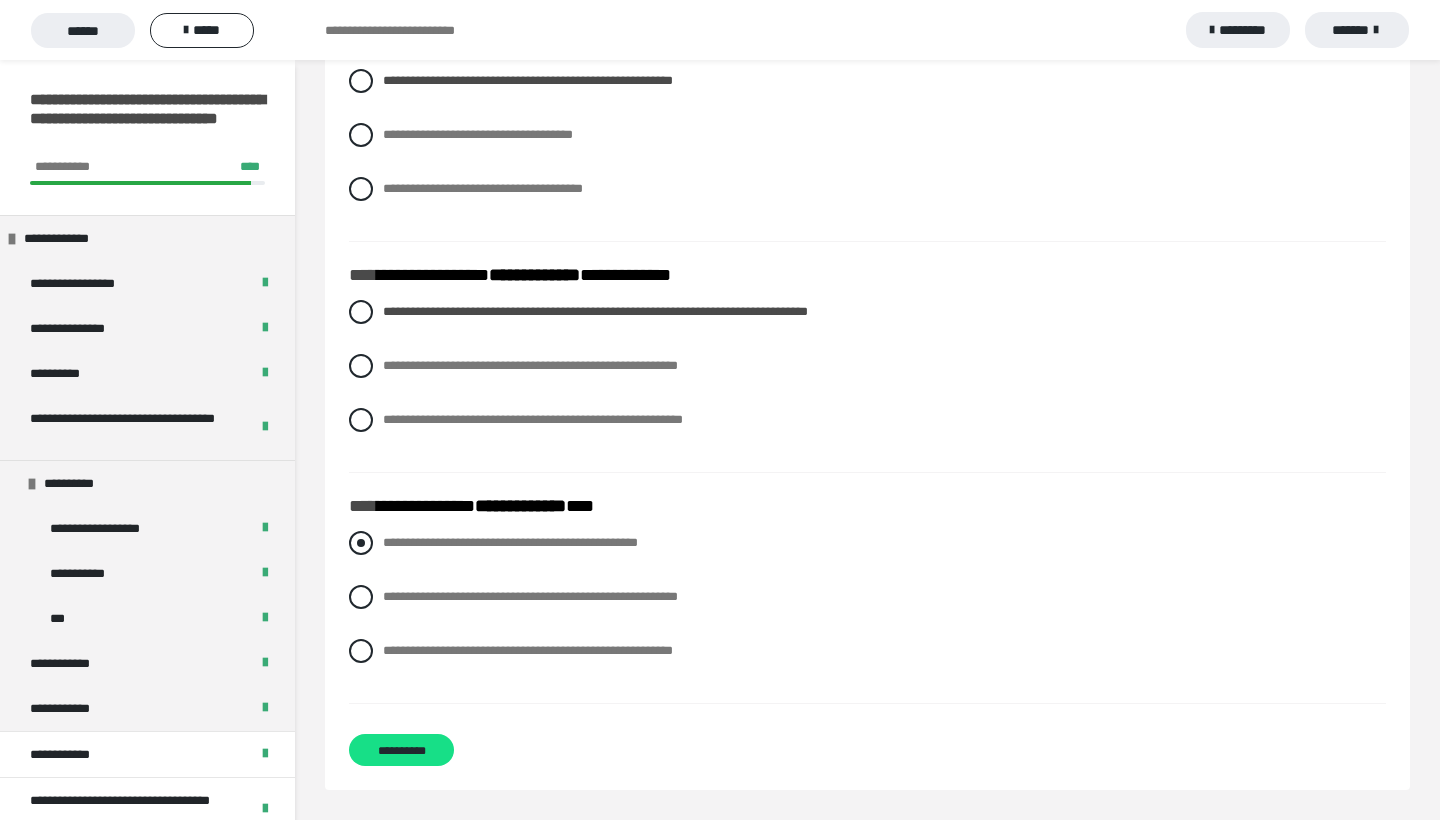 click at bounding box center (361, 543) 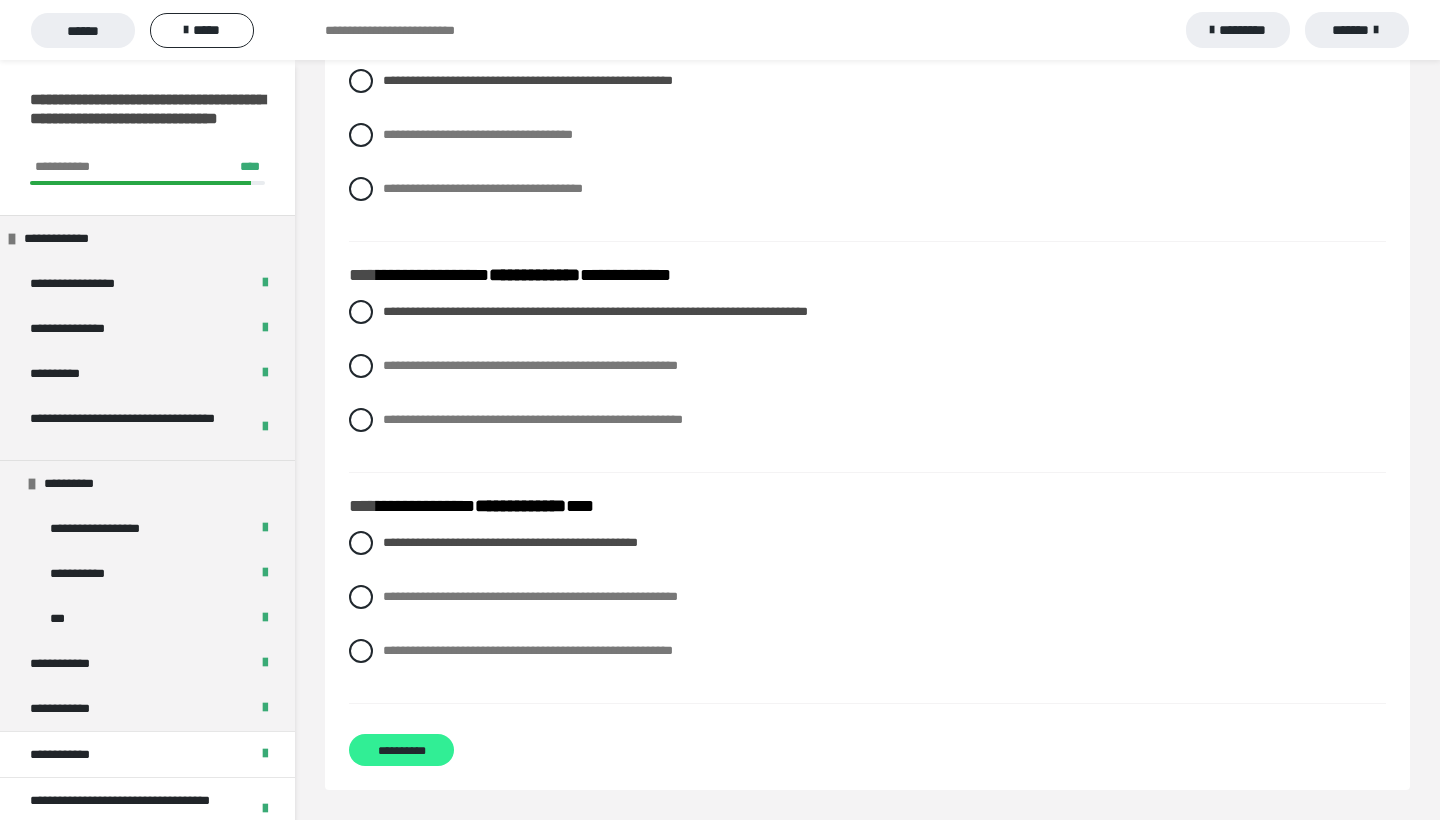 click on "**********" at bounding box center [401, 750] 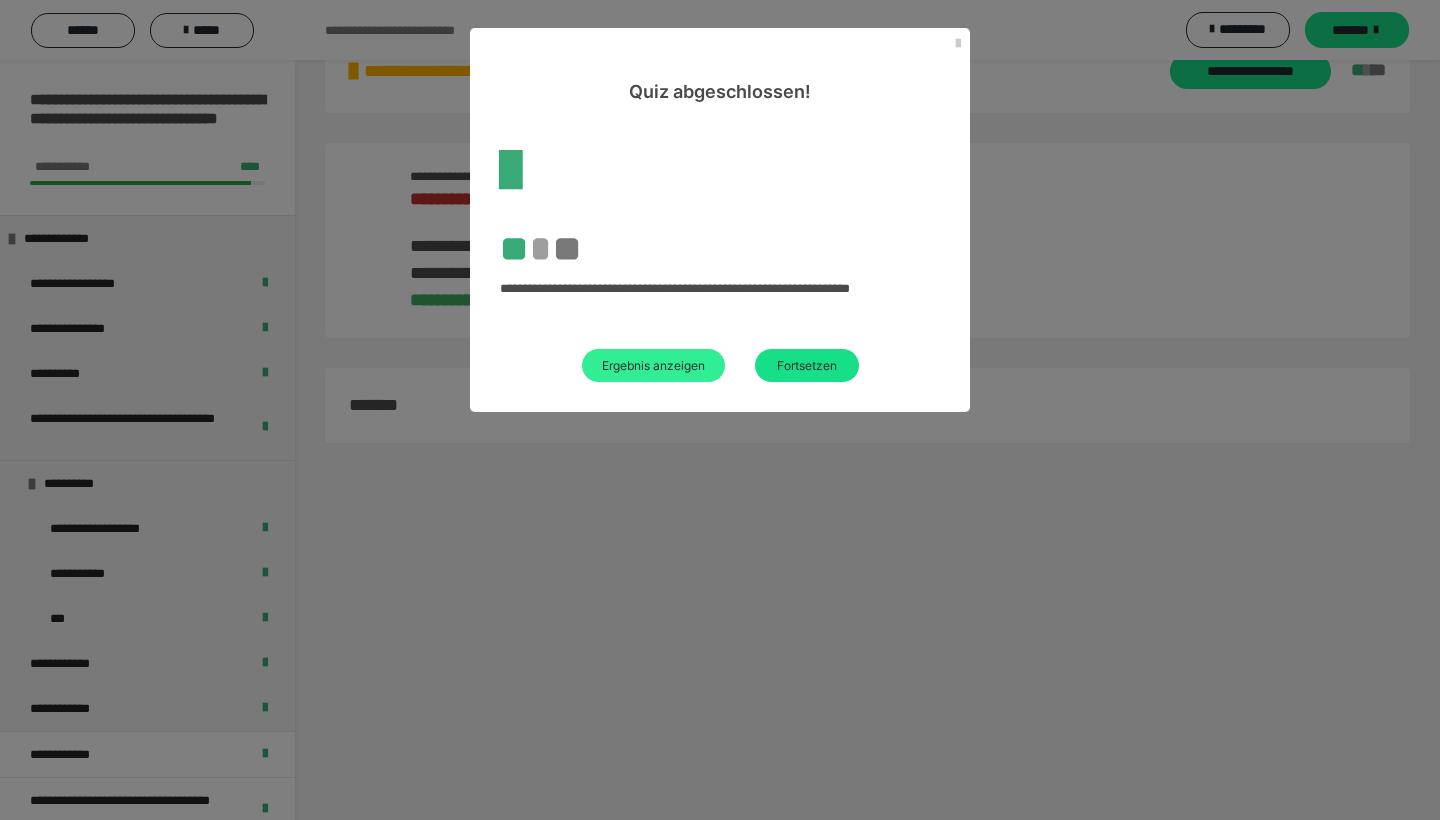 scroll, scrollTop: 60, scrollLeft: 0, axis: vertical 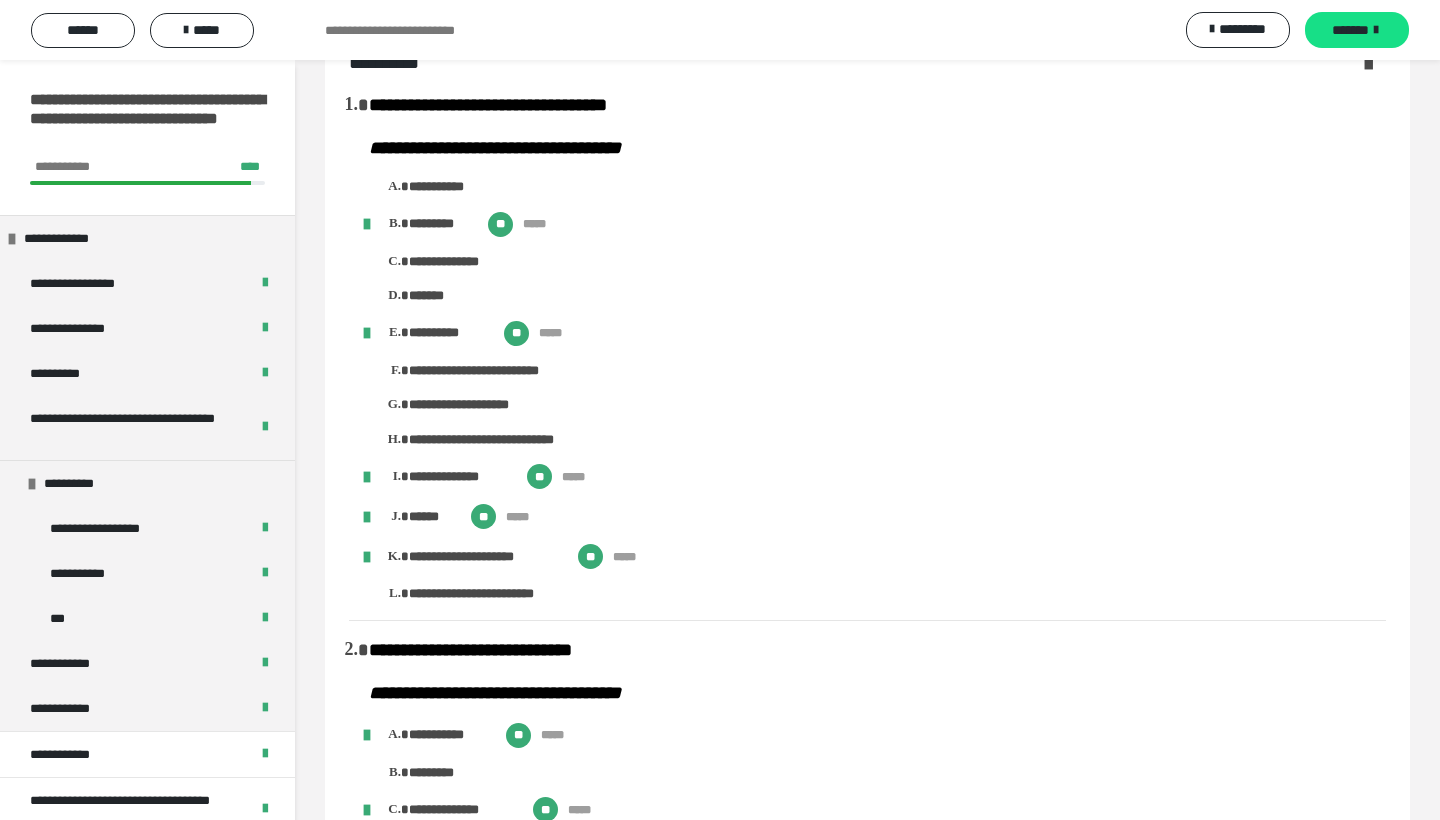 click on "**********" at bounding box center [877, 390] 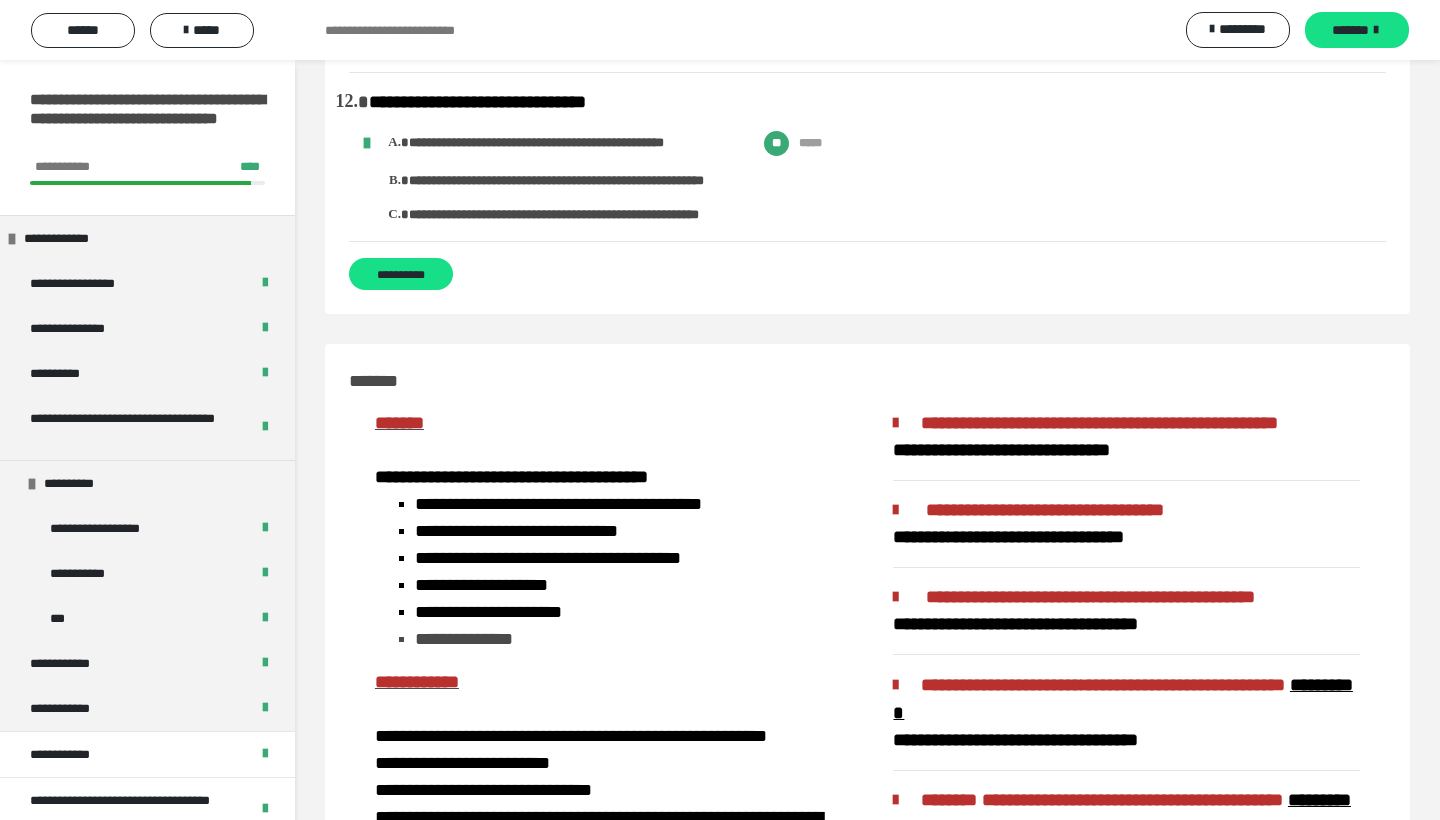 scroll, scrollTop: 3202, scrollLeft: 0, axis: vertical 